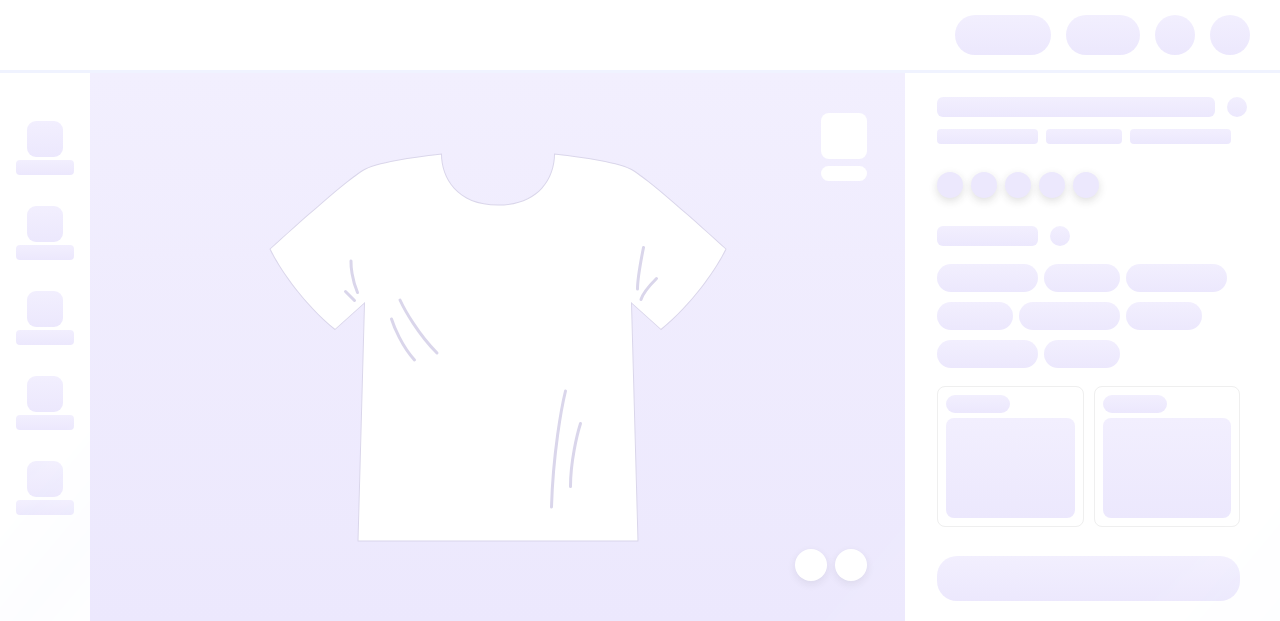 scroll, scrollTop: 0, scrollLeft: 0, axis: both 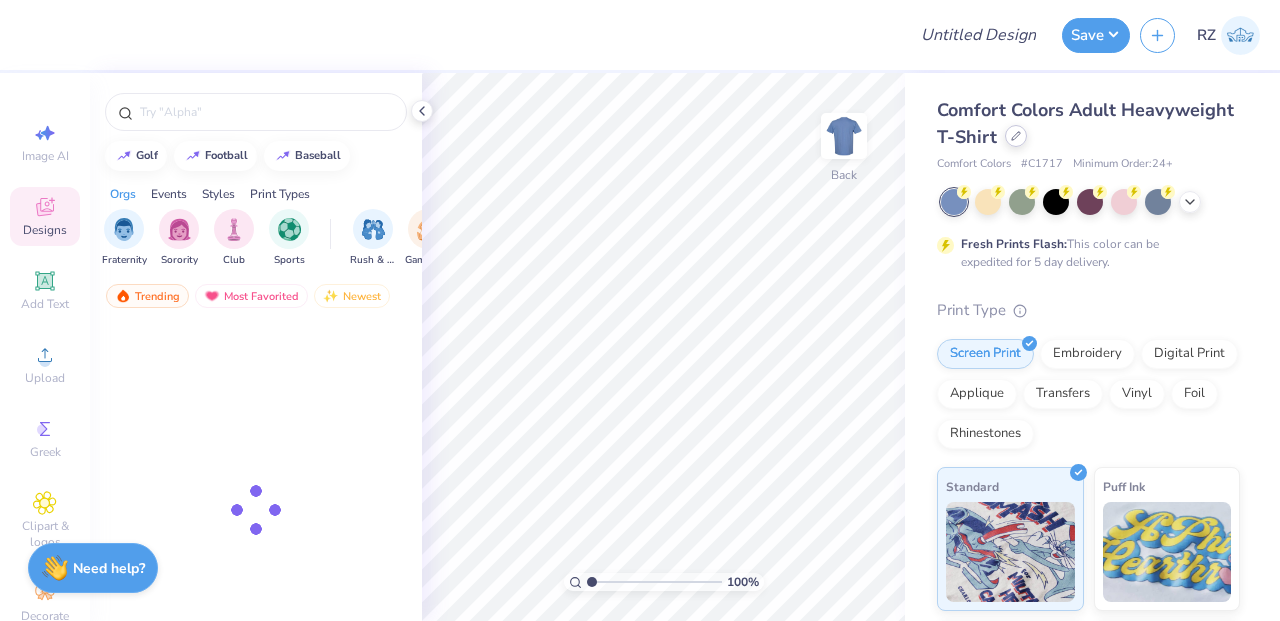 click 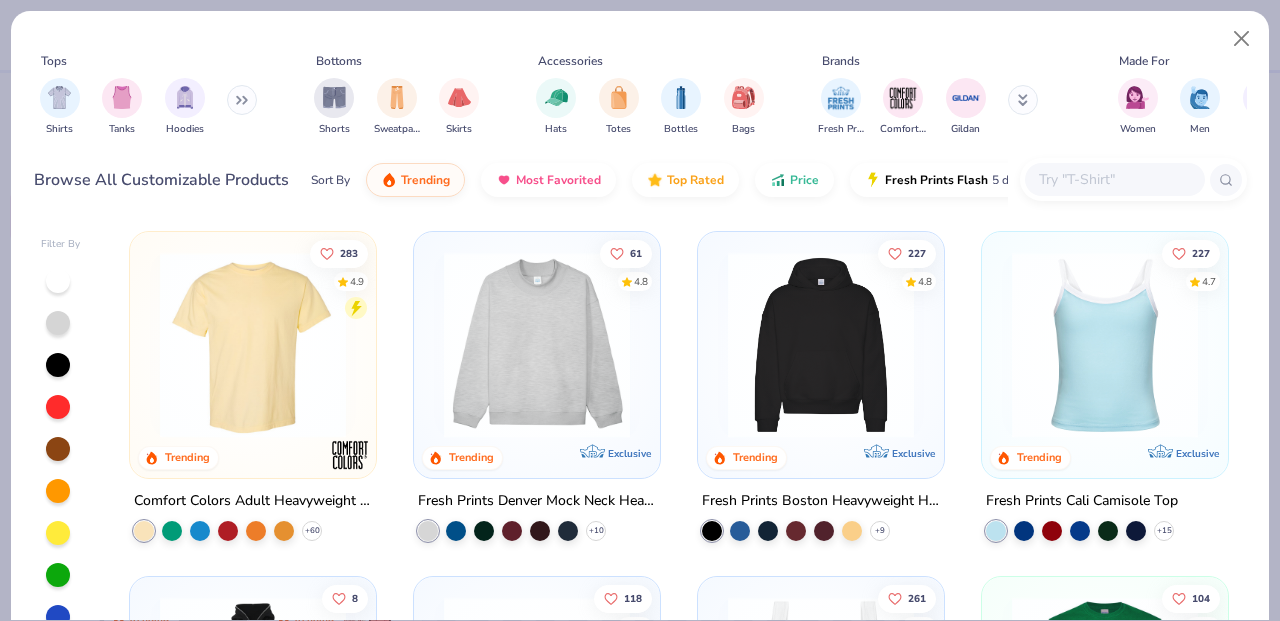 click at bounding box center (1114, 179) 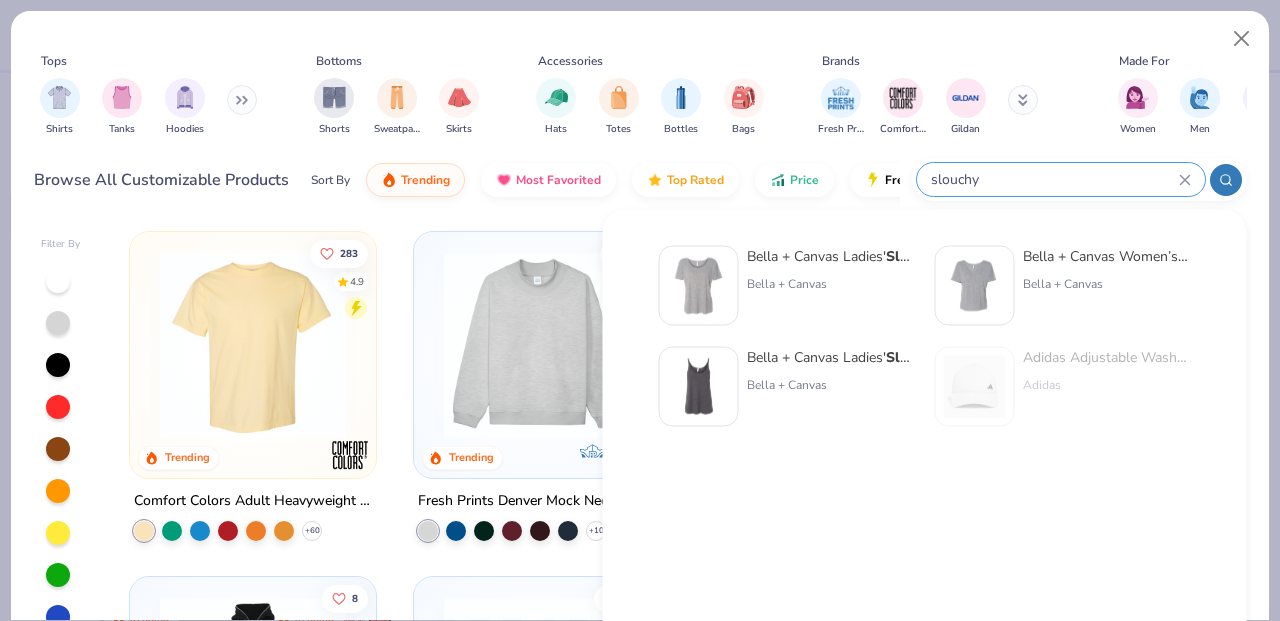 type on "slouchy" 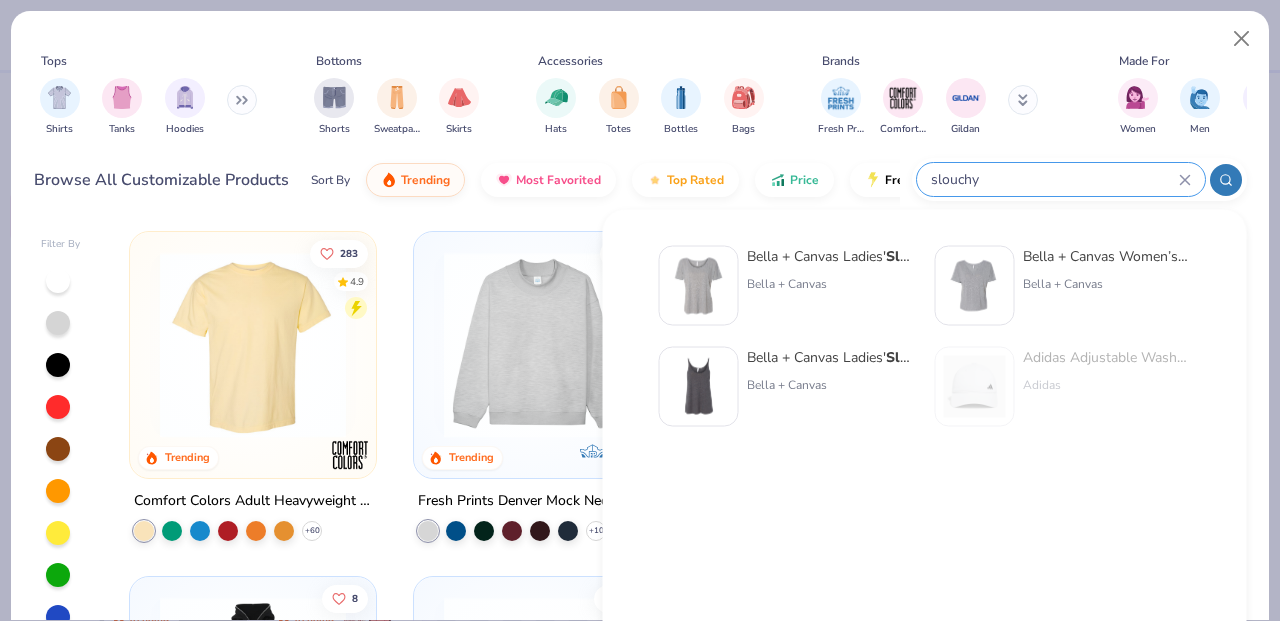 click at bounding box center (975, 286) 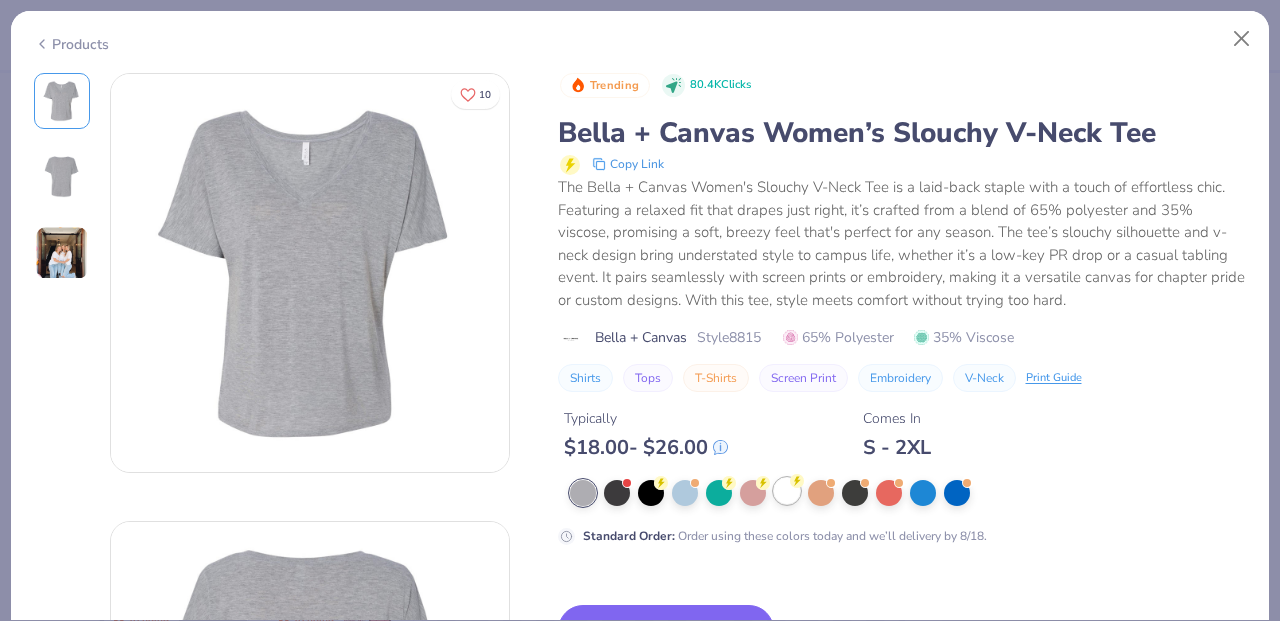 click at bounding box center (787, 491) 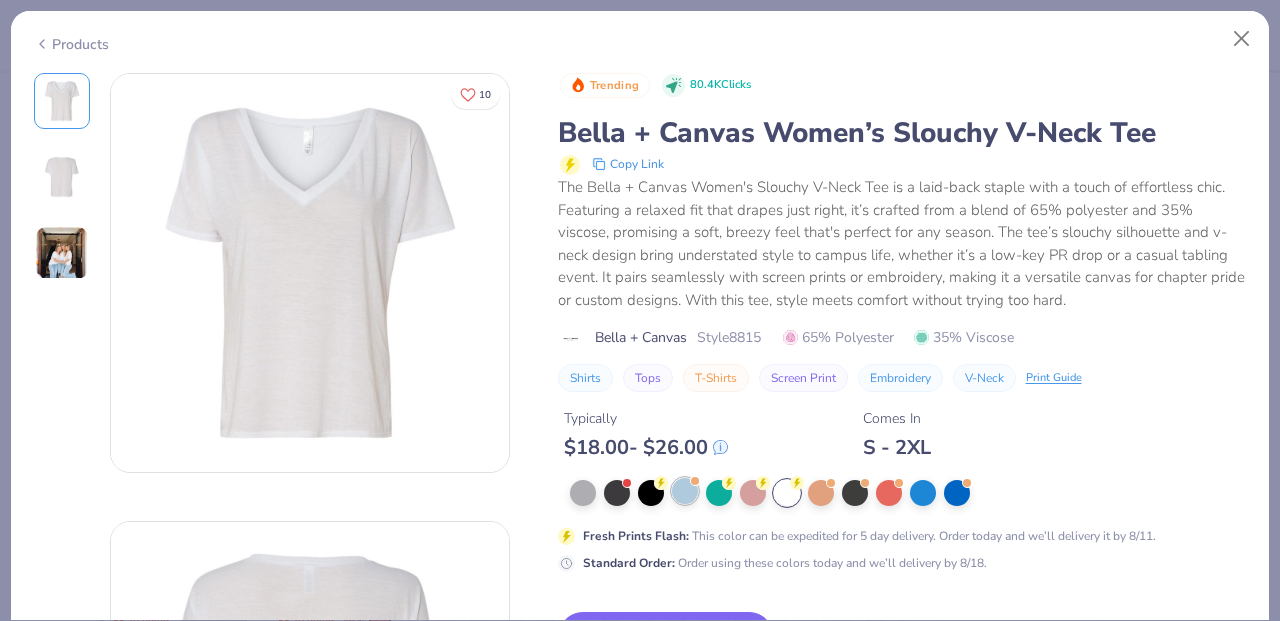 click at bounding box center (685, 491) 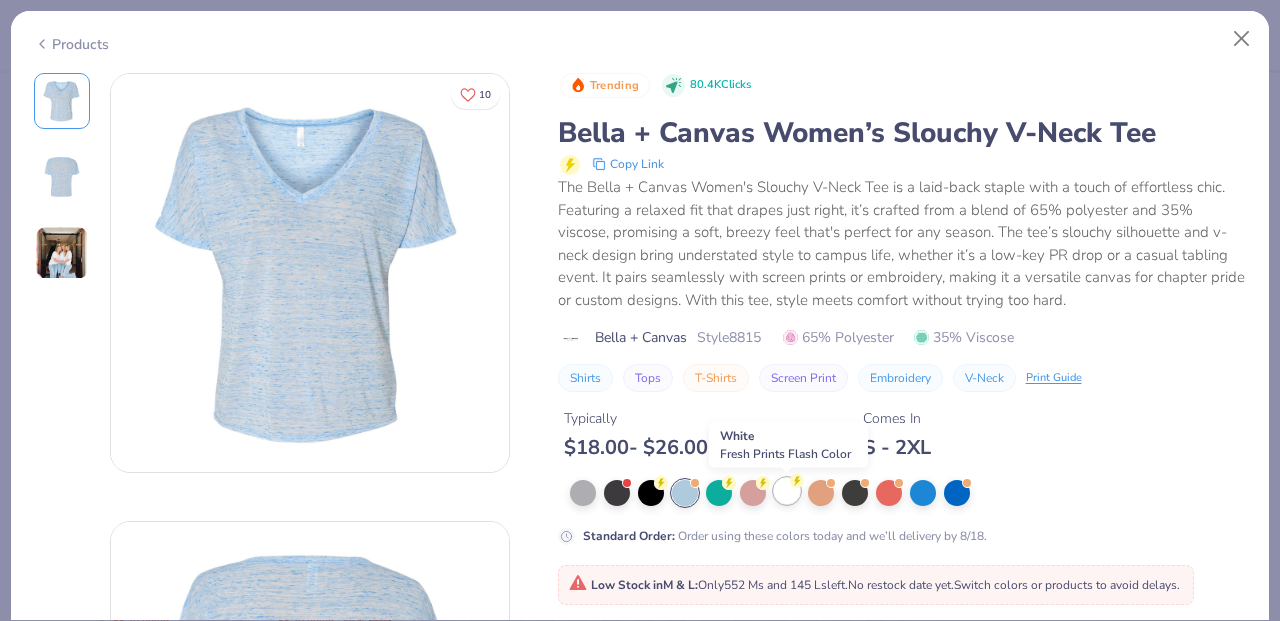 click at bounding box center (787, 491) 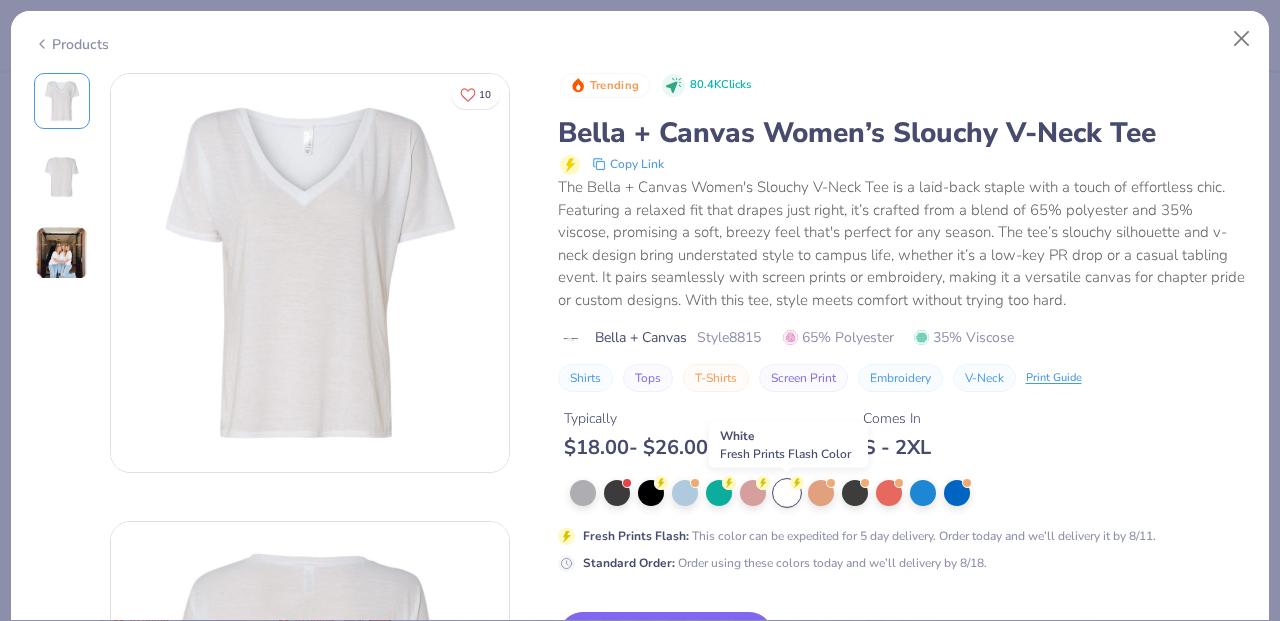 click on "Fresh Prints Flash :   This color can be expedited for 5 day delivery. Order today and we’ll delivery it by 8/11." at bounding box center [869, 536] 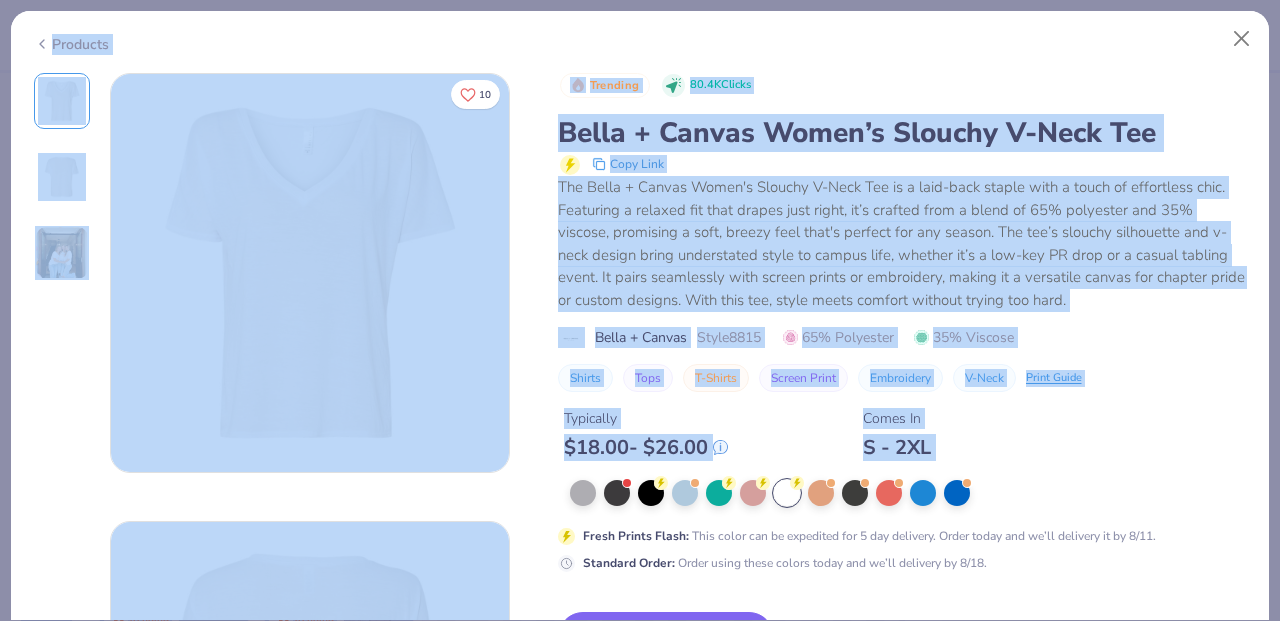 scroll, scrollTop: 122, scrollLeft: 0, axis: vertical 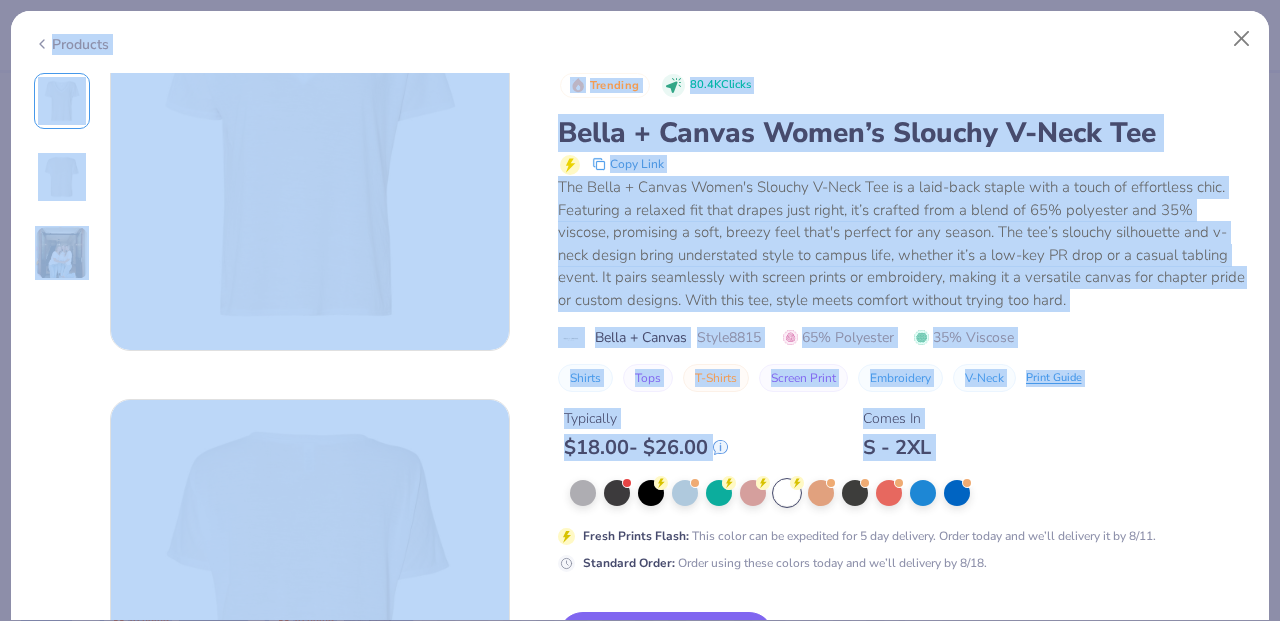 drag, startPoint x: 1138, startPoint y: 579, endPoint x: 1263, endPoint y: 125, distance: 470.89383 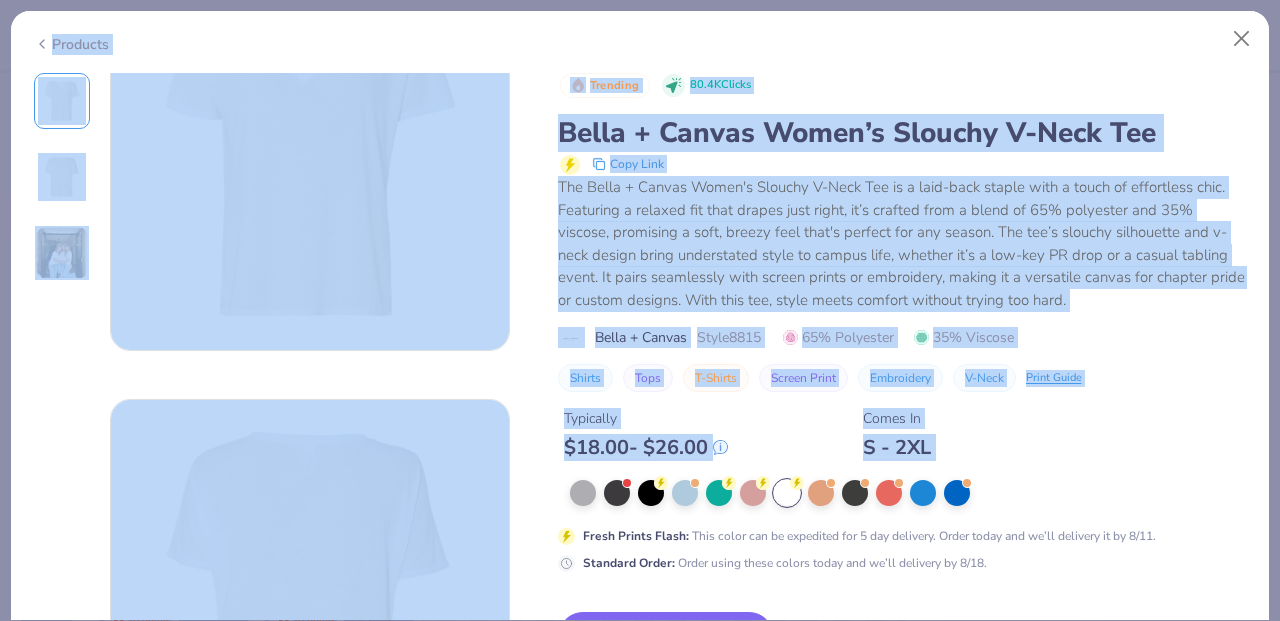click on "Design Title Save RZ Image AI Designs Add Text Upload Greek Clipart & logos Decorate golf football baseball Orgs Events Styles Print Types Fraternity Sorority Club Sports Rush & Bid Game Day Parent's Weekend PR & General Big Little Reveal Philanthropy Date Parties & Socials Retreat Spring Break Holidays Greek Week Formal & Semi Graduation Founder’s Day Classic Minimalist Varsity Y2K Typography Handdrawn Cartoons Grunge 80s & 90s 60s & 70s Embroidery Screen Print Patches Digital Print Vinyl Transfers Applique Trending Most Favorited Newest 11 Gavin Wallace Sigma Alpha Epsilon, University of Colorado Boulder Trending 33 Trending 14 Trending 15 Trending 17 Trending 19 Trending 5 Trending 100  % Back Comfort Colors Adult Heavyweight T-Shirt Comfort Colors # C1717 Minimum Order:  24 +   Fresh Prints Flash:  This color can be expedited for 5 day delivery. Print Type Screen Print Embroidery Digital Print Applique Transfers Vinyl Foil Rhinestones Standard Puff Ink Neon Ink Need help?" at bounding box center [640, 310] 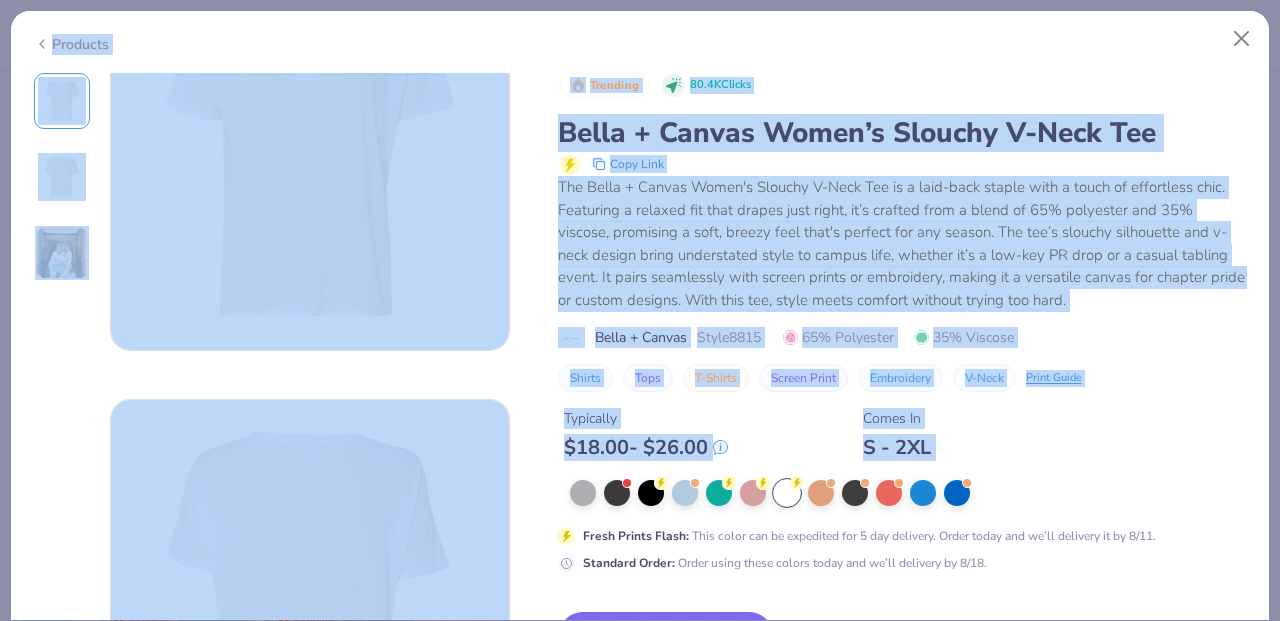 scroll, scrollTop: 2052, scrollLeft: 0, axis: vertical 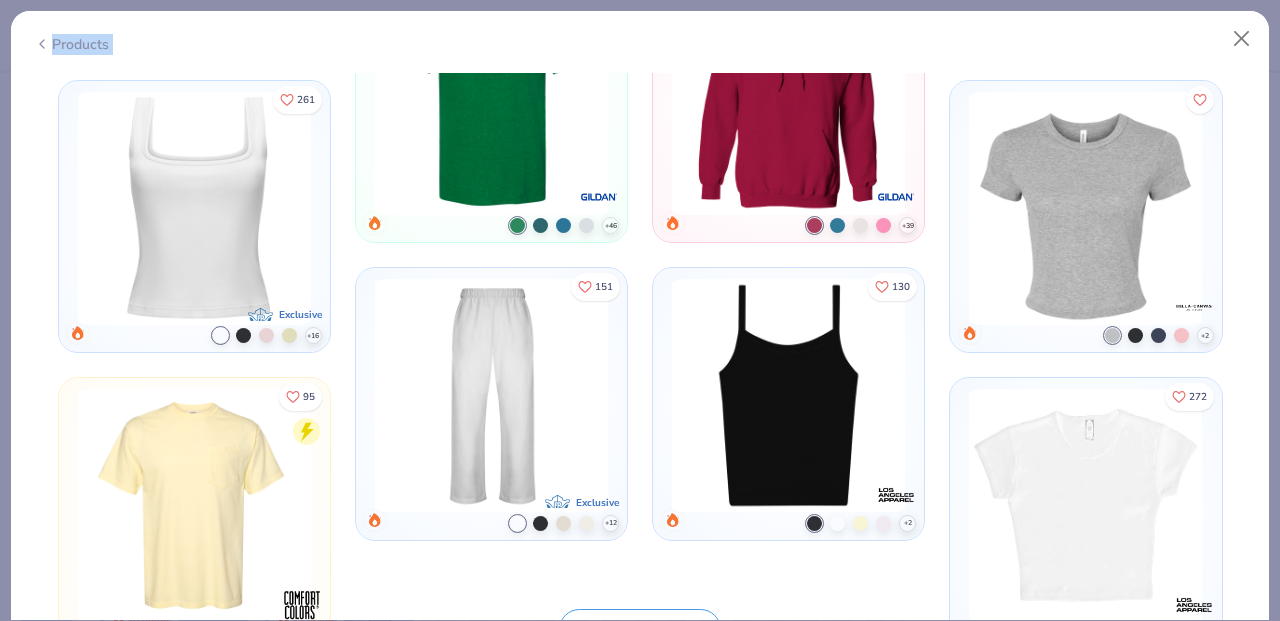 click on "Other Products You Might Like Shirts Bella + Canvas Women Regular Casual All Products 283 Comfort Colors Adult Heavyweight T-Shirt Comfort Colors Style  C1717 + 62 + 62 61 Fresh Prints Denver Mock Neck Heavyweight Sweatshirt Exclusive Style  FP94 + 12 Exclusive + 12 227 Fresh Prints Boston Heavyweight Hoodie Exclusive Style  FP87 + 11 Exclusive + 11 227 Fresh Prints Cali Camisole Top Exclusive Style  FP52 + 17 Exclusive + 17 8 Bella + Canvas Unisex Total Zip Hoodie Bella + Canvas Style  3741 118 Bella Canvas Ladies' Micro Ribbed Scoop Tank Bella + Canvas Style  1012BE + 1 + 1 261 Fresh Prints Sydney Square Neck Tank Top Exclusive Style  FP82 + 16 Exclusive + 16 104 Gildan Adult Heavy Cotton T-Shirt Gildan Style  G500 + 46 + 46 209 Gildan Adult Heavy Blend 8 Oz. 50/50 Hooded Sweatshirt Gildan Style  G185 + 39 + 39 Bella + Canvas Ladies' Micro Ribbed Baby Tee Bella + Canvas Style  1010BE + 2 + 2 95 Comfort Colors Adult Heavyweight RS Pocket T-Shirt Comfort Colors Style  6030CC + 46 + 46 151 Exclusive Style  + +" at bounding box center (640, 80) 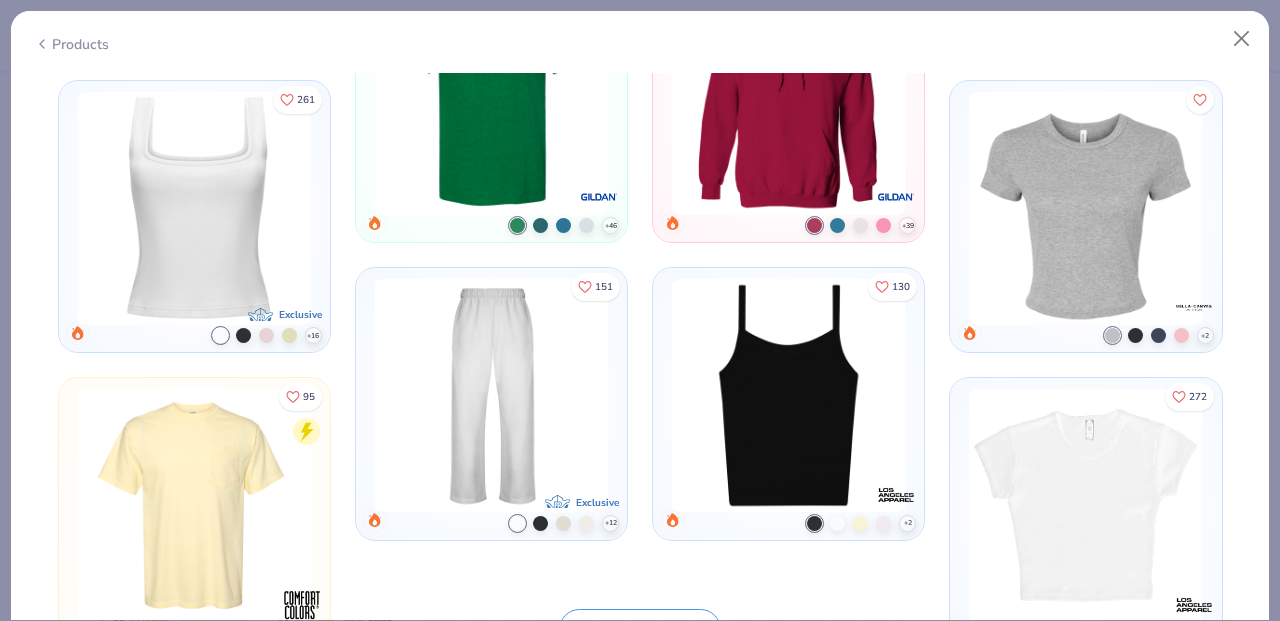 drag, startPoint x: 1244, startPoint y: 454, endPoint x: 990, endPoint y: 186, distance: 369.24246 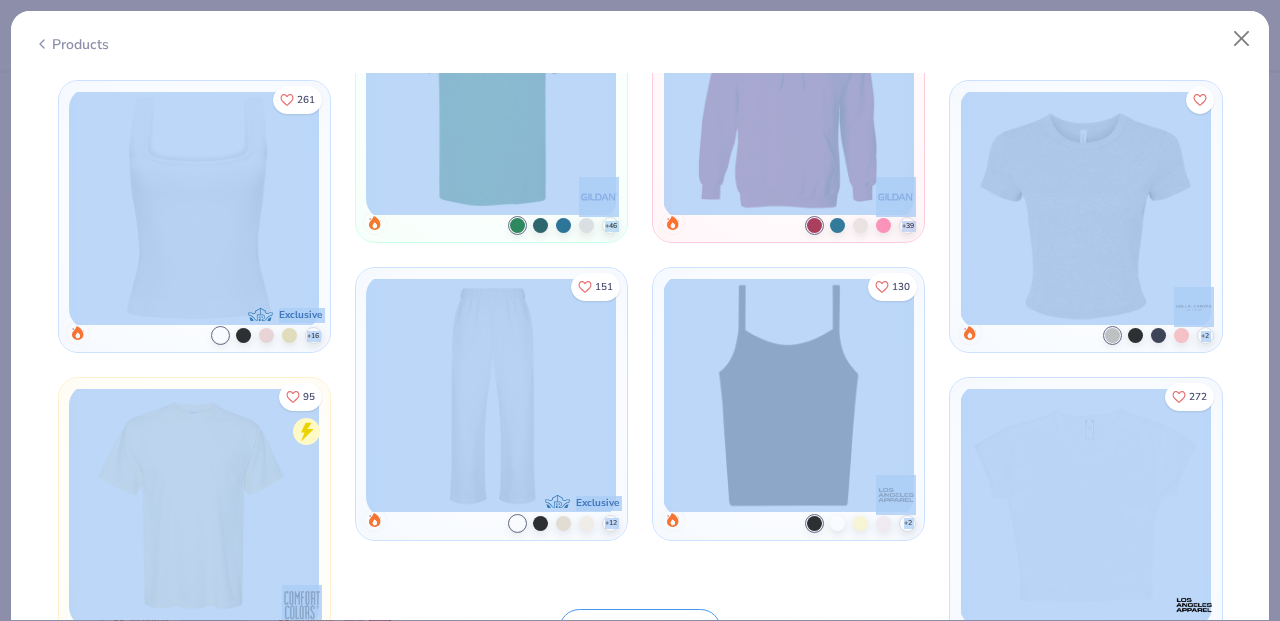 click on "Other Products You Might Like Shirts Bella + Canvas Women Regular Casual All Products 283 Comfort Colors Adult Heavyweight T-Shirt Comfort Colors Style  C1717 + 62 + 62 61 Fresh Prints Denver Mock Neck Heavyweight Sweatshirt Exclusive Style  FP94 + 12 Exclusive + 12 227 Fresh Prints Boston Heavyweight Hoodie Exclusive Style  FP87 + 11 Exclusive + 11 227 Fresh Prints Cali Camisole Top Exclusive Style  FP52 + 17 Exclusive + 17 8 Bella + Canvas Unisex Total Zip Hoodie Bella + Canvas Style  3741 118 Bella Canvas Ladies' Micro Ribbed Scoop Tank Bella + Canvas Style  1012BE + 1 + 1 261 Fresh Prints Sydney Square Neck Tank Top Exclusive Style  FP82 + 16 Exclusive + 16 104 Gildan Adult Heavy Cotton T-Shirt Gildan Style  G500 + 46 + 46 209 Gildan Adult Heavy Blend 8 Oz. 50/50 Hooded Sweatshirt Gildan Style  G185 + 39 + 39 Bella + Canvas Ladies' Micro Ribbed Baby Tee Bella + Canvas Style  1010BE + 2 + 2 95 Comfort Colors Adult Heavyweight RS Pocket T-Shirt Comfort Colors Style  6030CC + 46 + 46 151 Exclusive Style  + +" at bounding box center [640, 80] 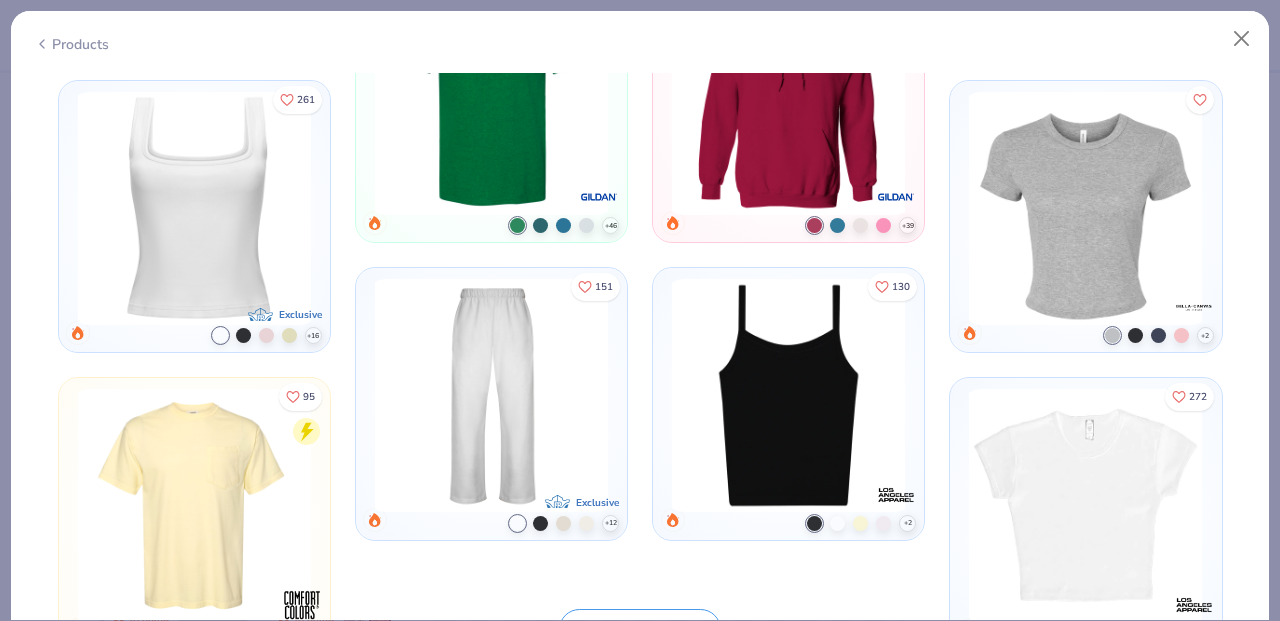 click on "Products 10 AA Alpha Phi, University of Texas at Austin Trending 80.4K  Clicks Bella + Canvas Women’s Slouchy V-Neck Tee Copy Link The Bella + Canvas Women's Slouchy V-Neck Tee is a laid-back staple with a touch of effortless chic. Featuring a relaxed fit that drapes just right, it’s crafted from a blend of 65% polyester and 35% viscose, promising a soft, breezy feel that's perfect for any season. The tee’s slouchy silhouette and v-neck design bring understated style to campus life, whether it’s a low-key PR drop or a casual tabling event. It pairs seamlessly with screen prints or embroidery, making it a versatile canvas for chapter pride or custom designs. With this tee, style meets comfort without trying too hard. Bella + Canvas Style  8815   65% Polyester   35% Viscose Shirts Tops T-Shirts Screen Print Embroidery V-Neck Print Guide Typically   $ 18.00  - $ 26.00   Comes In S - 2XL     Fresh Prints Flash :   Standard Order :   Order using these colors today and we’ll delivery by 8/18. See More 3" at bounding box center [640, 310] 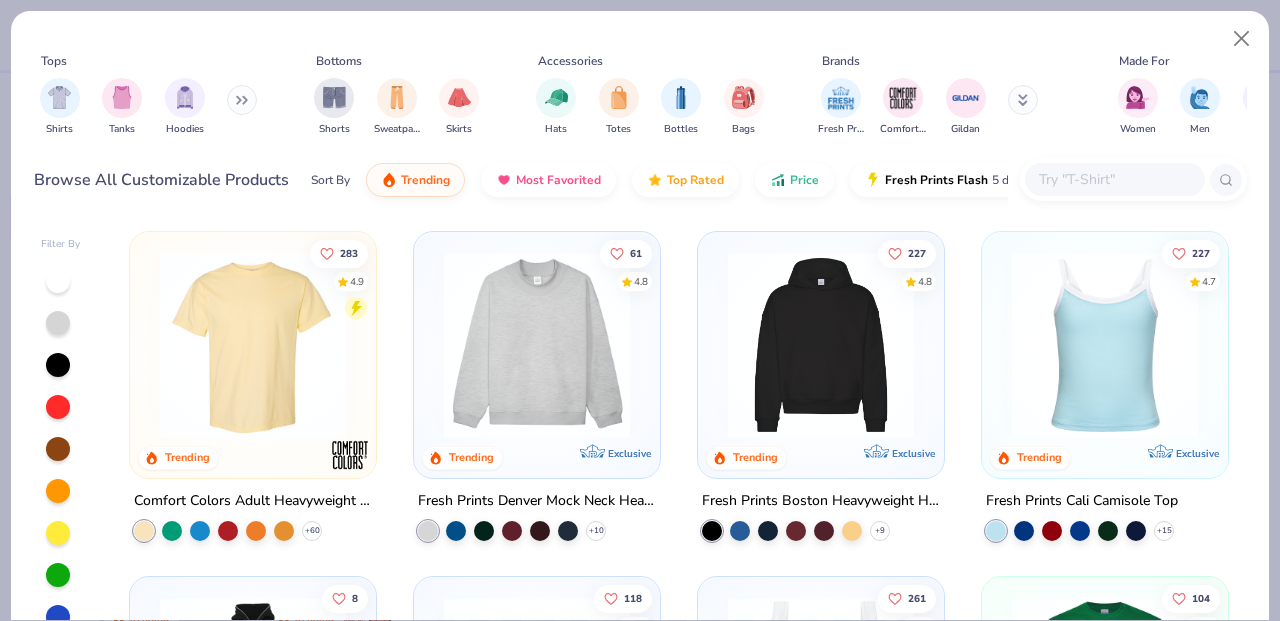 click at bounding box center (1114, 179) 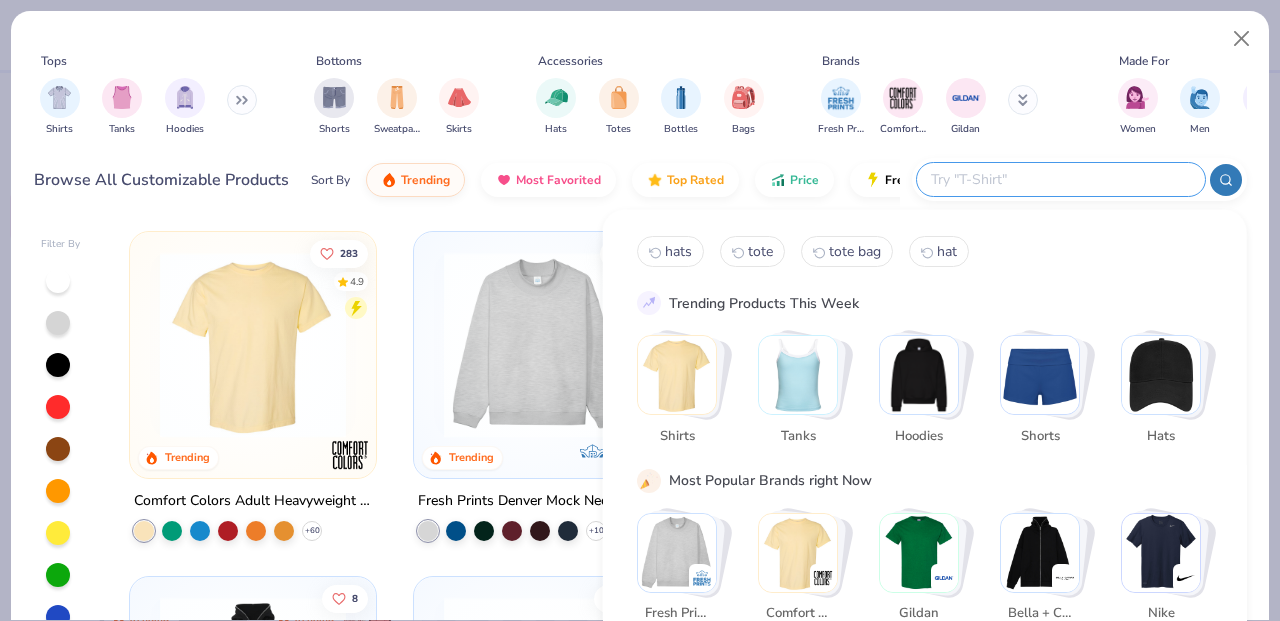 click on "hats   tote   tote bag   hat Trending Products This Week Shirts Tanks Hoodies Shorts Hats Most Popular Brands right Now Fresh Prints Comfort Colors Gildan Bella + Canvas Nike Top Styles This Week Classic Sportswear Athleisure Cozy Casual" at bounding box center (925, 530) 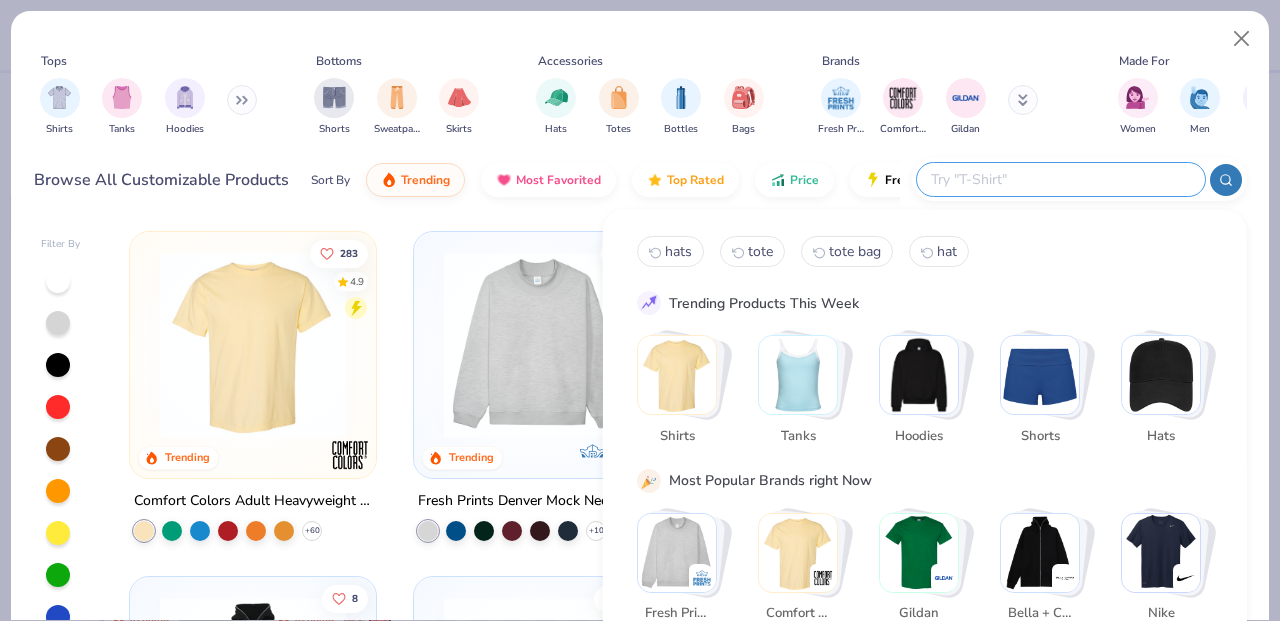 click at bounding box center (1060, 179) 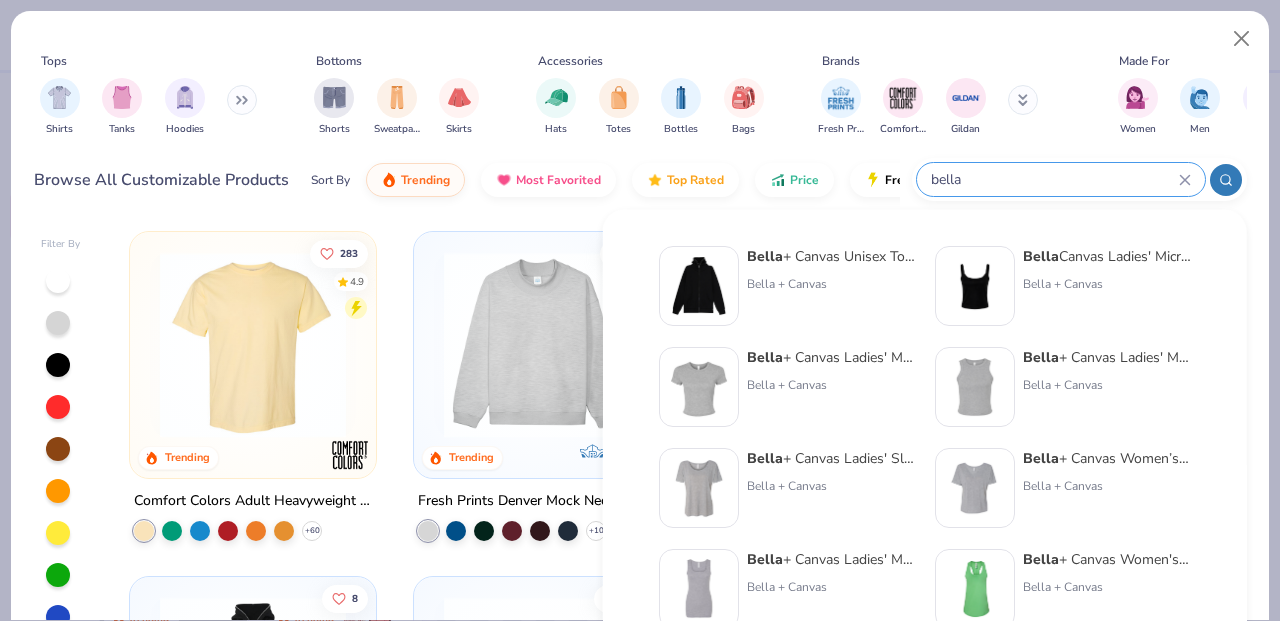 type on "bella" 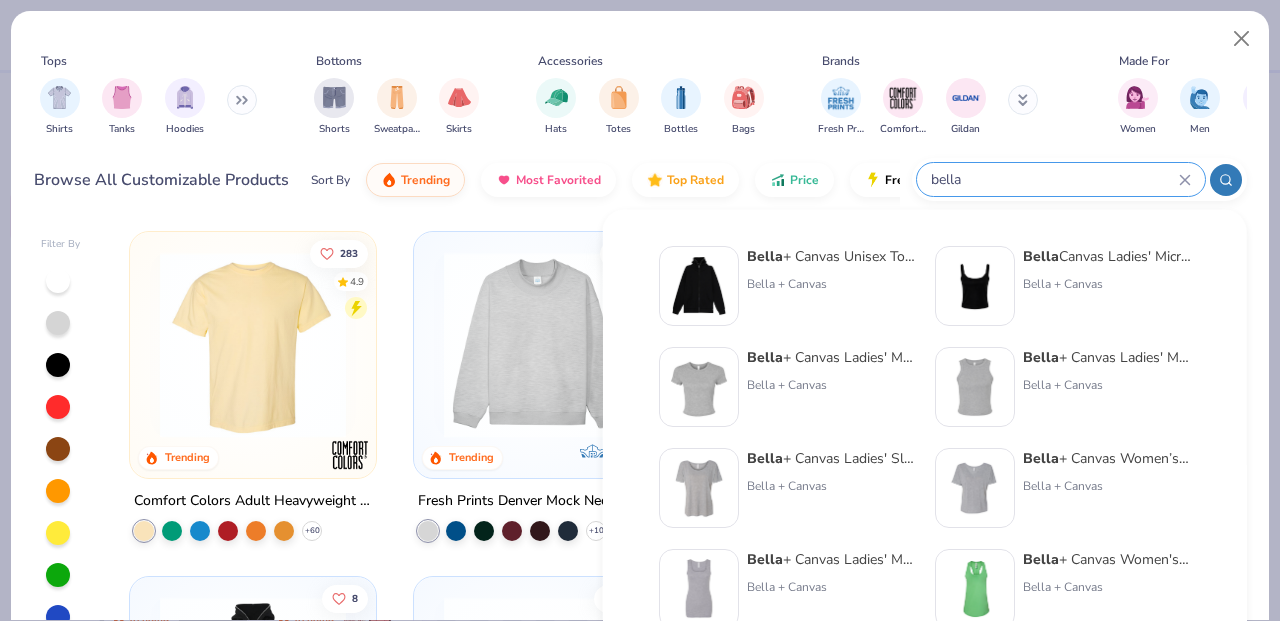 click at bounding box center (699, 387) 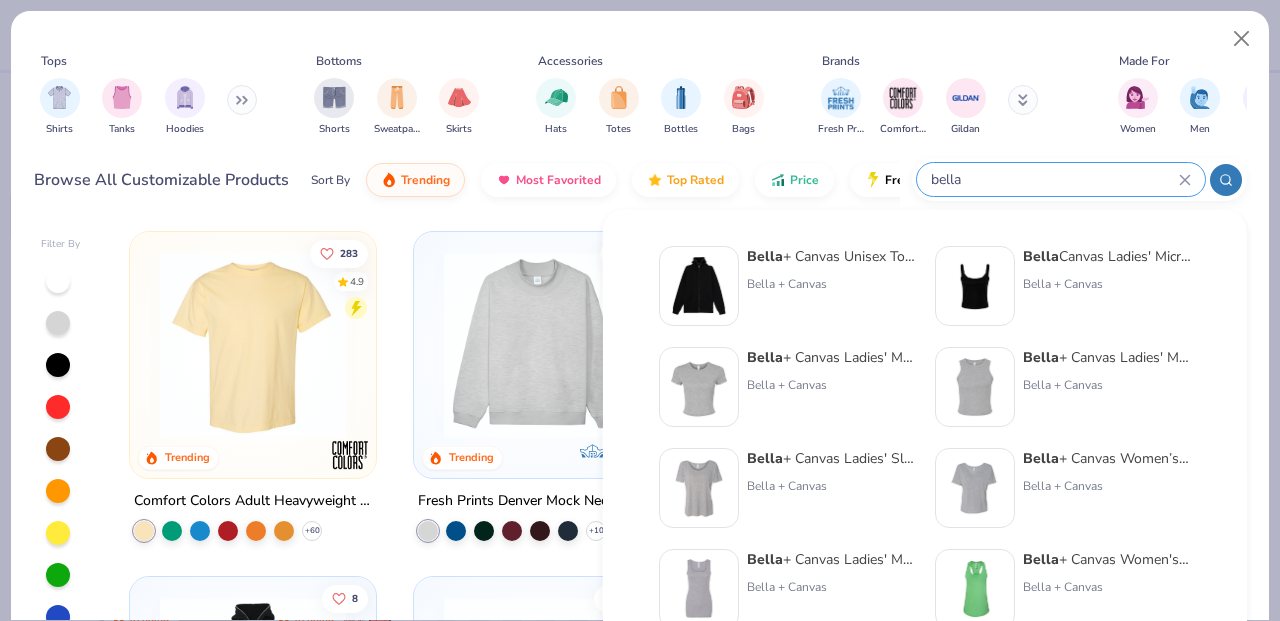 type 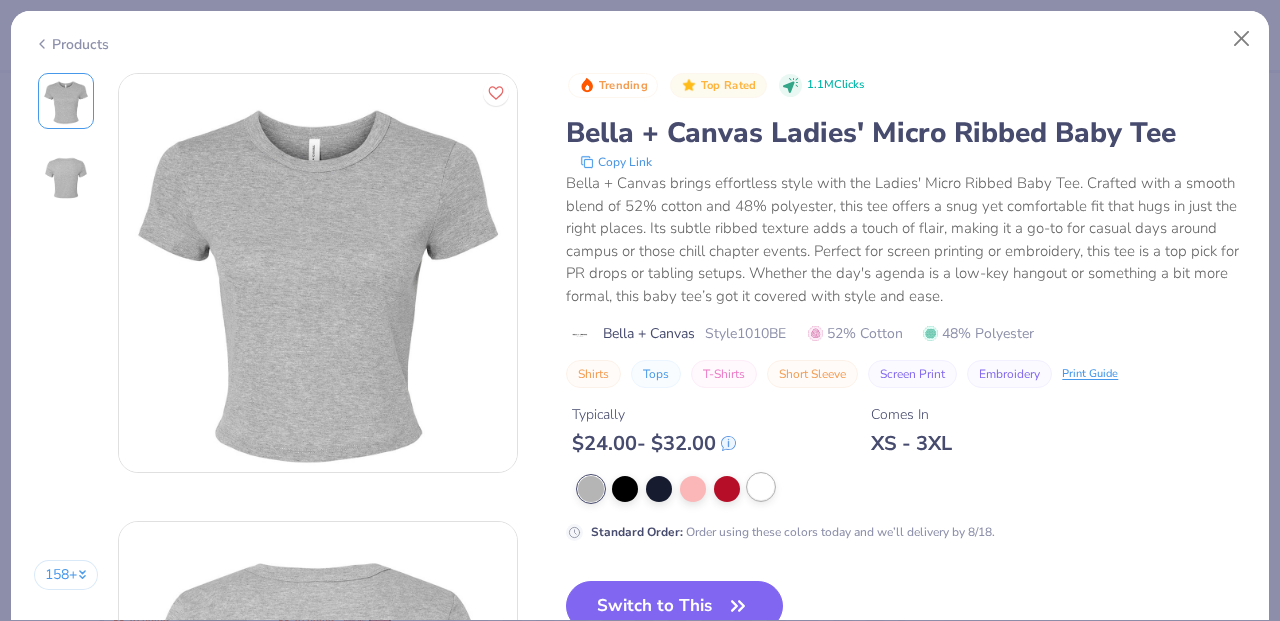 click at bounding box center [761, 487] 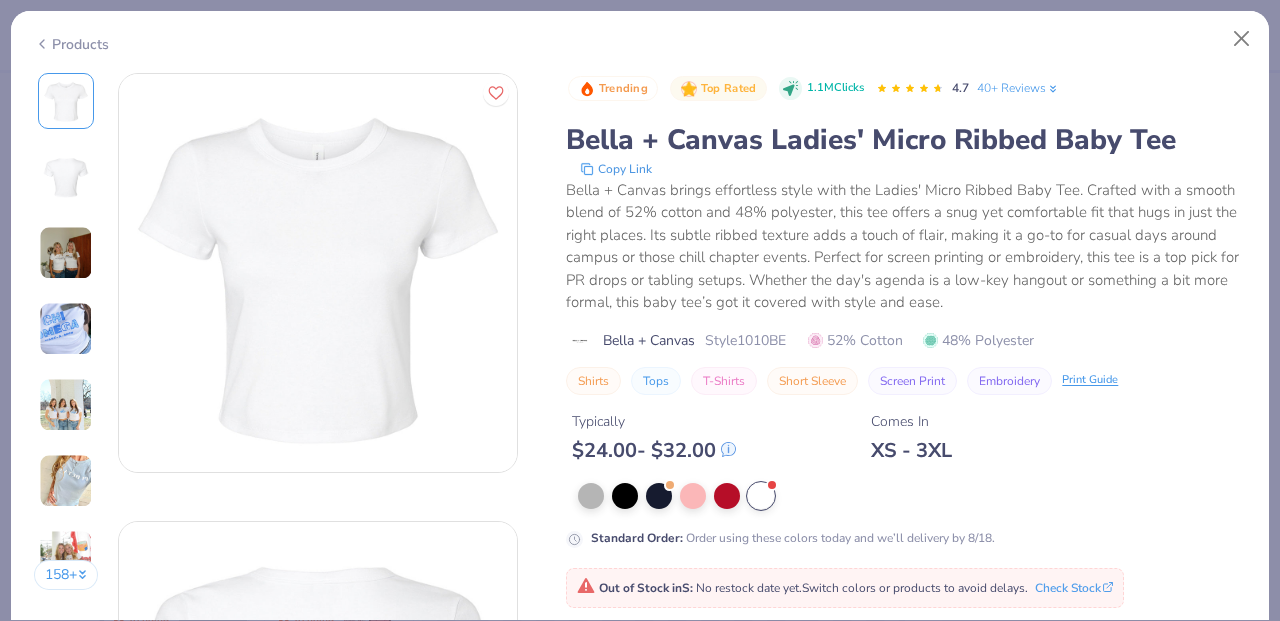click at bounding box center [66, 329] 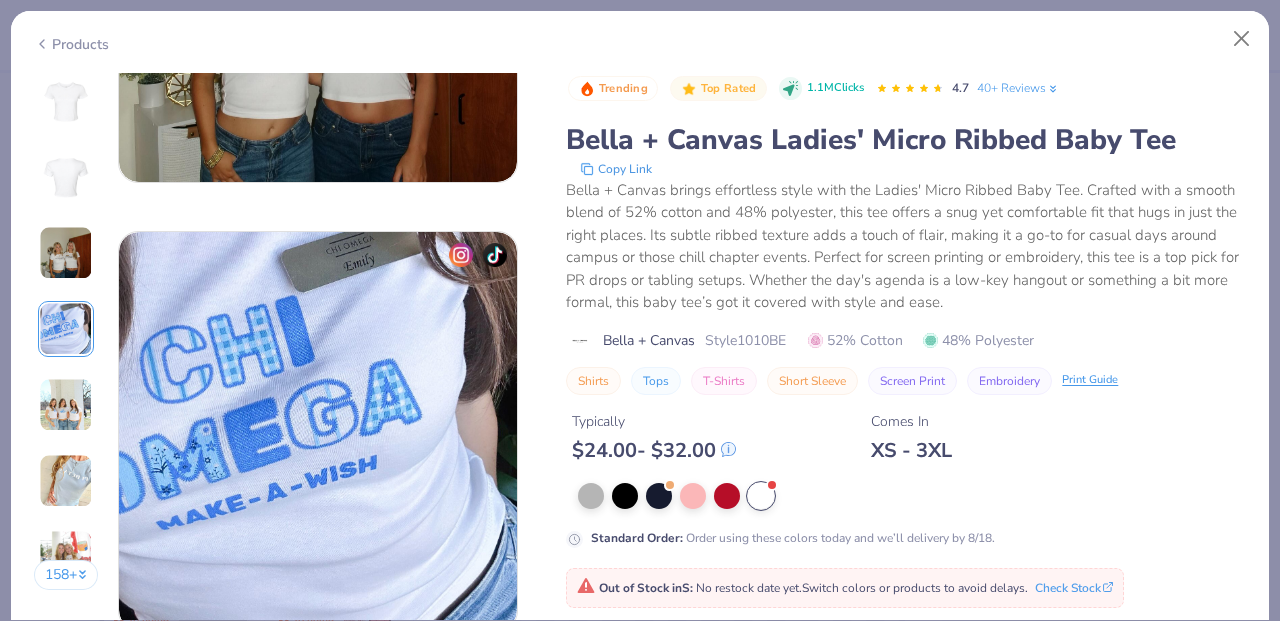 scroll, scrollTop: 1344, scrollLeft: 0, axis: vertical 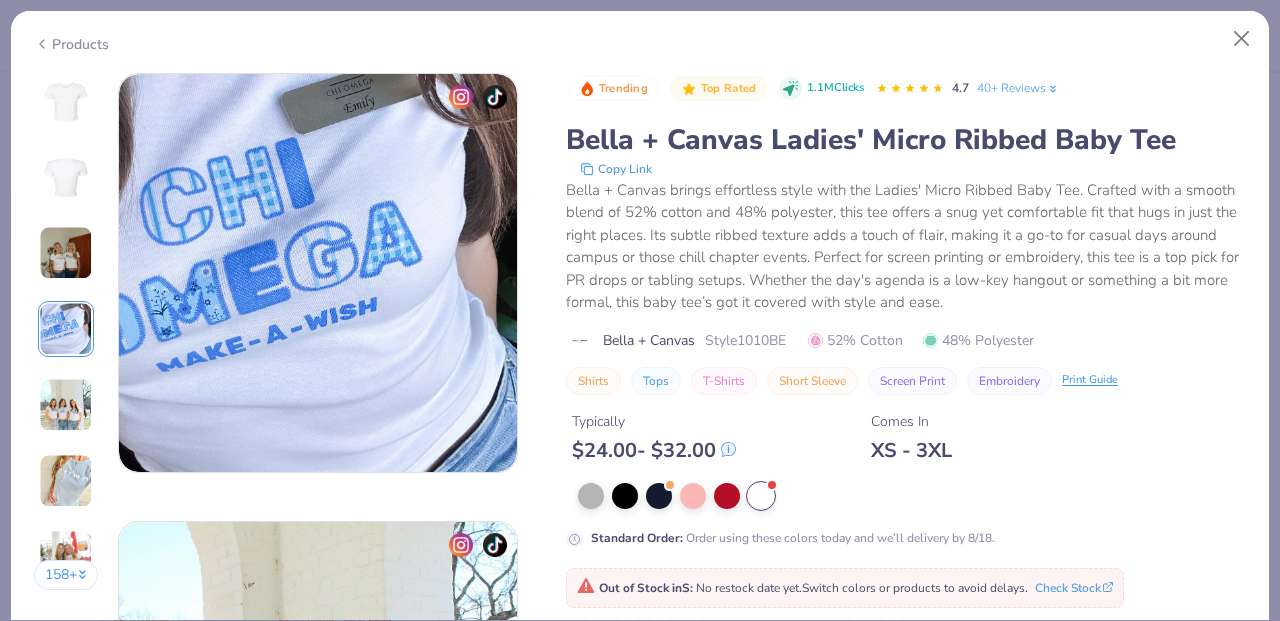 click at bounding box center [66, 101] 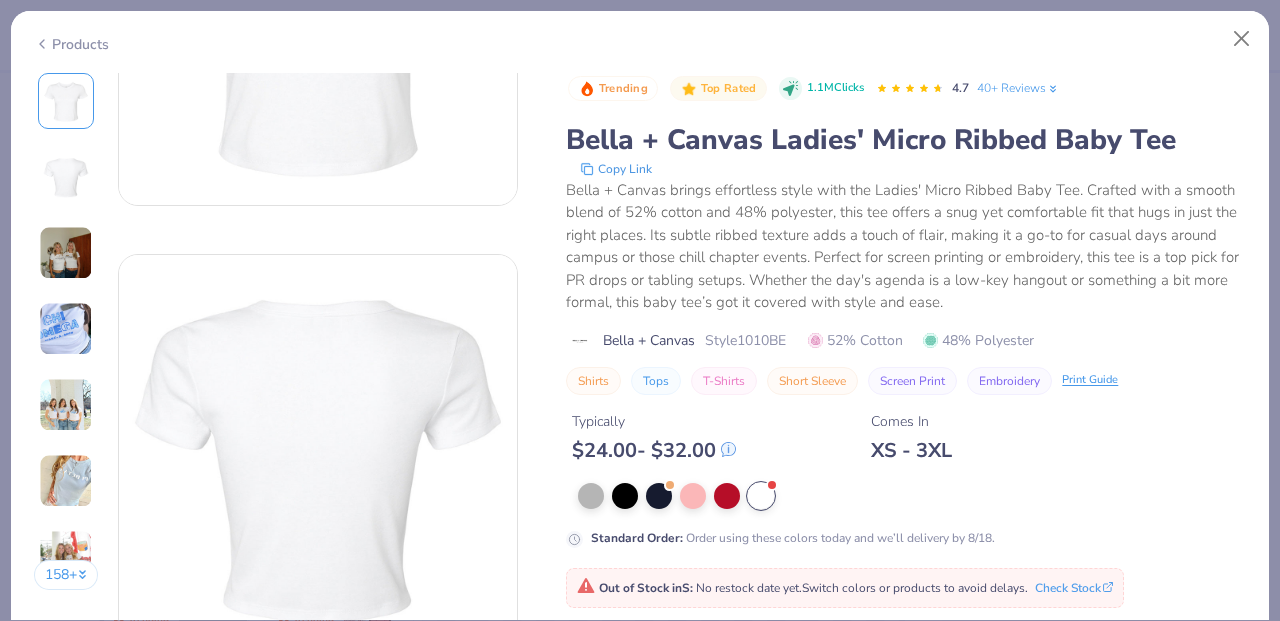 scroll, scrollTop: 0, scrollLeft: 0, axis: both 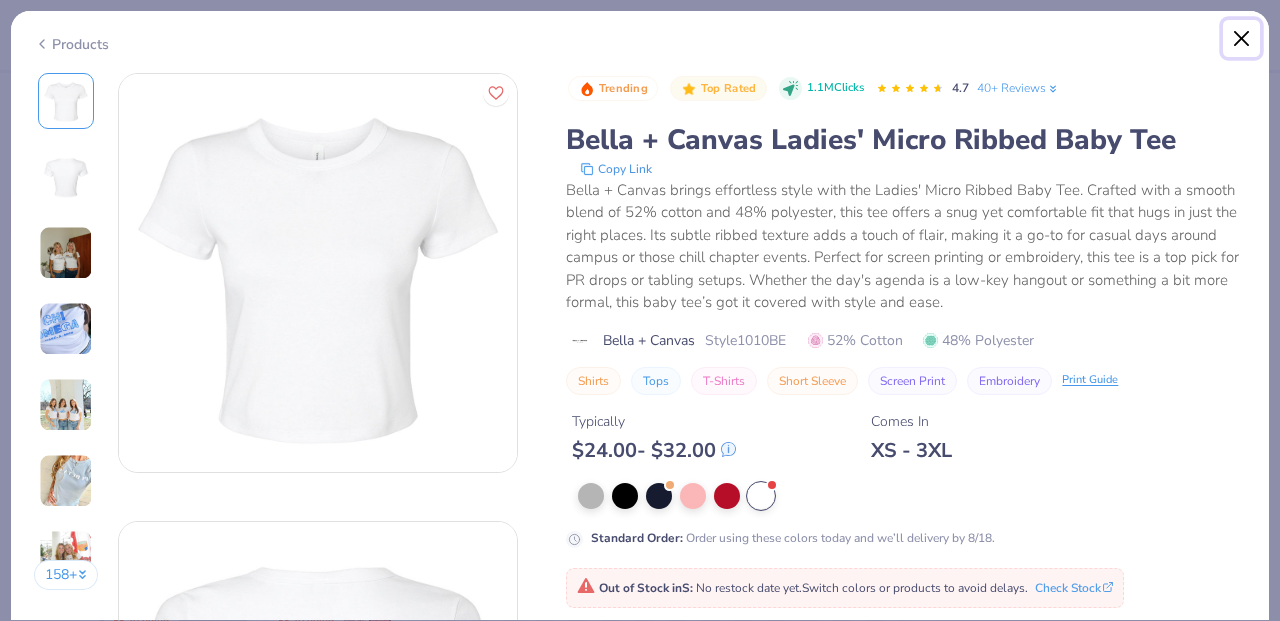 click at bounding box center [1242, 39] 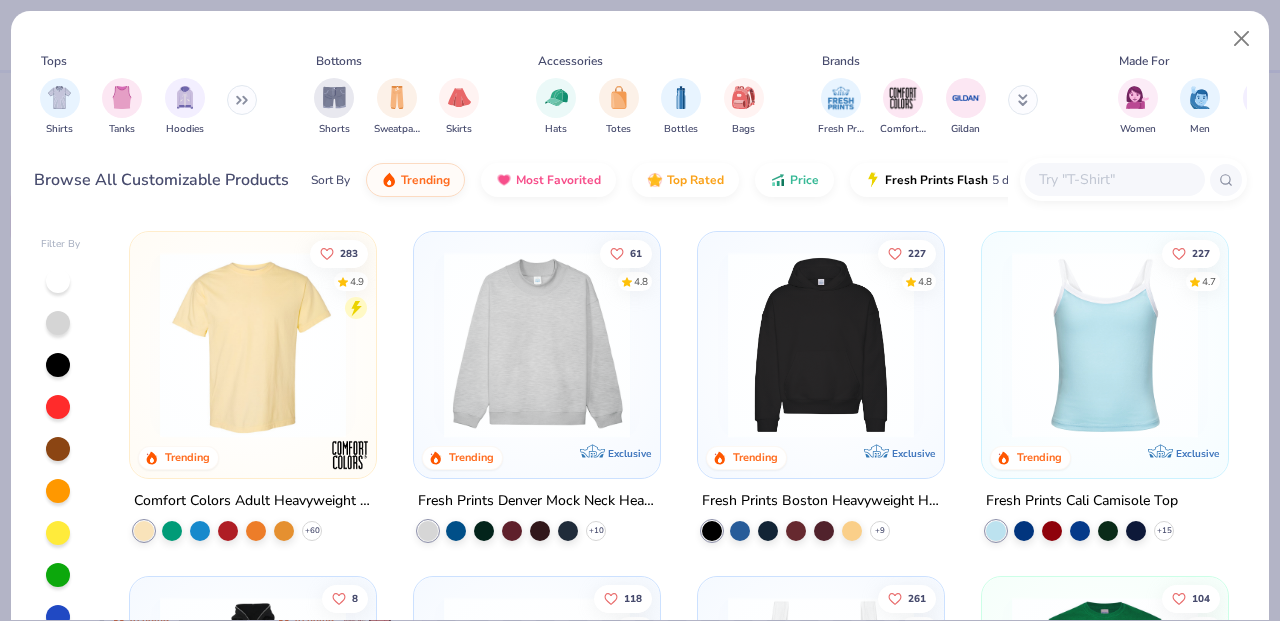 click on "Filter By 283 4.9 Trending Comfort Colors Adult Heavyweight T-Shirt + 60 61 4.8 Trending Exclusive Fresh Prints Denver Mock Neck Heavyweight Sweatshirt + 10 227 4.8 Trending Exclusive Fresh Prints Boston Heavyweight Hoodie + 9 227 4.7 Trending Exclusive Fresh Prints Cali Camisole Top + 15 8 Trending Bella + Canvas Unisex Total Zip Hoodie 118 4.9 Trending Bella Canvas Ladies' Micro Ribbed Scoop Tank 261 4.8 Trending Exclusive Fresh Prints Sydney Square Neck Tank Top + 14 104 4.8 Trending Gildan Adult Heavy Cotton T-Shirt + 44 209 4.8 Trending Gildan Adult Heavy Blend 8 Oz. 50/50 Hooded Sweatshirt + 37 4.7 Trending Bella + Canvas Ladies' Micro Ribbed Baby Tee 95 4.9 Trending Comfort Colors Adult Heavyweight RS Pocket T-Shirt + 44 151 4.7 Trending Exclusive Fresh Prints San Diego Open Heavyweight Sweatpants + 10" at bounding box center (640, 418) 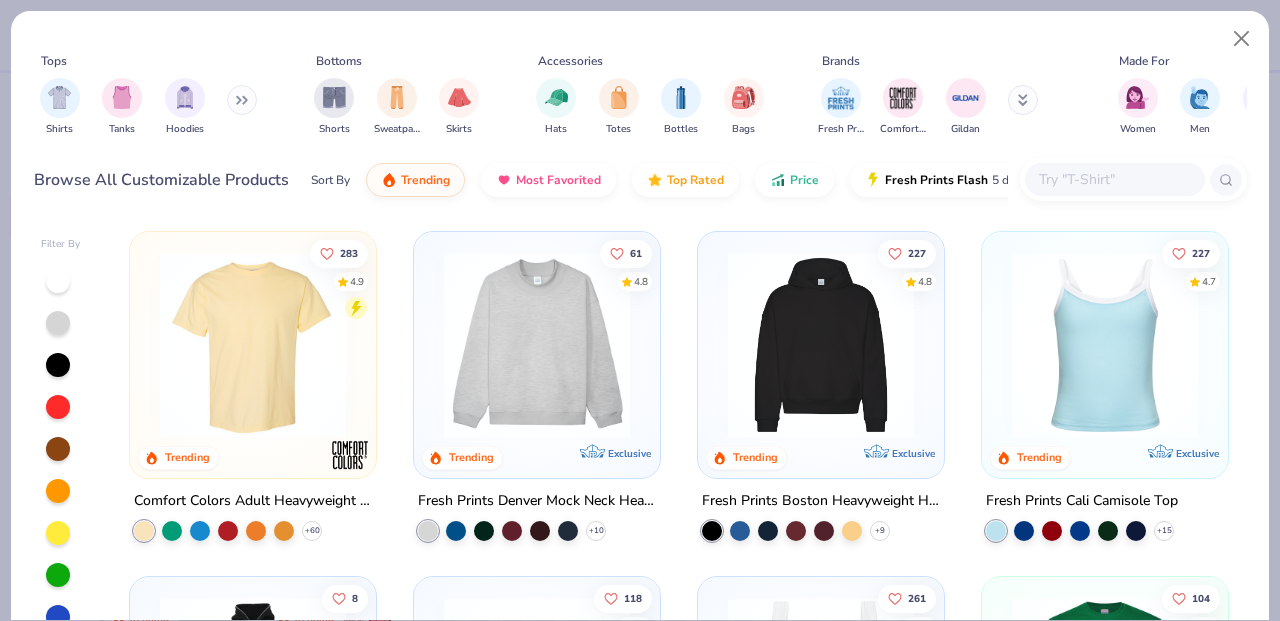 drag, startPoint x: 1240, startPoint y: 251, endPoint x: 1226, endPoint y: 290, distance: 41.4367 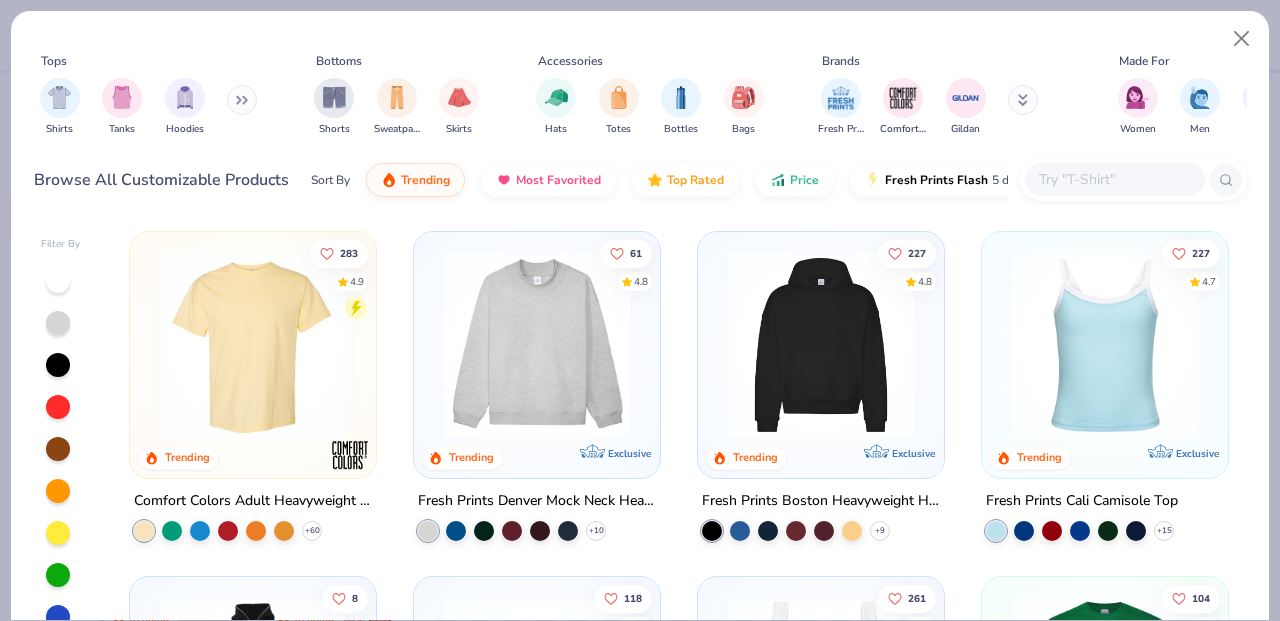click on "Design Title Save RZ Image AI Designs Add Text Upload Greek Clipart & logos Decorate golf football baseball Orgs Events Styles Print Types Fraternity Sorority Club Sports Rush & Bid Game Day Parent's Weekend PR & General Big Little Reveal Philanthropy Date Parties & Socials Retreat Spring Break Holidays Greek Week Formal & Semi Graduation Founder’s Day Classic Minimalist Varsity Y2K Typography Handdrawn Cartoons Grunge 80s & 90s 60s & 70s Embroidery Screen Print Patches Digital Print Vinyl Transfers Applique Trending Most Favorited Newest 11 Gavin Wallace Sigma Alpha Epsilon, University of Colorado Boulder Trending 33 Trending 14 Trending 15 Trending 17 Trending 20 Trending 5 Trending 100  % Back Comfort Colors Adult Heavyweight T-Shirt Comfort Colors # C1717 Minimum Order:  24 +   Fresh Prints Flash:  This color can be expedited for 5 day delivery. Print Type Screen Print Embroidery Digital Print Applique Transfers Vinyl Foil Rhinestones Standard Puff Ink Neon Ink Need help?" at bounding box center [640, 310] 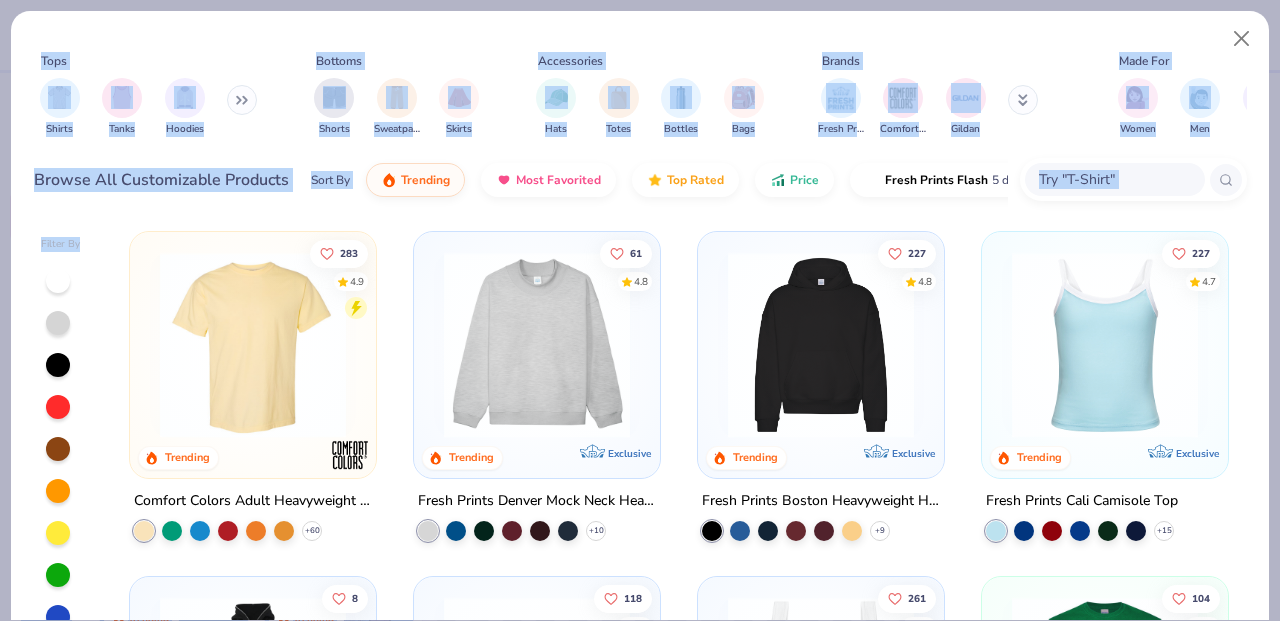 click on "283 4.9 Trending Comfort Colors Adult Heavyweight T-Shirt + 60 61 4.8 Trending Exclusive Fresh Prints Denver Mock Neck Heavyweight Sweatshirt + 10 227 4.8 Trending Exclusive Fresh Prints Boston Heavyweight Hoodie + 9 227 4.7 Trending Exclusive Fresh Prints Cali Camisole Top + 15 8 Trending Bella + Canvas Unisex Total Zip Hoodie 118 4.9 Trending Bella Canvas Ladies' Micro Ribbed Scoop Tank 261 4.8 Trending Exclusive Fresh Prints Sydney Square Neck Tank Top + 14 104 4.8 Trending Gildan Adult Heavy Cotton T-Shirt + 44 209 4.8 Trending Gildan Adult Heavy Blend 8 Oz. 50/50 Hooded Sweatshirt + 37 4.7 Trending Bella + Canvas Ladies' Micro Ribbed Baby Tee 95 4.9 Trending Comfort Colors Adult Heavyweight RS Pocket T-Shirt + 44 151 4.7 Trending Exclusive Fresh Prints San Diego Open Heavyweight Sweatpants + 10" at bounding box center [679, 477] 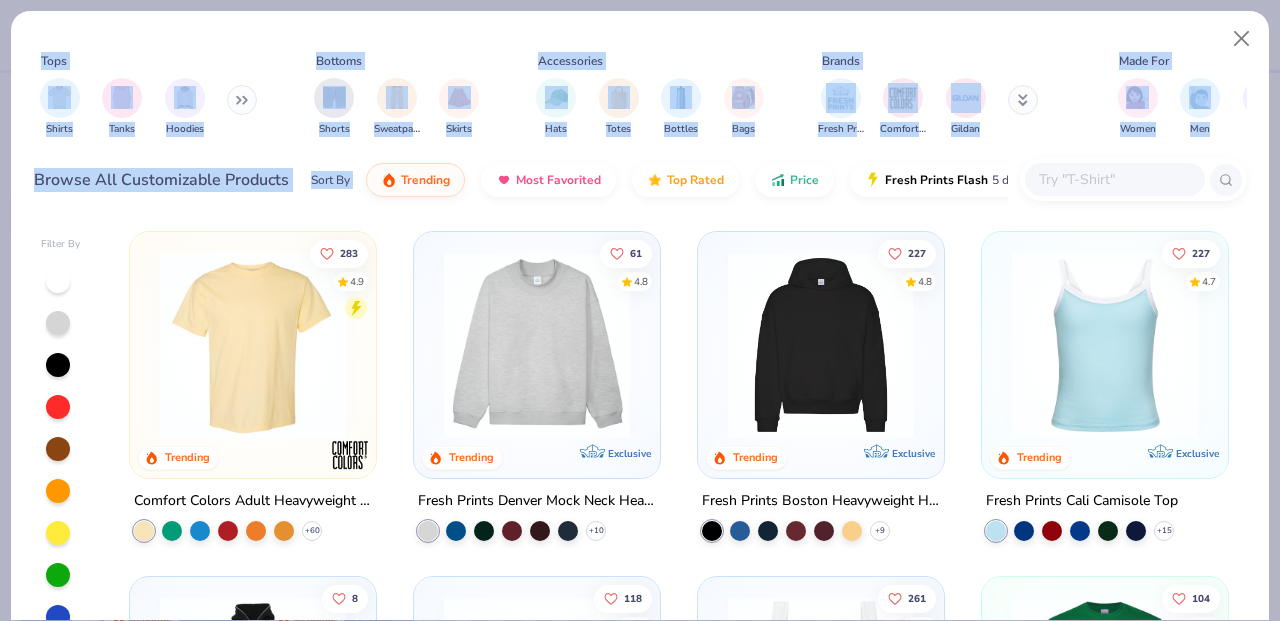 scroll, scrollTop: 62, scrollLeft: 0, axis: vertical 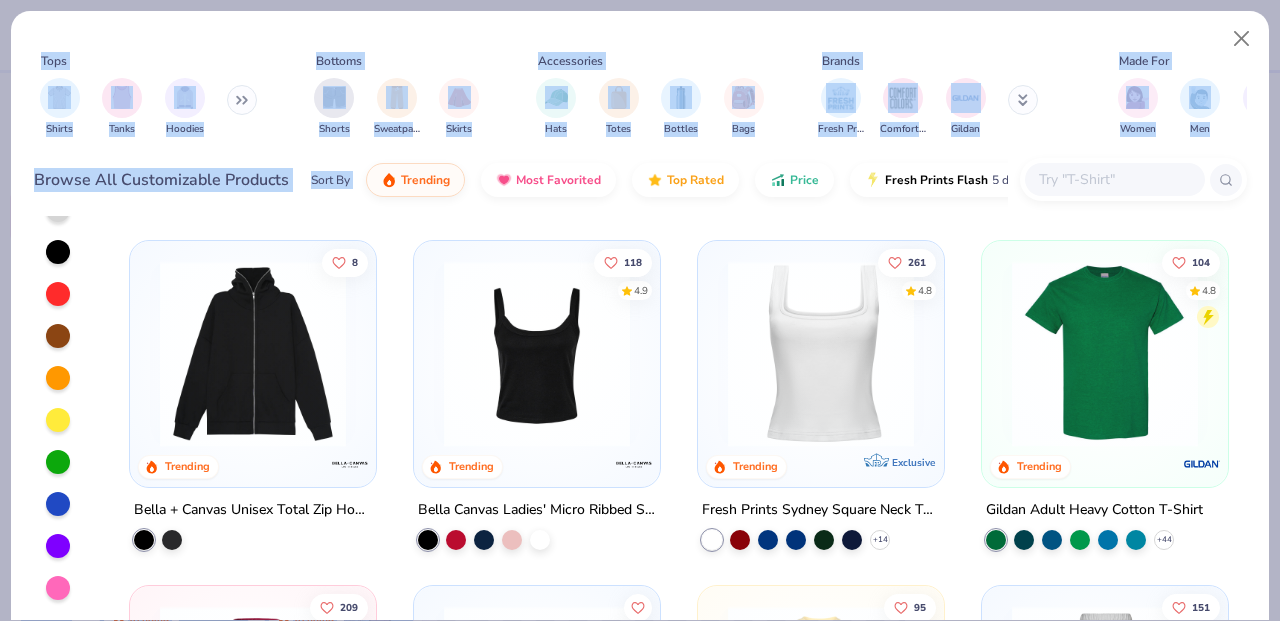 drag, startPoint x: 361, startPoint y: 206, endPoint x: 373, endPoint y: 260, distance: 55.31727 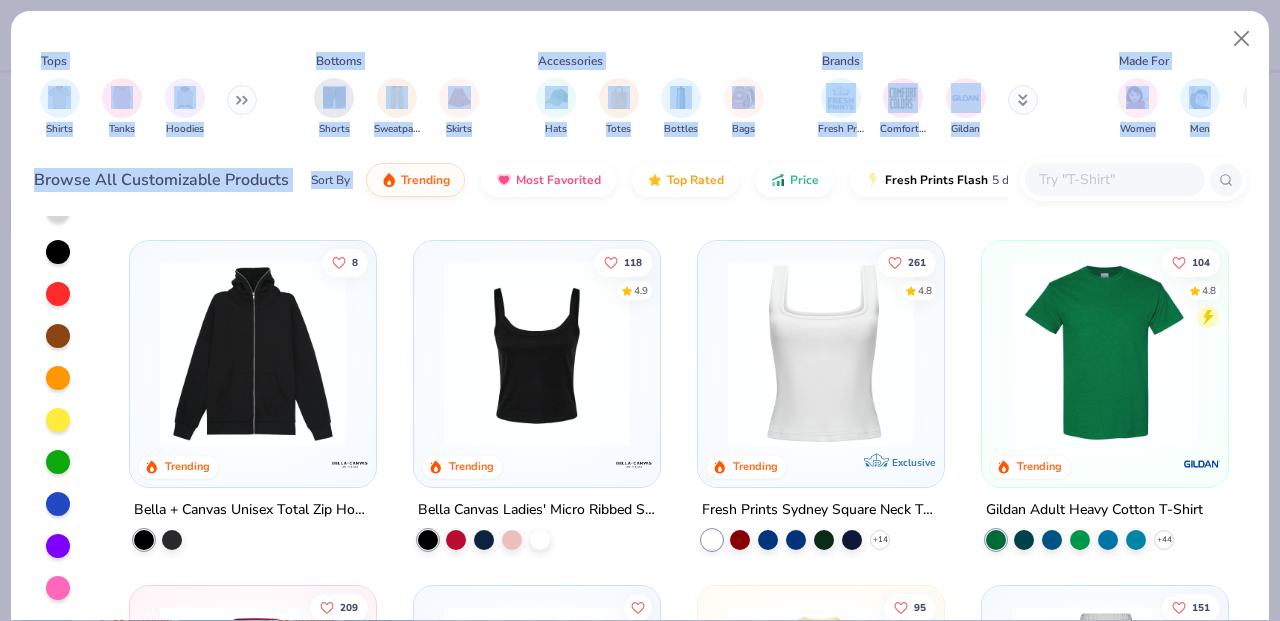 click on "Design Title Save RZ Image AI Designs Add Text Upload Greek Clipart & logos Decorate golf football baseball Orgs Events Styles Print Types Fraternity Sorority Club Sports Rush & Bid Game Day Parent's Weekend PR & General Big Little Reveal Philanthropy Date Parties & Socials Retreat Spring Break Holidays Greek Week Formal & Semi Graduation Founder’s Day Classic Minimalist Varsity Y2K Typography Handdrawn Cartoons Grunge 80s & 90s 60s & 70s Embroidery Screen Print Patches Digital Print Vinyl Transfers Applique Trending Most Favorited Newest 11 Gavin Wallace Sigma Alpha Epsilon, University of Colorado Boulder Trending 33 Trending 14 Trending 15 Trending 17 Trending 20 Trending 5 Trending 100  % Back Comfort Colors Adult Heavyweight T-Shirt Comfort Colors # C1717 Minimum Order:  24 +   Fresh Prints Flash:  This color can be expedited for 5 day delivery. Print Type Screen Print Embroidery Digital Print Applique Transfers Vinyl Foil Rhinestones Standard Puff Ink Neon Ink Need help?" at bounding box center (640, 310) 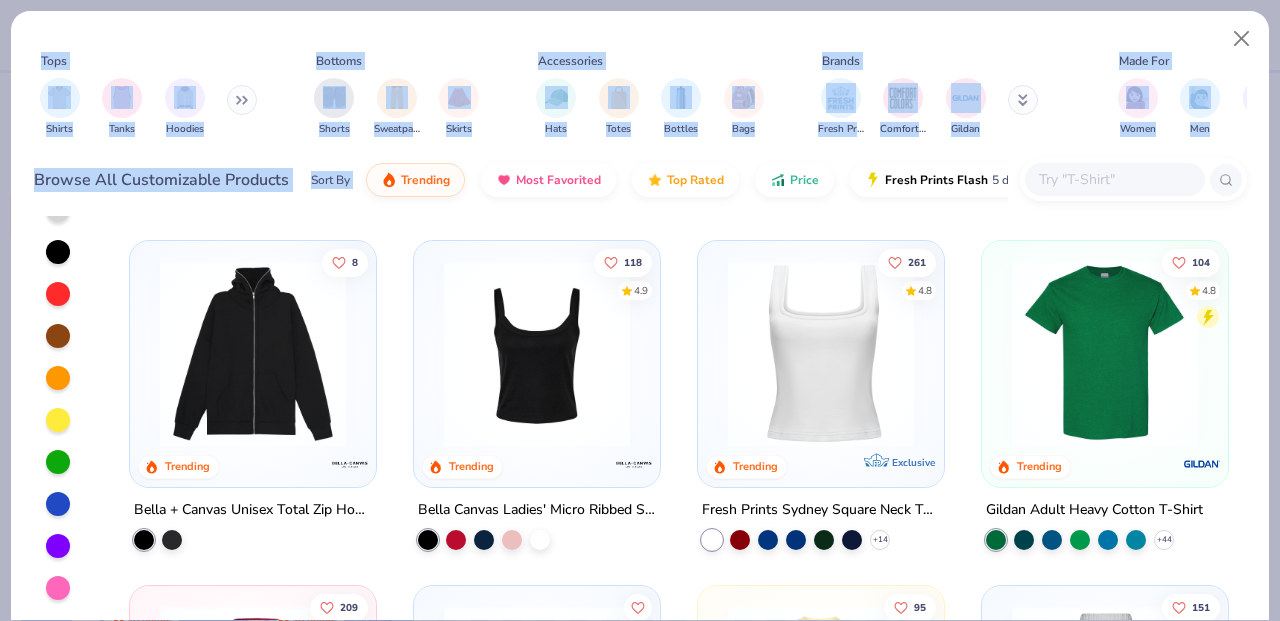 scroll, scrollTop: 534, scrollLeft: 0, axis: vertical 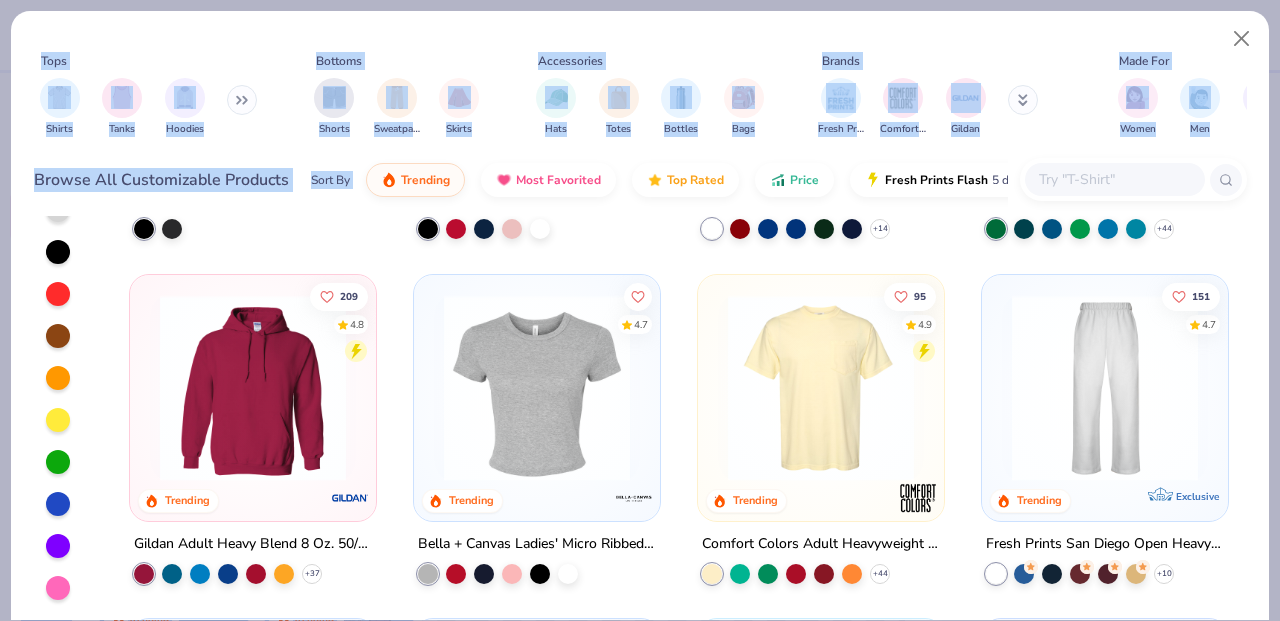 drag, startPoint x: 418, startPoint y: 468, endPoint x: 1248, endPoint y: 258, distance: 856.1542 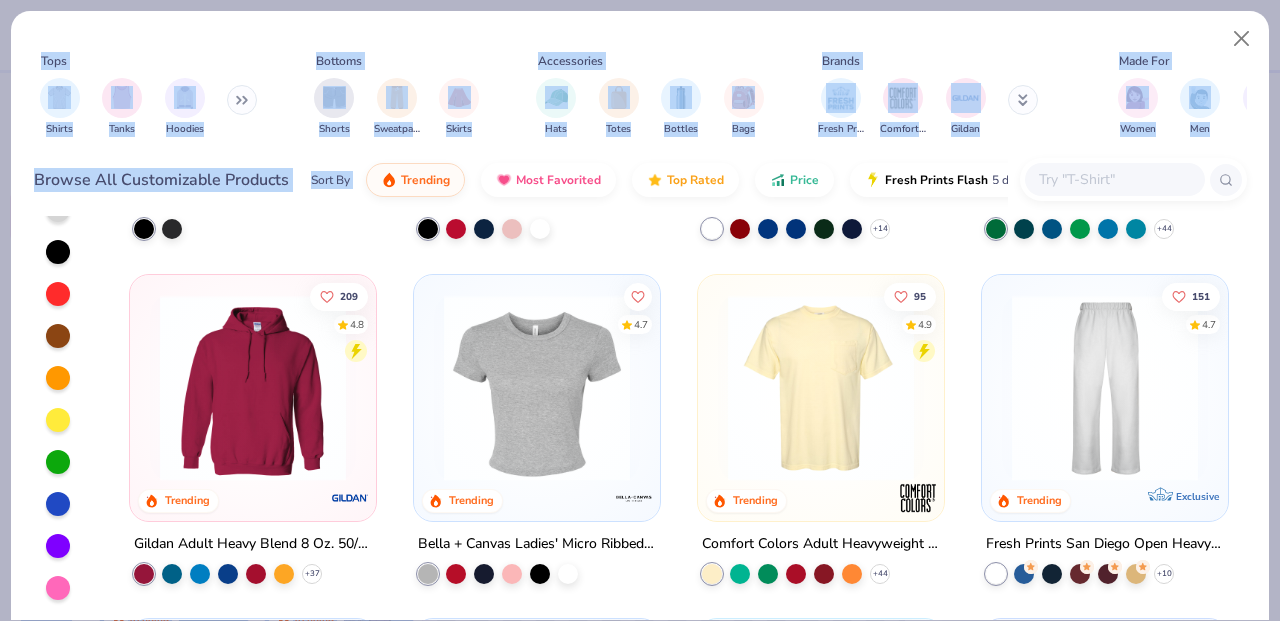 click on "Design Title Save RZ Image AI Designs Add Text Upload Greek Clipart & logos Decorate golf football baseball Orgs Events Styles Print Types Fraternity Sorority Club Sports Rush & Bid Game Day Parent's Weekend PR & General Big Little Reveal Philanthropy Date Parties & Socials Retreat Spring Break Holidays Greek Week Formal & Semi Graduation Founder’s Day Classic Minimalist Varsity Y2K Typography Handdrawn Cartoons Grunge 80s & 90s 60s & 70s Embroidery Screen Print Patches Digital Print Vinyl Transfers Applique Trending Most Favorited Newest 11 Gavin Wallace Sigma Alpha Epsilon, University of Colorado Boulder Trending 33 Trending 14 Trending 15 Trending 17 Trending 20 Trending 5 Trending 100  % Back Comfort Colors Adult Heavyweight T-Shirt Comfort Colors # C1717 Minimum Order:  24 +   Fresh Prints Flash:  This color can be expedited for 5 day delivery. Print Type Screen Print Embroidery Digital Print Applique Transfers Vinyl Foil Rhinestones Standard Puff Ink Neon Ink Need help?" at bounding box center [640, 310] 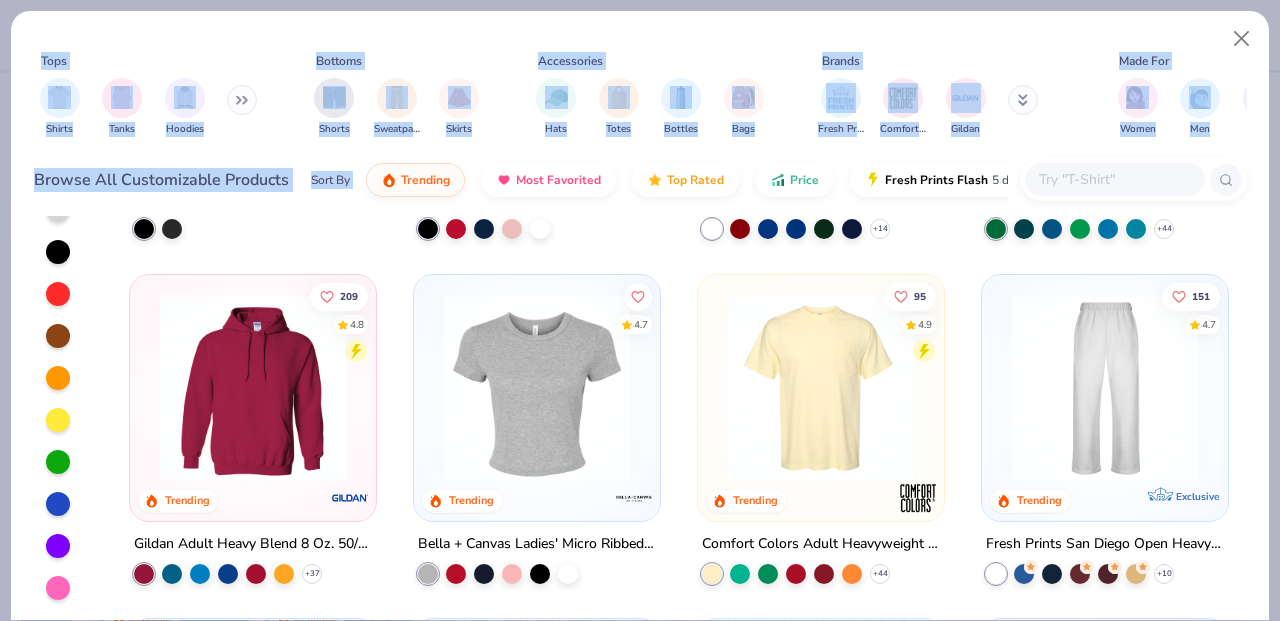 click on "Filter By 283 4.9 Trending Comfort Colors Adult Heavyweight T-Shirt + 60 61 4.8 Trending Exclusive Fresh Prints Denver Mock Neck Heavyweight Sweatshirt + 10 227 4.8 Trending Exclusive Fresh Prints Boston Heavyweight Hoodie + 9 227 4.7 Trending Exclusive Fresh Prints Cali Camisole Top + 15 8 Trending Bella + Canvas Unisex Total Zip Hoodie 118 4.9 Trending Bella Canvas Ladies' Micro Ribbed Scoop Tank 261 4.8 Trending Exclusive Fresh Prints Sydney Square Neck Tank Top + 14 104 4.8 Trending Gildan Adult Heavy Cotton T-Shirt + 44 209 4.8 Trending Gildan Adult Heavy Blend 8 Oz. 50/50 Hooded Sweatshirt + 37 4.7 Trending Bella + Canvas Ladies' Micro Ribbed Baby Tee 95 4.9 Trending Comfort Colors Adult Heavyweight RS Pocket T-Shirt + 44 151 4.7 Trending Exclusive Fresh Prints San Diego Open Heavyweight Sweatpants + 10 130 4.8 Trending Los Angeles Apparel Baby Rib Spaghetti Tank 272 4.8 Trending Los Angeles Apparel Cap Sleeve Baby Rib Crop Top + 17 122 4.9 Trending Exclusive + 6 16 4.3 Trending Exclusive + 9 187 4.8 +" at bounding box center [640, 418] 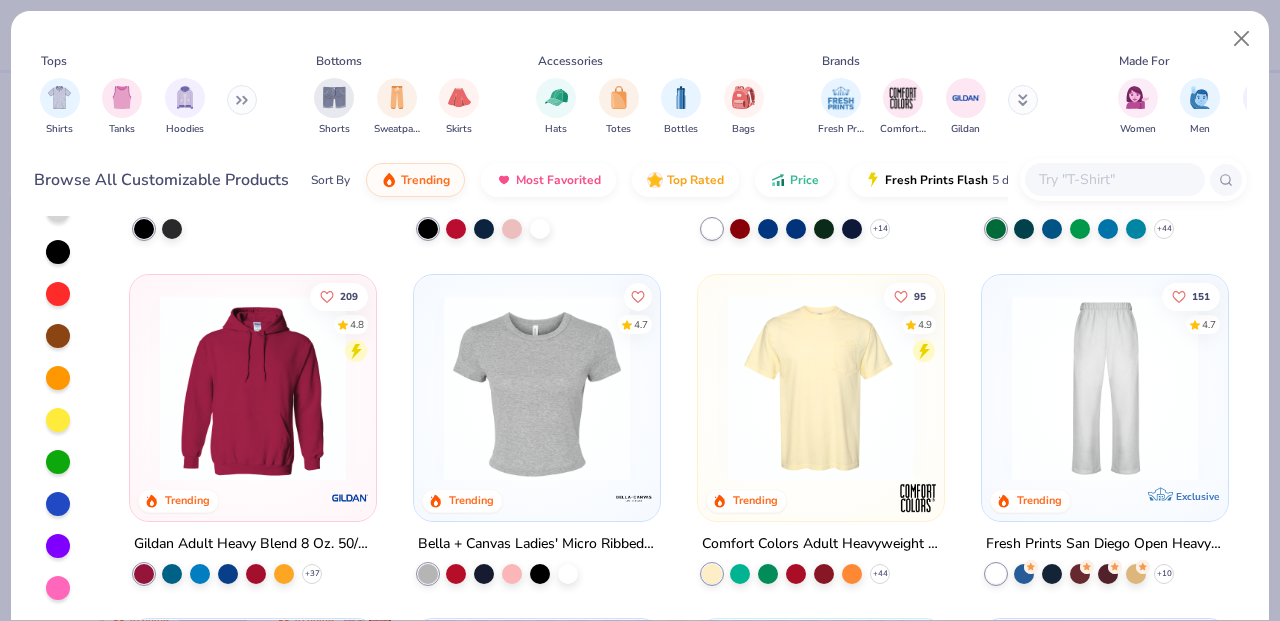 drag, startPoint x: 1255, startPoint y: 312, endPoint x: 1221, endPoint y: 324, distance: 36.05551 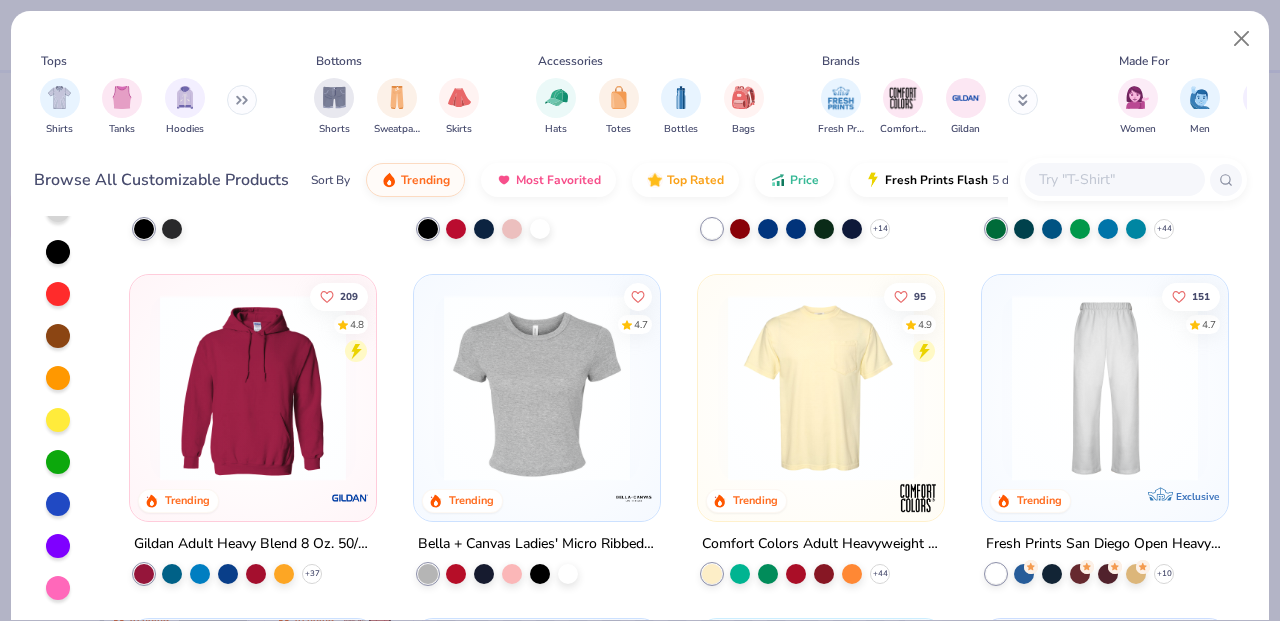 click on "Tops Shirts Tanks Hoodies Bottoms Shorts Sweatpants Skirts Accessories Hats Totes Bottles Bags Brands Fresh Prints Comfort Colors Gildan Made For Women Men Unisex Fits Cropped Slim Regular Oversized Styles Classic Sportswear Athleisure Minimums 12-17 18-23 24-35 Print Types Guide Embroidery Screen Print Patches Browse All Customizable Products Sort By Trending Most Favorited Top Rated Price Fresh Prints Flash 5 day delivery Filter By 283 4.9 Trending Comfort Colors Adult Heavyweight T-Shirt + 60 61 4.8 Trending Exclusive Fresh Prints Denver Mock Neck Heavyweight Sweatshirt + 10 227 4.8 Trending Exclusive Fresh Prints Boston Heavyweight Hoodie + 9 227 4.7 Trending Exclusive Fresh Prints Cali Camisole Top + 15 8 Trending Bella + Canvas Unisex Total Zip Hoodie 118 4.9 Trending Bella Canvas Ladies' Micro Ribbed Scoop Tank 261 4.8 Trending Exclusive Fresh Prints Sydney Square Neck Tank Top + 14 104 4.8 Trending Gildan Adult Heavy Cotton T-Shirt + 44 209 4.8 Trending + 37 4.7 Trending 95 4.9 Trending + 44 151 4.7 +" at bounding box center (640, 315) 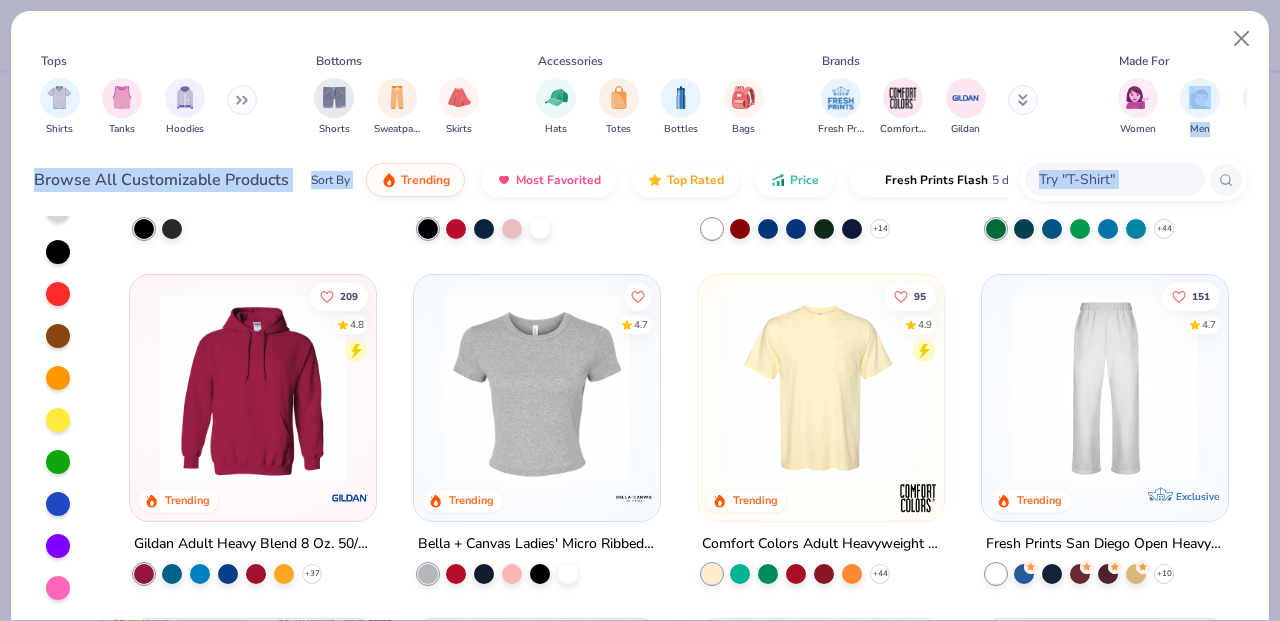 drag, startPoint x: 1249, startPoint y: 322, endPoint x: 1098, endPoint y: 182, distance: 205.91502 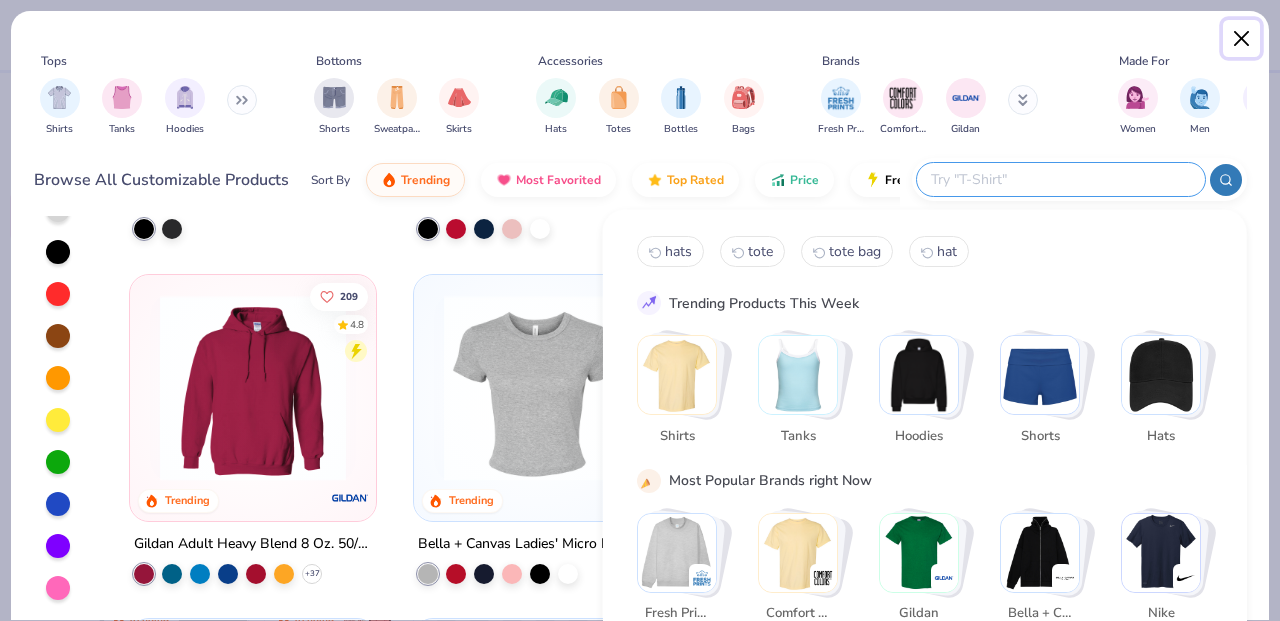 click at bounding box center [1242, 39] 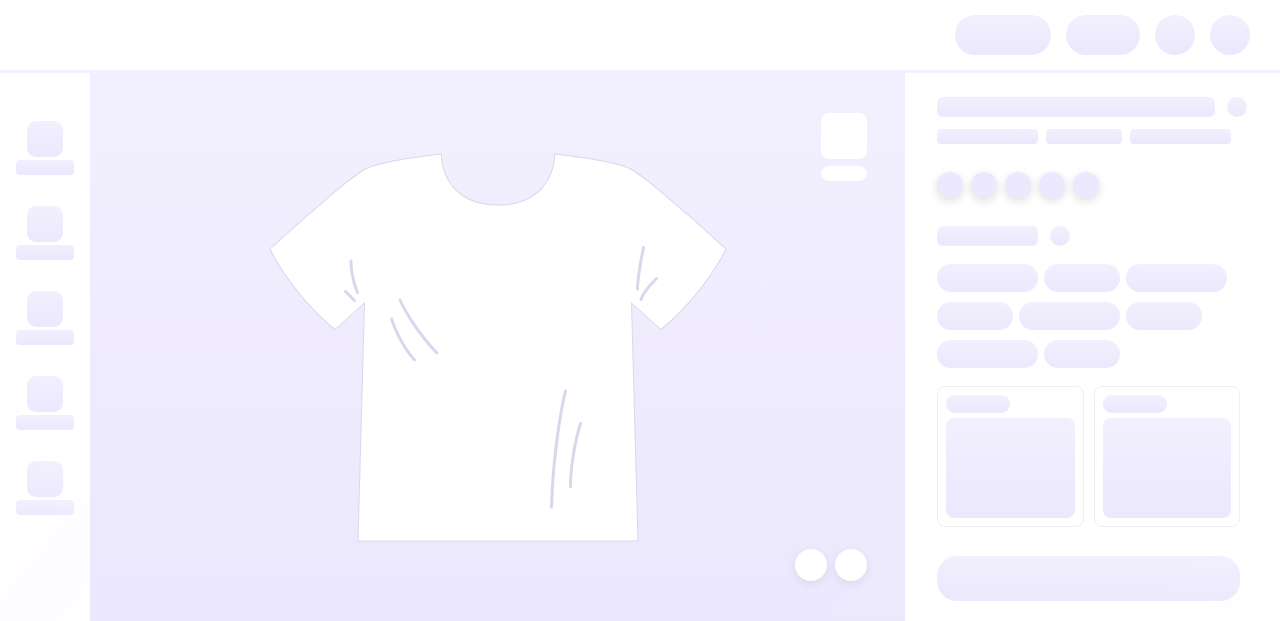 scroll, scrollTop: 0, scrollLeft: 0, axis: both 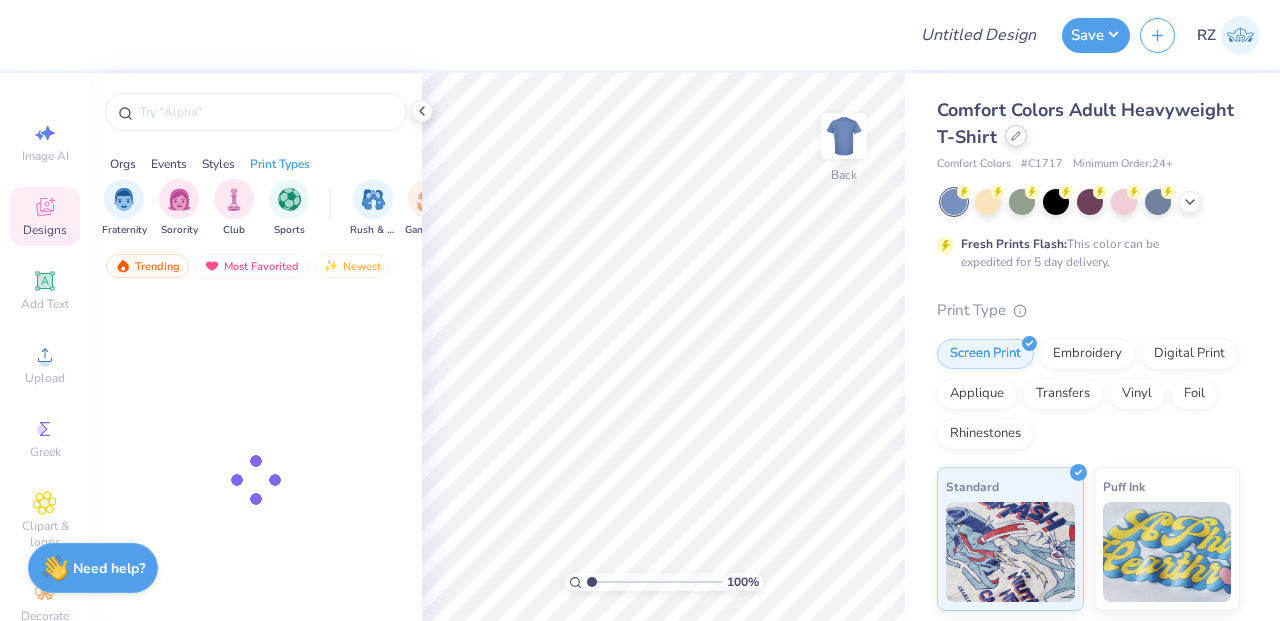 click 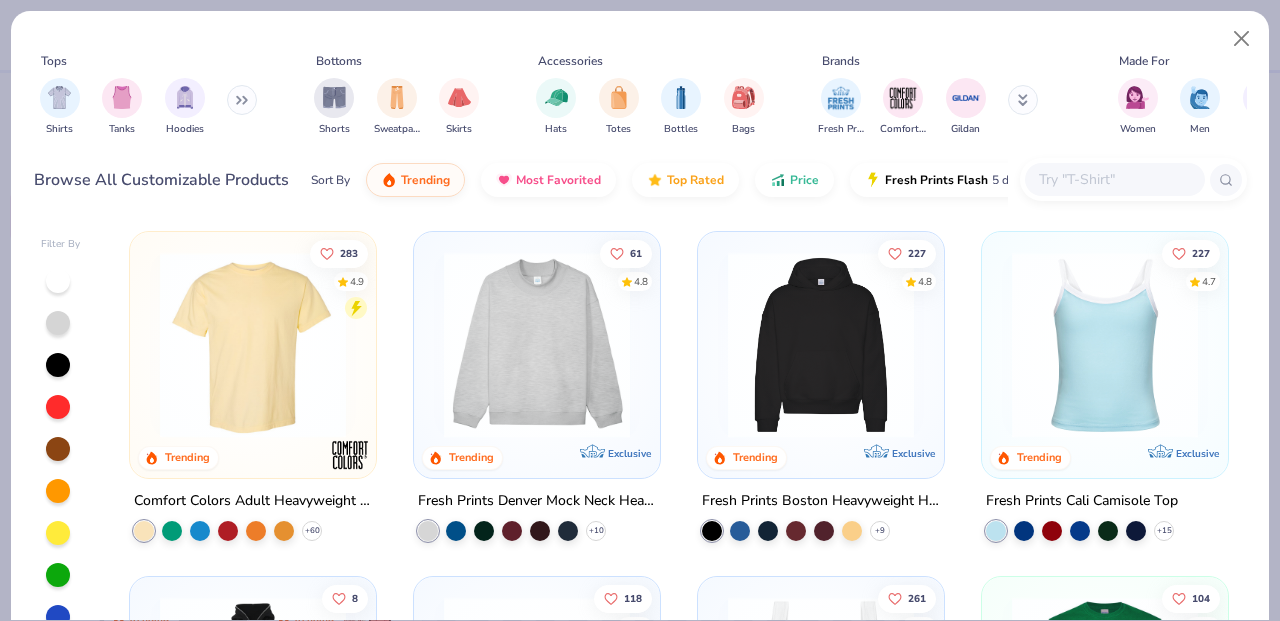 click at bounding box center [1114, 179] 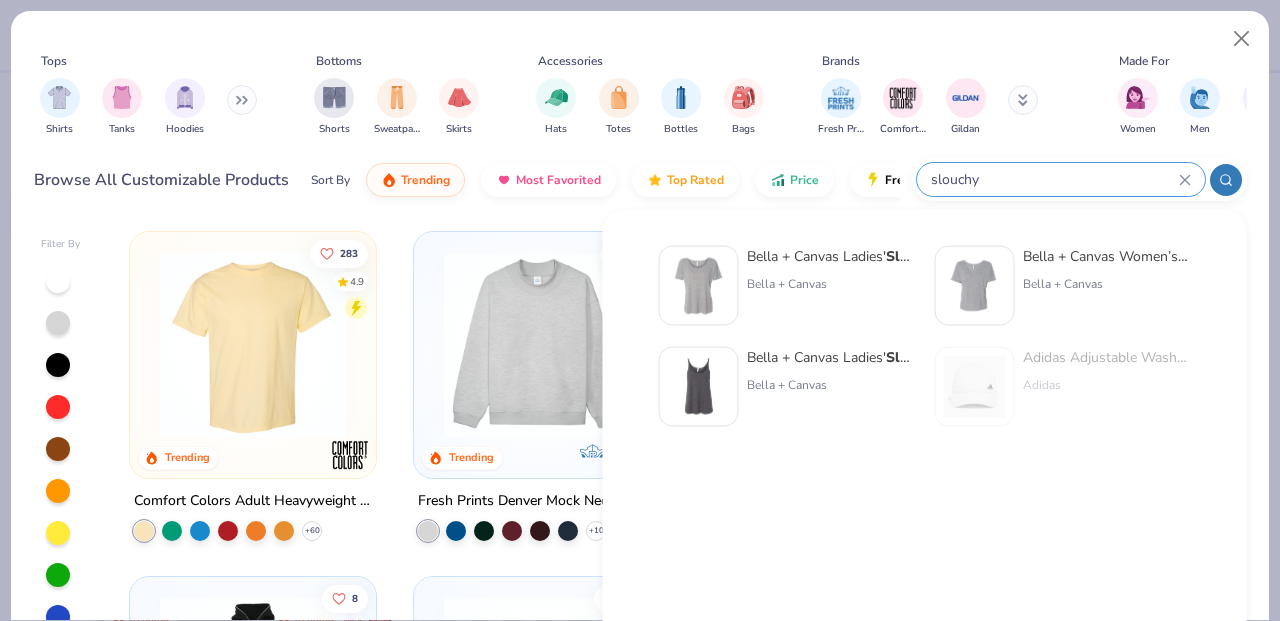 type on "slouchy" 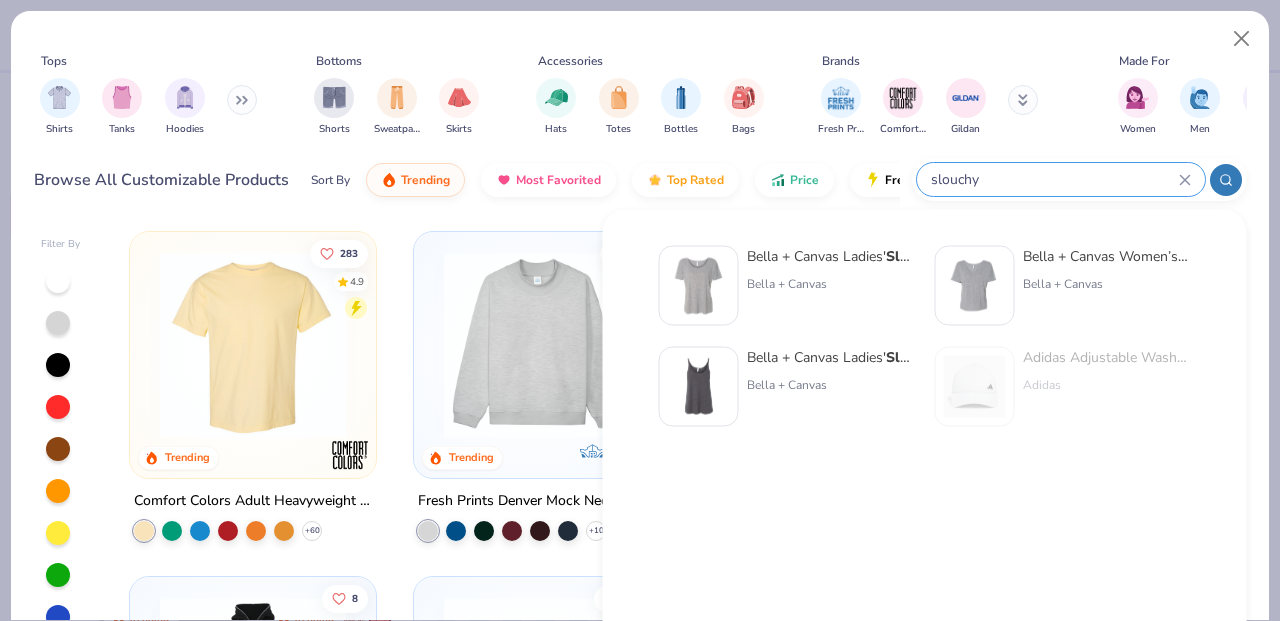 click at bounding box center (699, 286) 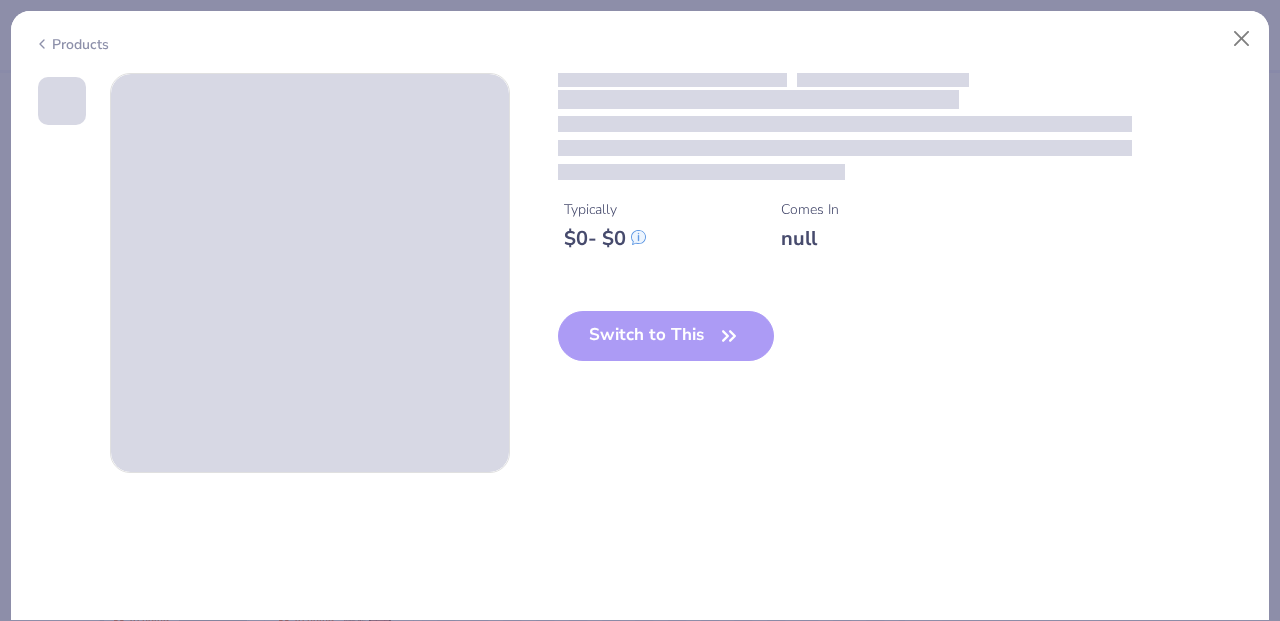 type 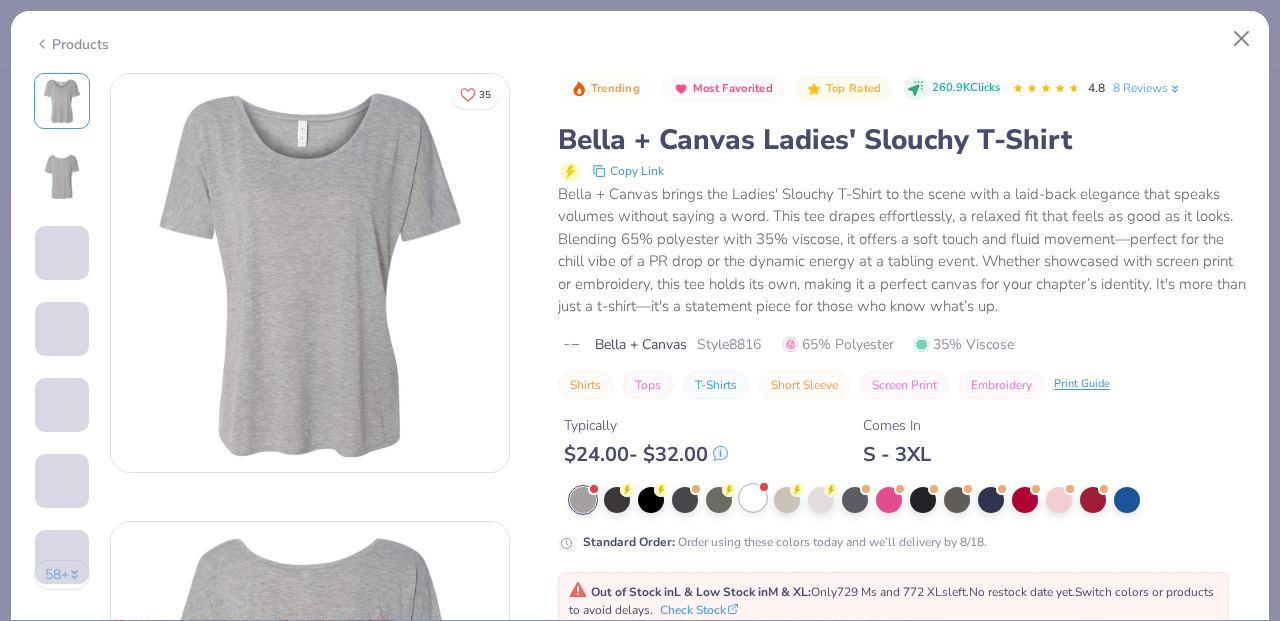 click at bounding box center [753, 498] 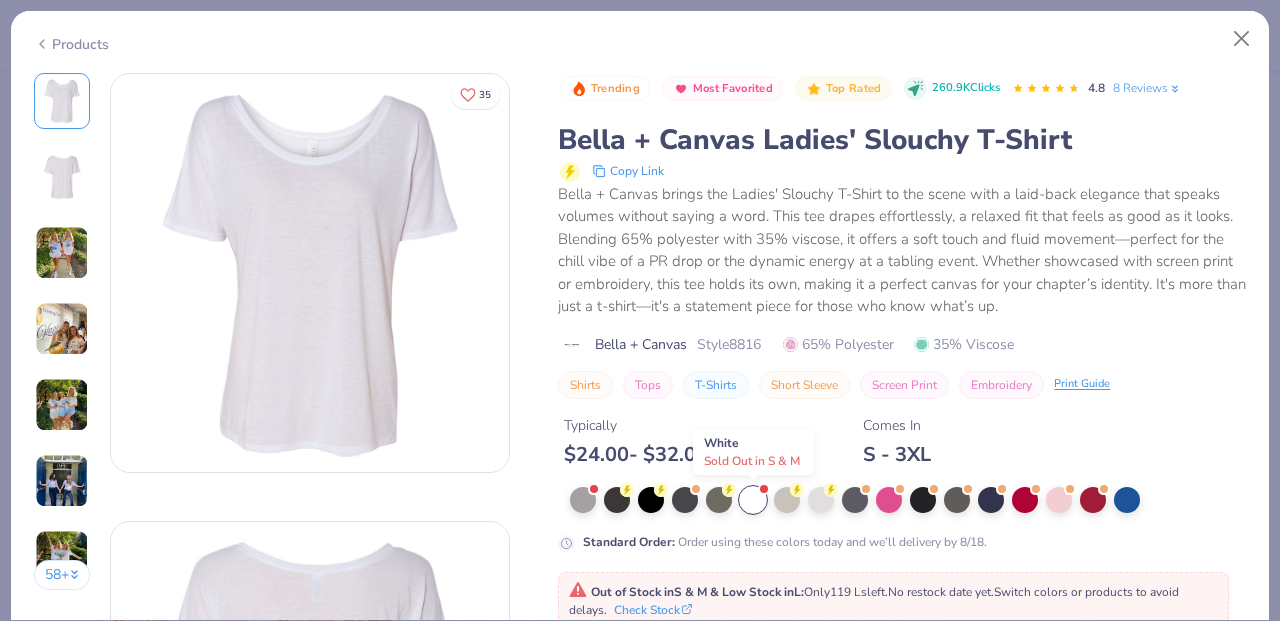 click on "Standard Order :   Order using these colors today and we’ll delivery by 8/18." at bounding box center (902, 542) 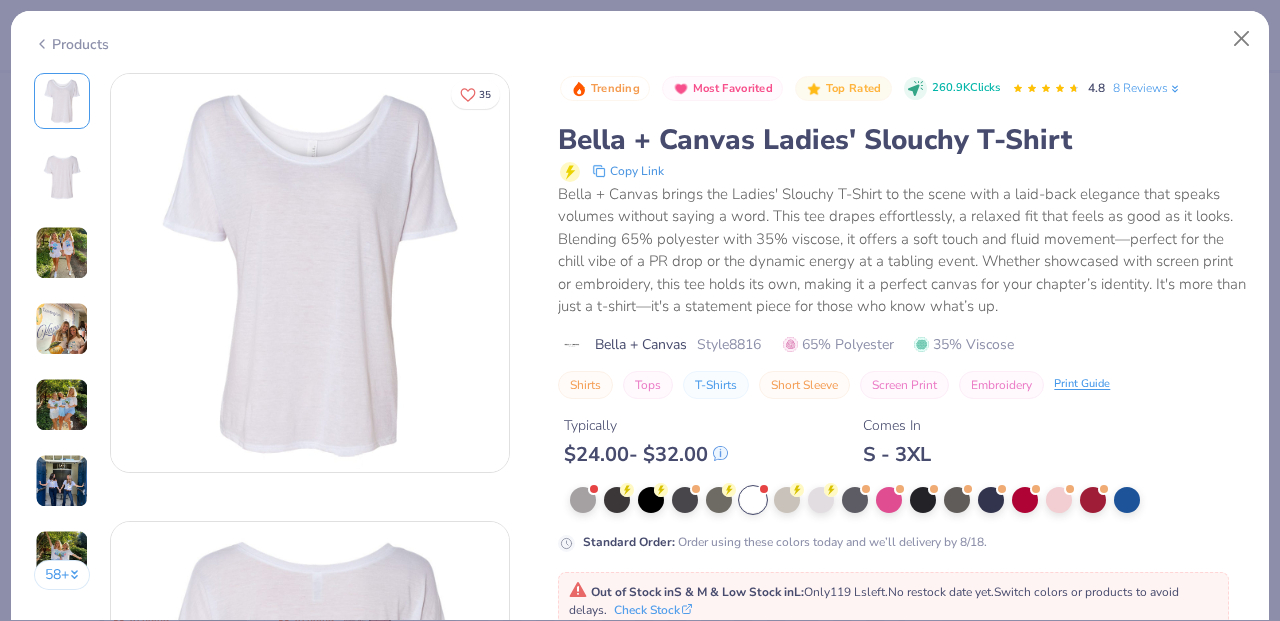 drag, startPoint x: 560, startPoint y: 116, endPoint x: 1173, endPoint y: 501, distance: 723.8743 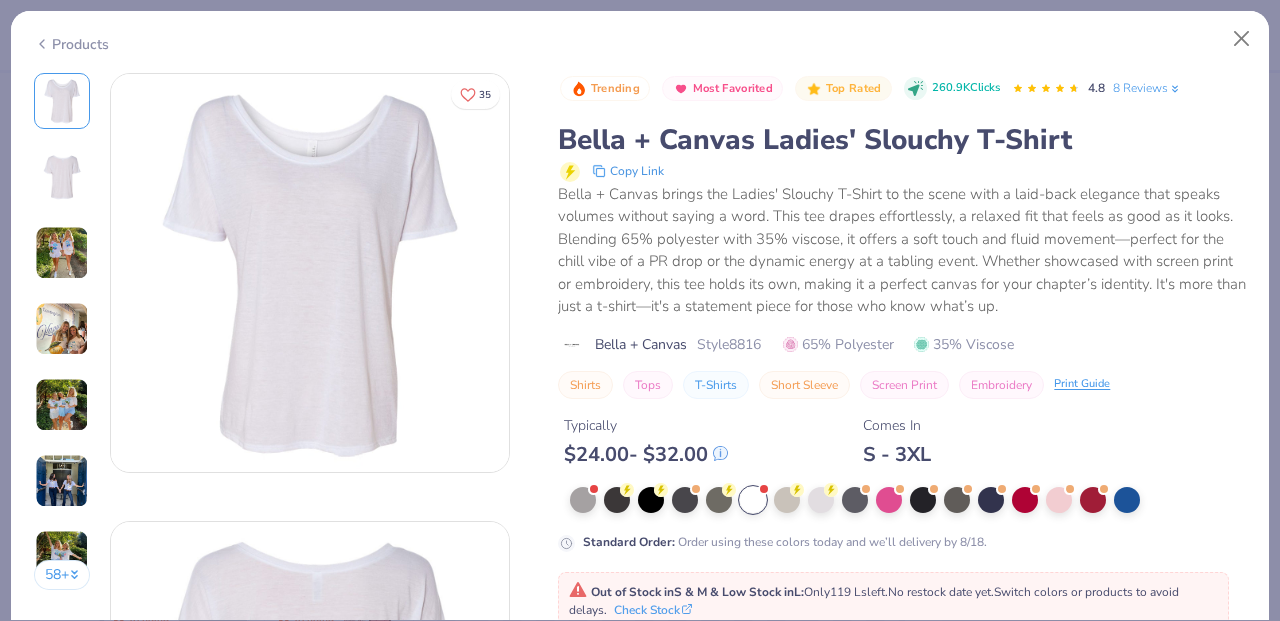 click on "Design Title Save RZ Image AI Designs Add Text Upload Greek Clipart & logos Decorate golf football baseball Orgs Events Styles Print Types Fraternity Sorority Club Sports Rush & Bid Game Day Parent's Weekend PR & General Big Little Reveal Philanthropy Date Parties & Socials Retreat Spring Break Holidays Greek Week Formal & Semi Graduation Founder’s Day Classic Minimalist Varsity Y2K Typography Handdrawn Cartoons Grunge 80s & 90s 60s & 70s Embroidery Screen Print Patches Digital Print Vinyl Transfers Applique Trending Most Favorited Newest 11 Gavin Wallace Sigma Alpha Epsilon, University of Colorado Boulder Trending 33 Trending 15 Trending 15 Trending 17 Trending 20 Trending 5 Trending 100  % Back Comfort Colors Adult Heavyweight T-Shirt Comfort Colors # C1717 Minimum Order:  24 +   Fresh Prints Flash:  This color can be expedited for 5 day delivery. Print Type Screen Print Embroidery Digital Print Applique Transfers Vinyl Foil Rhinestones Standard Puff Ink Neon Ink Need help?" at bounding box center (640, 310) 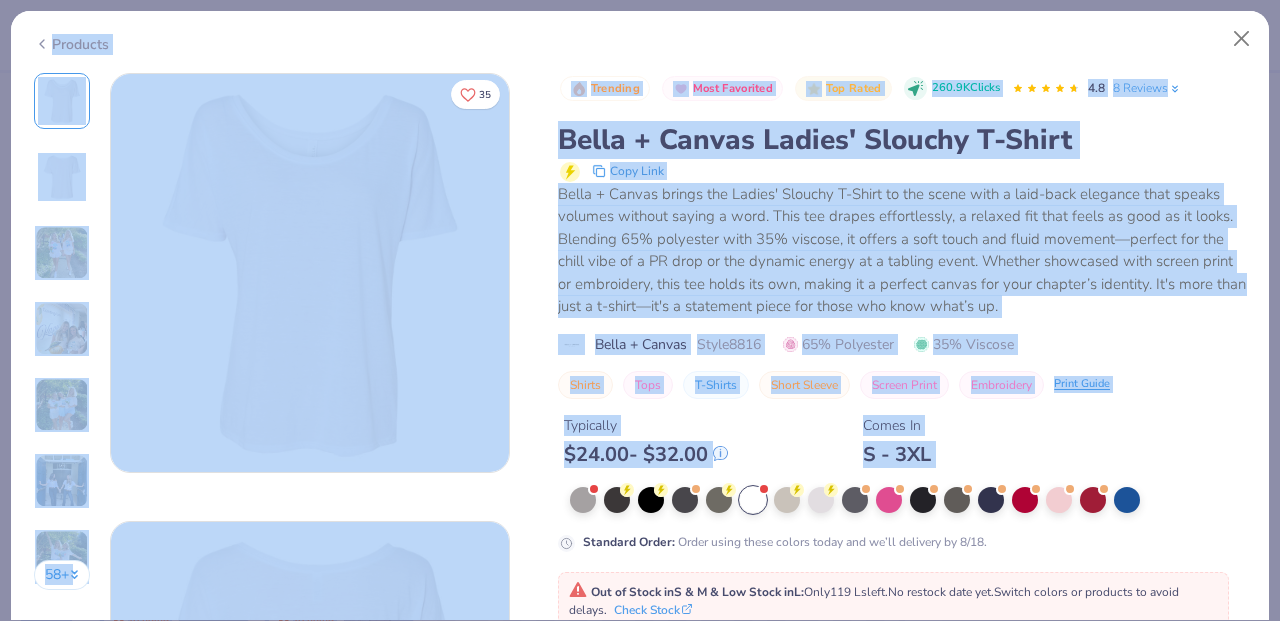 drag, startPoint x: 1173, startPoint y: 501, endPoint x: 1184, endPoint y: 687, distance: 186.32498 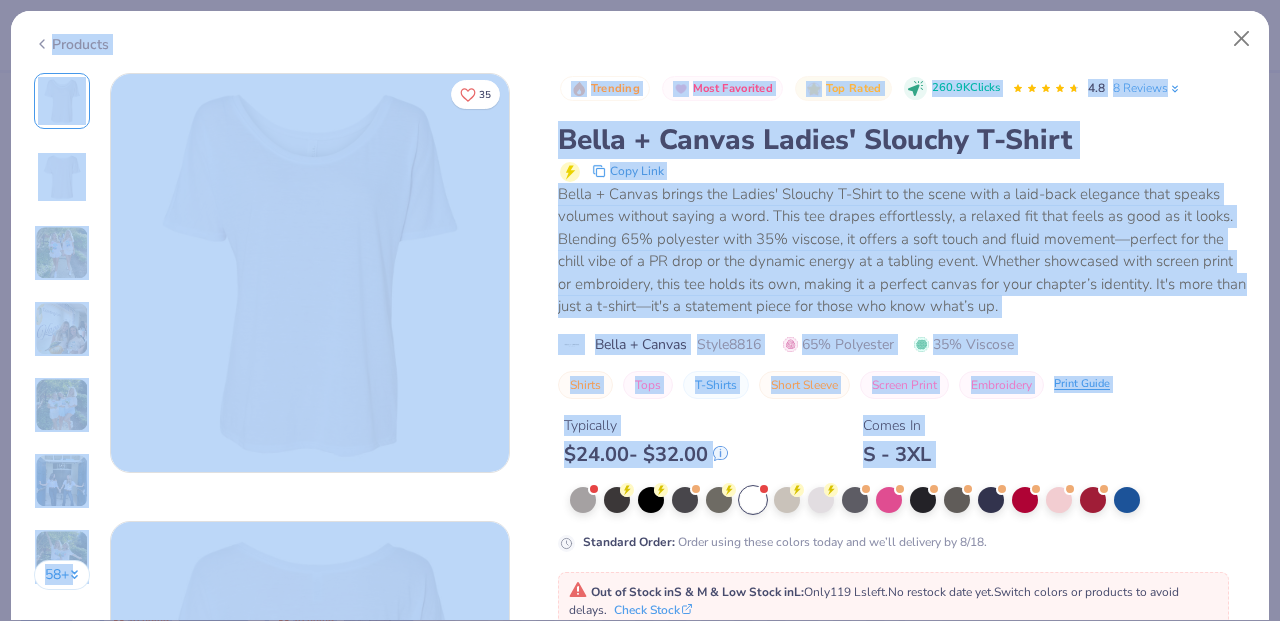 click on "Design Title Save RZ Image AI Designs Add Text Upload Greek Clipart & logos Decorate golf football baseball Orgs Events Styles Print Types Fraternity Sorority Club Sports Rush & Bid Game Day Parent's Weekend PR & General Big Little Reveal Philanthropy Date Parties & Socials Retreat Spring Break Holidays Greek Week Formal & Semi Graduation Founder’s Day Classic Minimalist Varsity Y2K Typography Handdrawn Cartoons Grunge 80s & 90s 60s & 70s Embroidery Screen Print Patches Digital Print Vinyl Transfers Applique Trending Most Favorited Newest 11 Gavin Wallace Sigma Alpha Epsilon, University of Colorado Boulder Trending 33 Trending 15 Trending 15 Trending 17 Trending 20 Trending 5 Trending 100  % Back Comfort Colors Adult Heavyweight T-Shirt Comfort Colors # C1717 Minimum Order:  24 +   Fresh Prints Flash:  This color can be expedited for 5 day delivery. Print Type Screen Print Embroidery Digital Print Applique Transfers Vinyl Foil Rhinestones Standard Puff Ink Neon Ink Need help?" at bounding box center [640, 310] 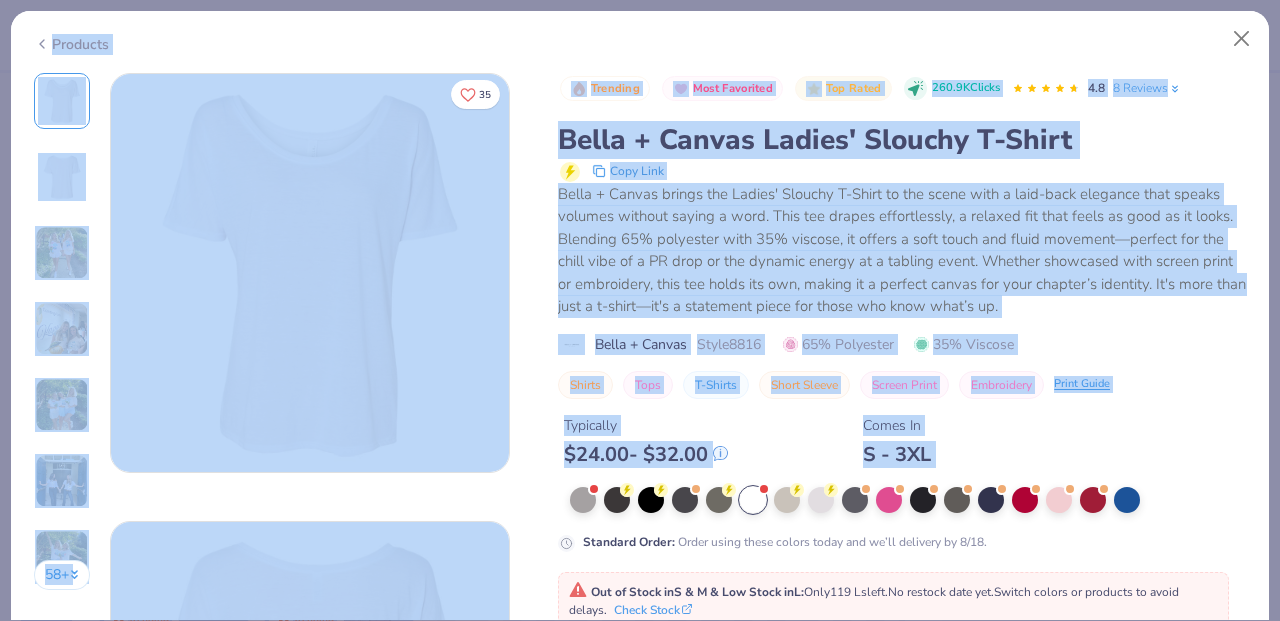 click on "Standard Order :   Order using these colors today and we’ll delivery by 8/18." at bounding box center (902, 542) 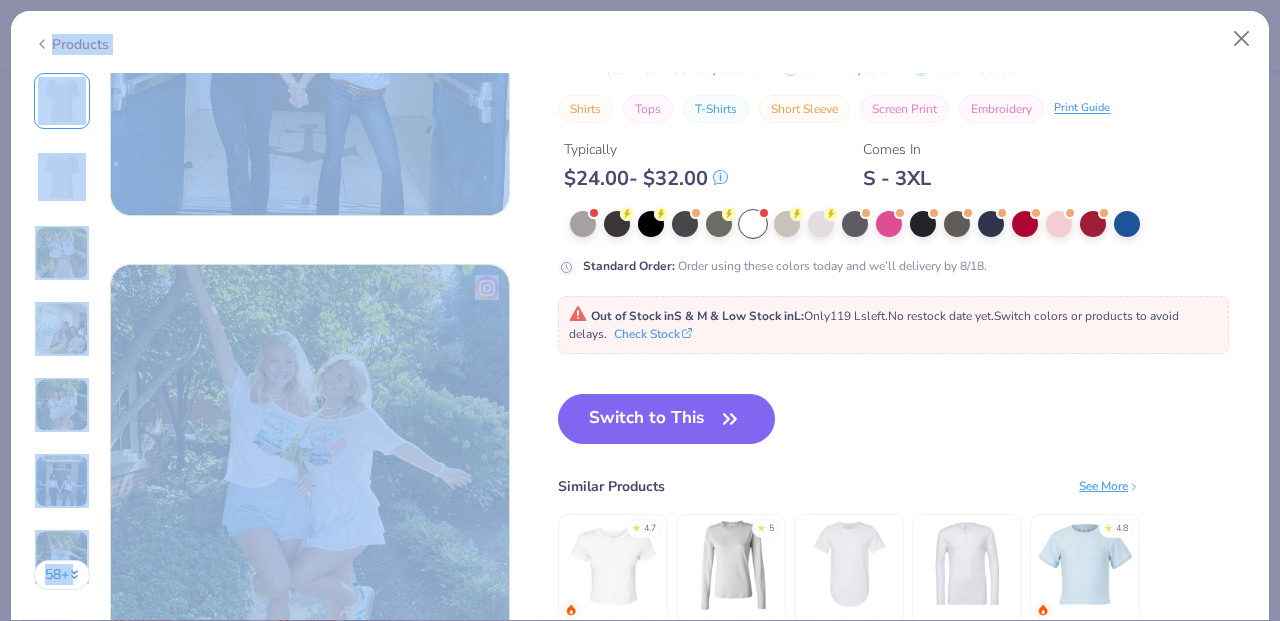 scroll, scrollTop: 2795, scrollLeft: 0, axis: vertical 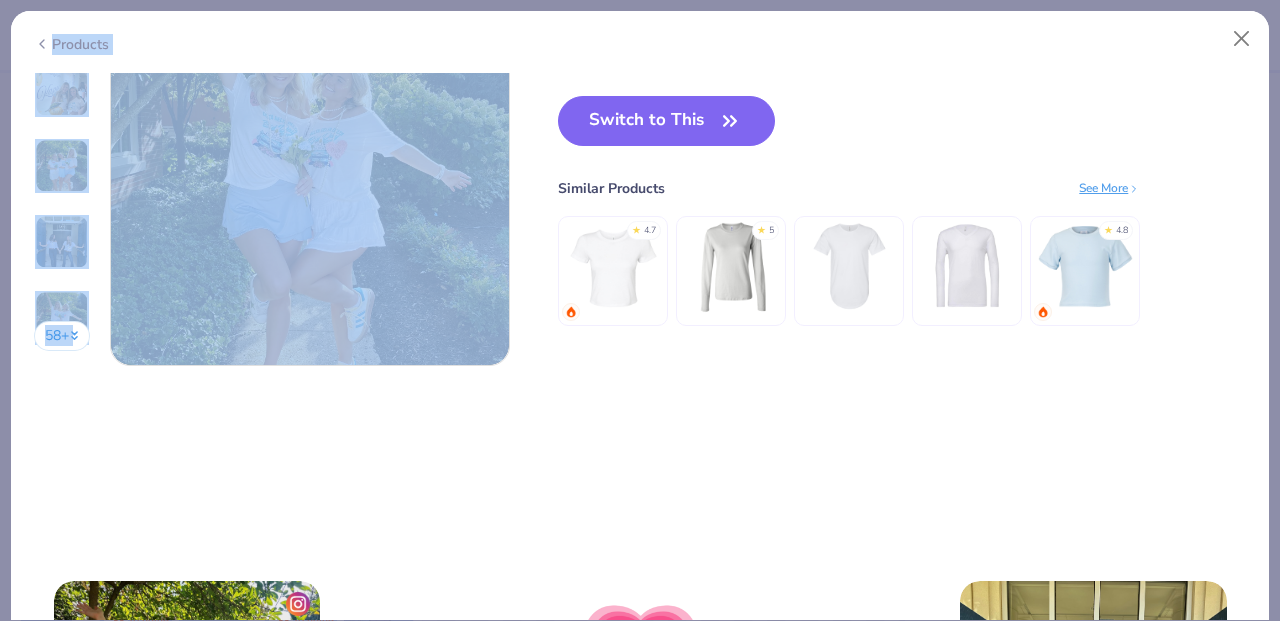 drag, startPoint x: 547, startPoint y: 75, endPoint x: 1018, endPoint y: 668, distance: 757.2912 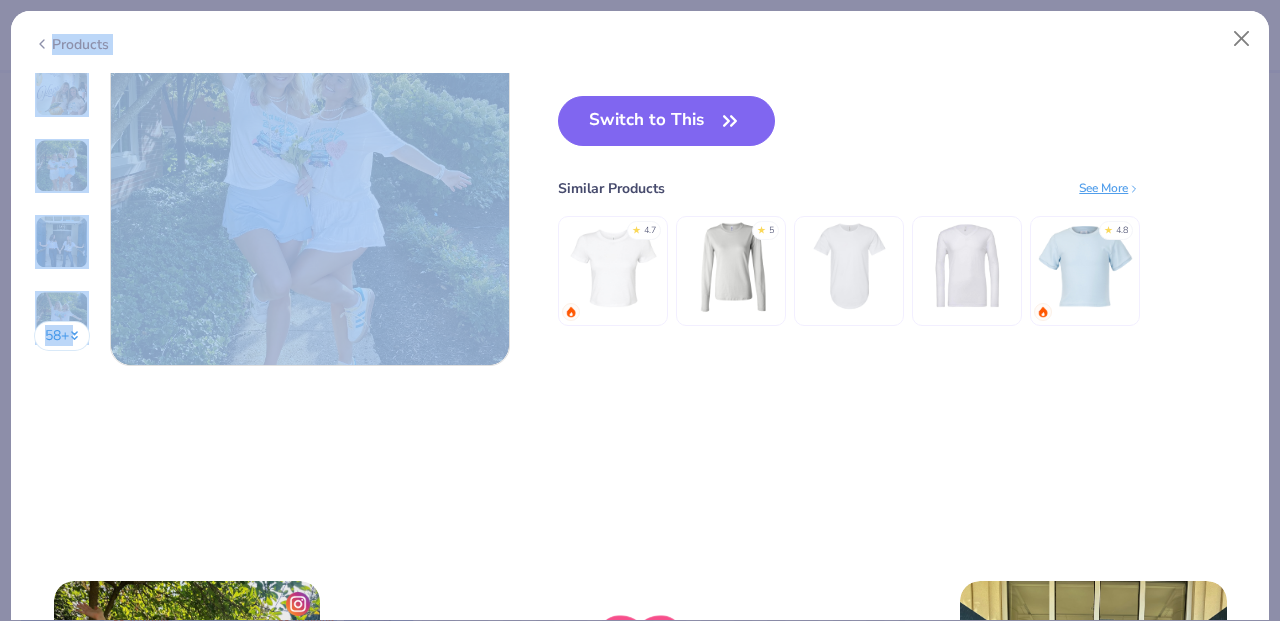 click on "Design Title Save RZ Image AI Designs Add Text Upload Greek Clipart & logos Decorate golf football baseball Orgs Events Styles Print Types Fraternity Sorority Club Sports Rush & Bid Game Day Parent's Weekend PR & General Big Little Reveal Philanthropy Date Parties & Socials Retreat Spring Break Holidays Greek Week Formal & Semi Graduation Founder’s Day Classic Minimalist Varsity Y2K Typography Handdrawn Cartoons Grunge 80s & 90s 60s & 70s Embroidery Screen Print Patches Digital Print Vinyl Transfers Applique Trending Most Favorited Newest 11 Gavin Wallace Sigma Alpha Epsilon, University of Colorado Boulder Trending 33 Trending 15 Trending 15 Trending 17 Trending 20 Trending 5 Trending 100  % Back Comfort Colors Adult Heavyweight T-Shirt Comfort Colors # C1717 Minimum Order:  24 +   Fresh Prints Flash:  This color can be expedited for 5 day delivery. Print Type Screen Print Embroidery Digital Print Applique Transfers Vinyl Foil Rhinestones Standard Puff Ink Neon Ink Need help?" at bounding box center [640, 310] 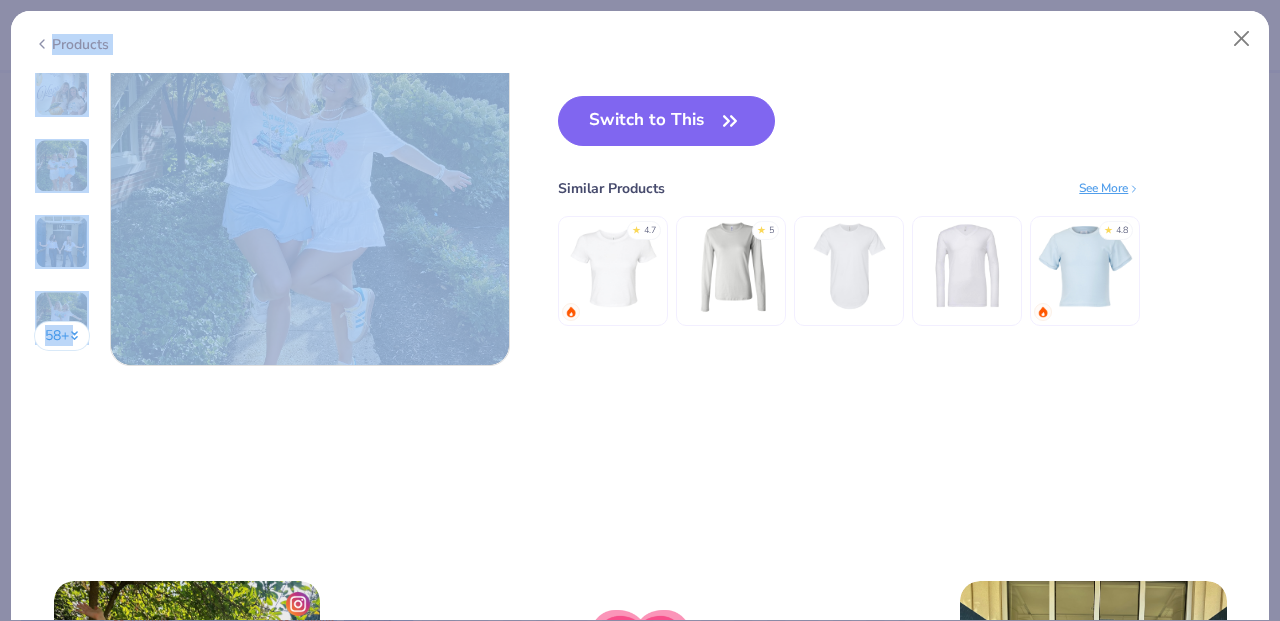 scroll, scrollTop: 2854, scrollLeft: 0, axis: vertical 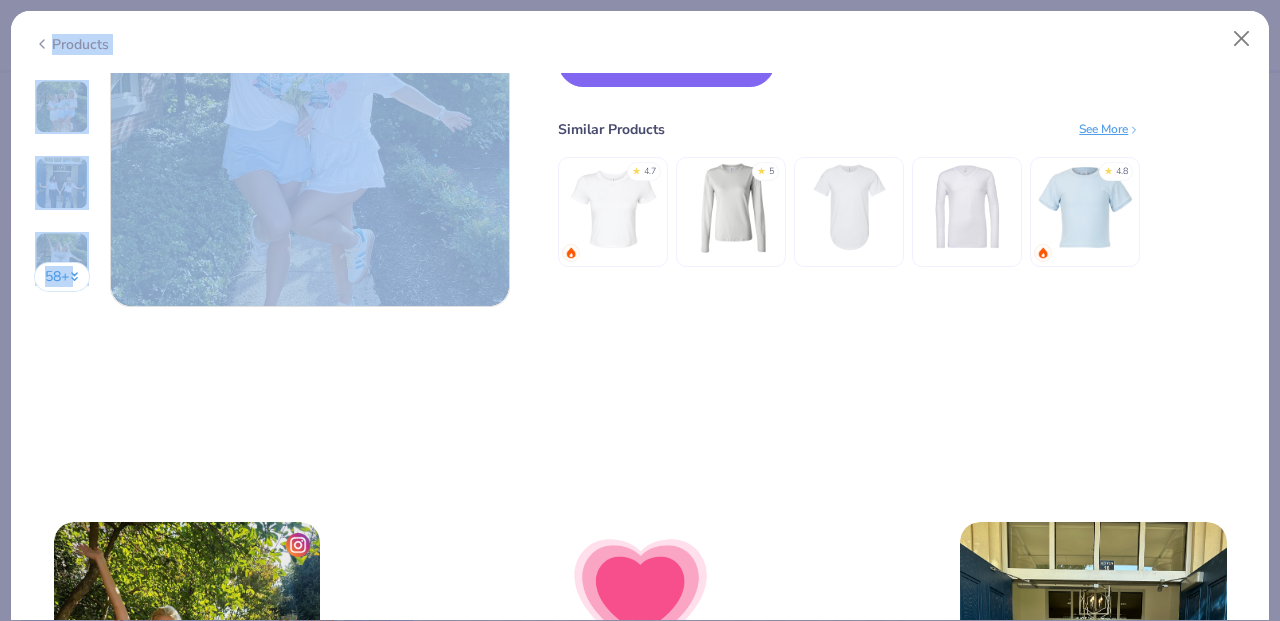 click at bounding box center (731, 207) 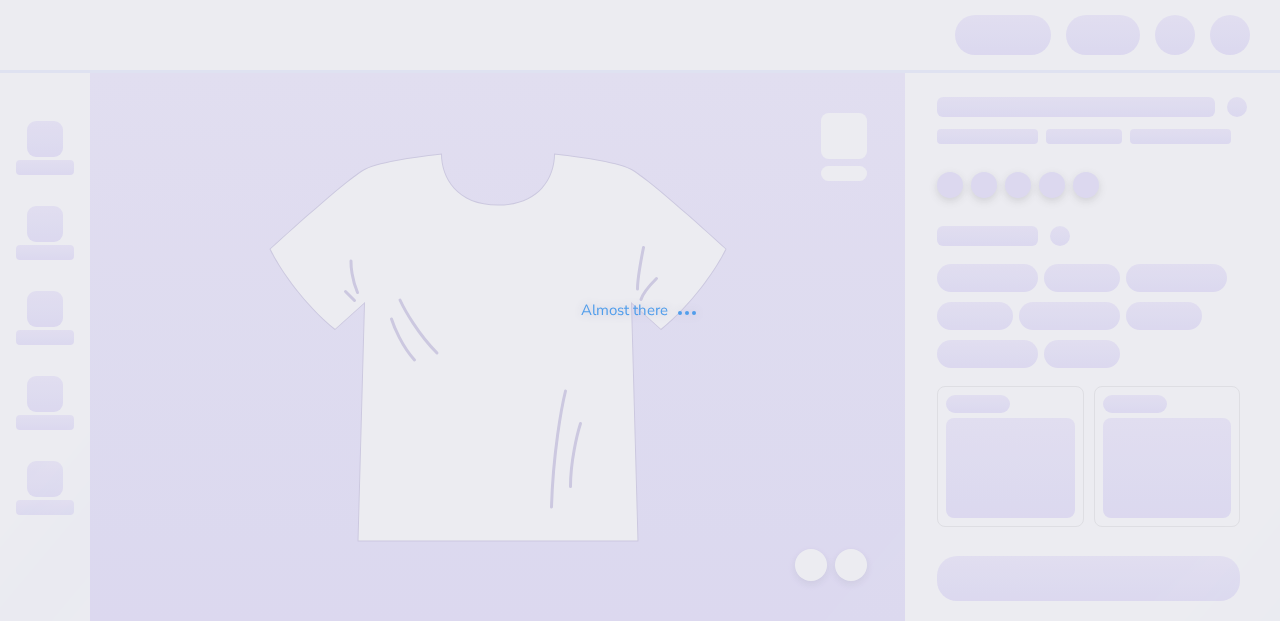 scroll, scrollTop: 0, scrollLeft: 0, axis: both 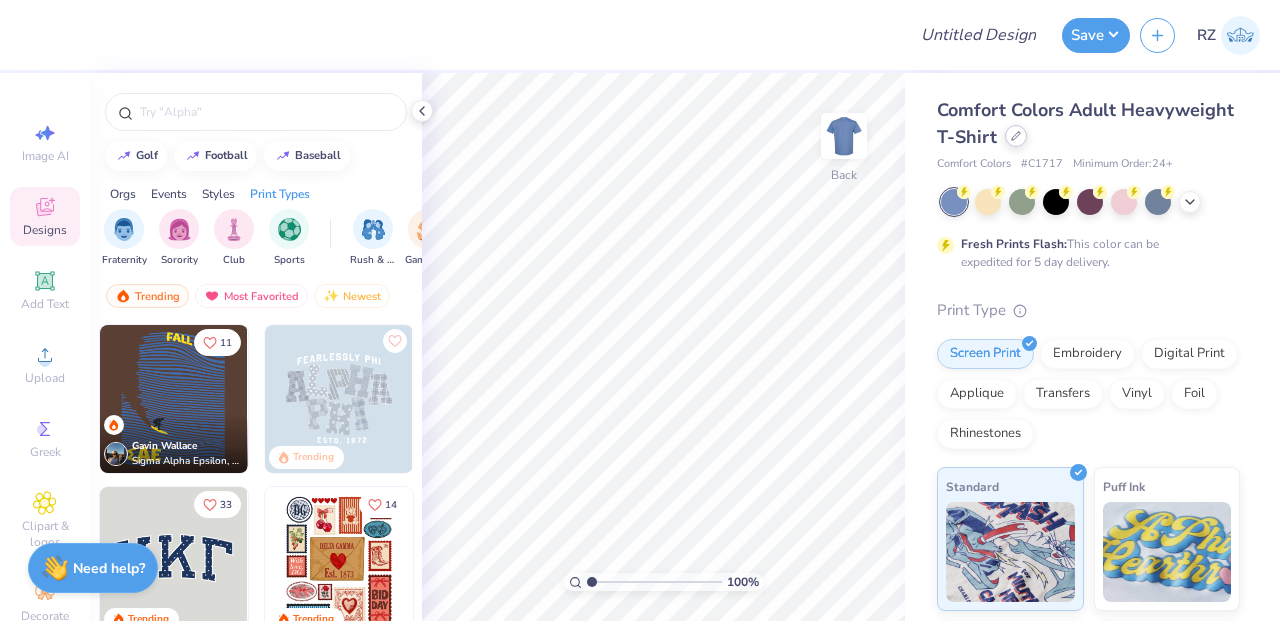 click 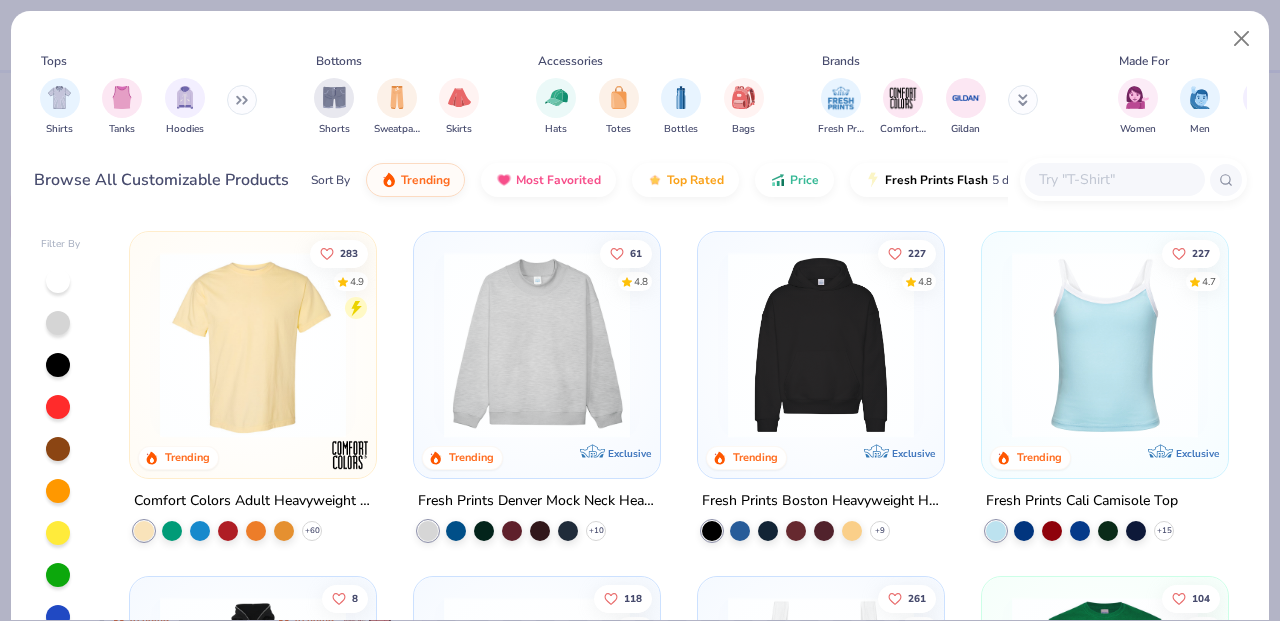 click at bounding box center (1114, 179) 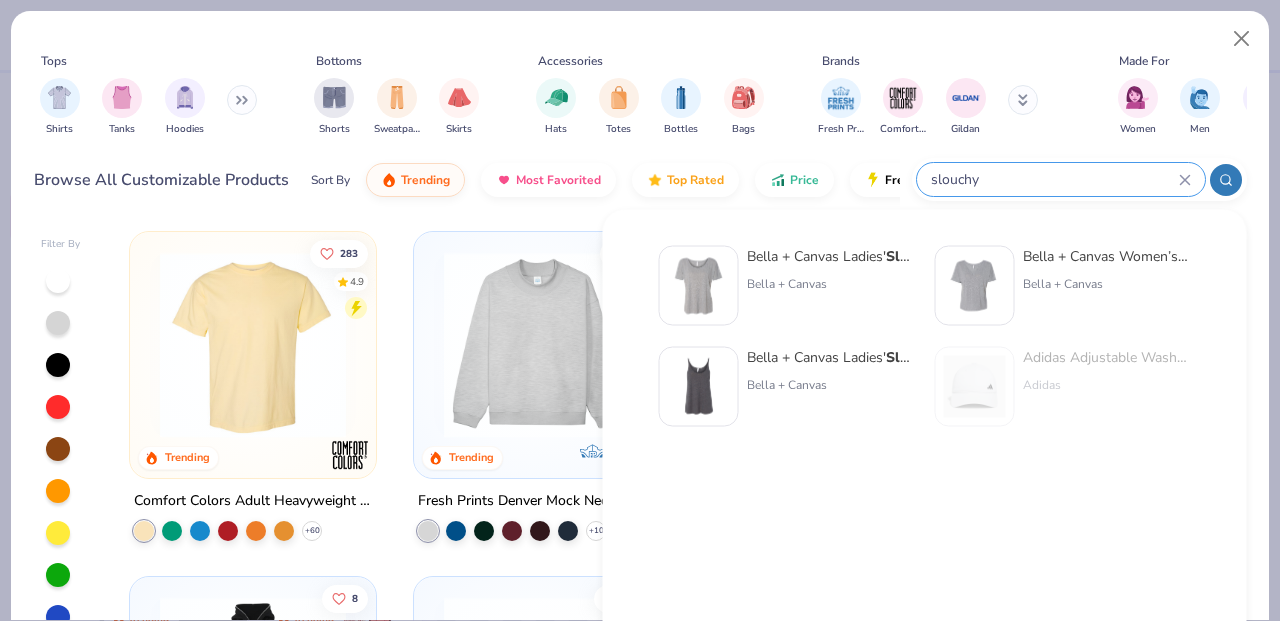 type on "slouchy" 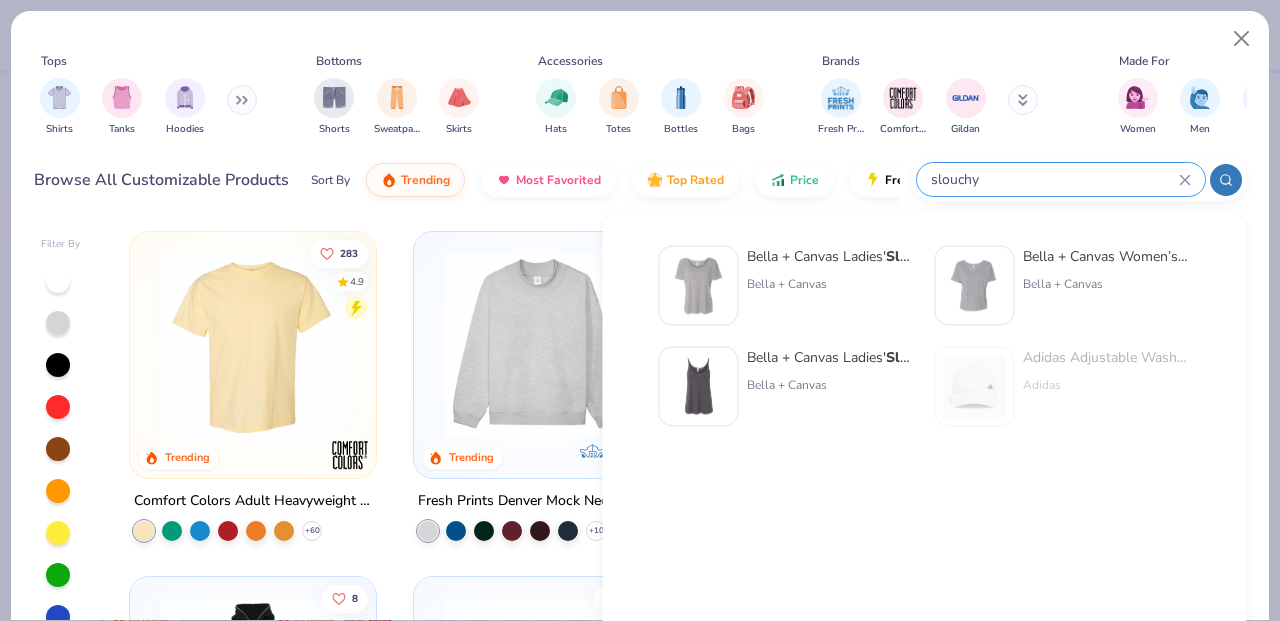 click at bounding box center [699, 286] 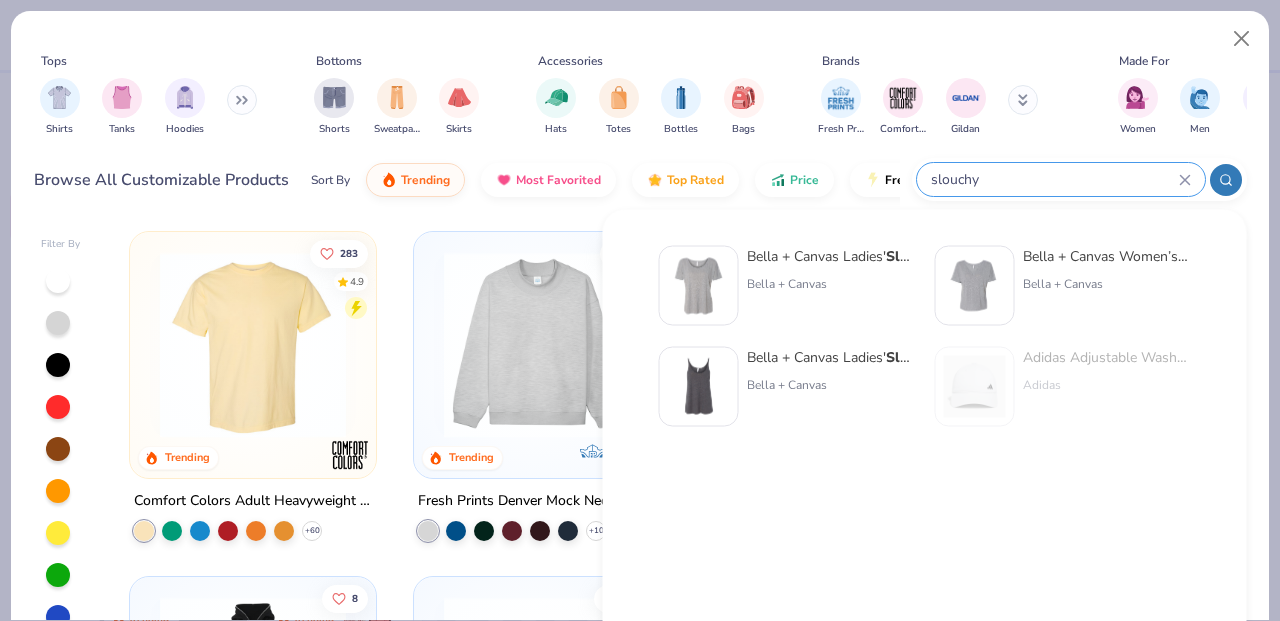 type 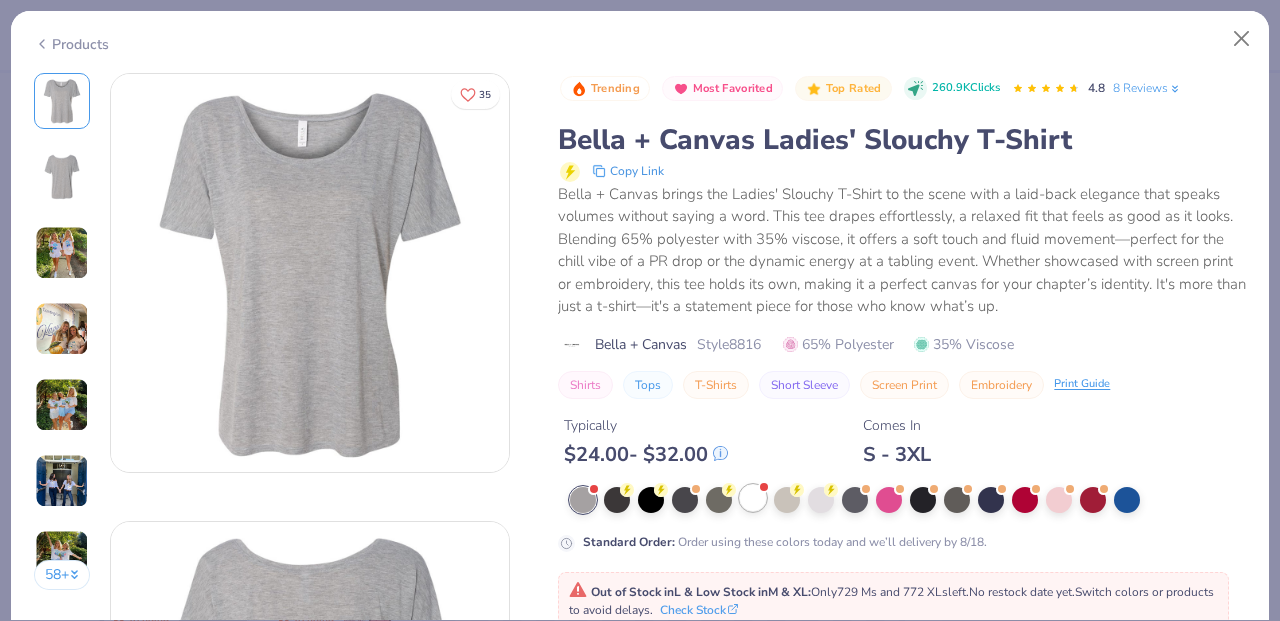 click at bounding box center [753, 498] 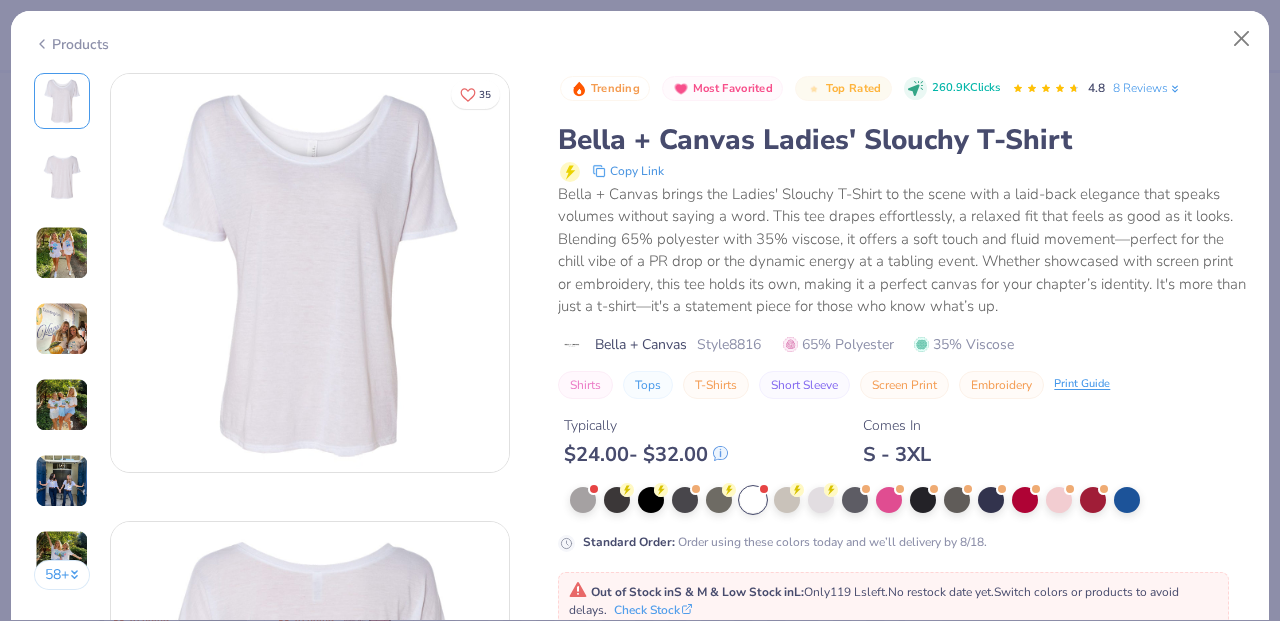 drag, startPoint x: 696, startPoint y: 520, endPoint x: 1218, endPoint y: 467, distance: 524.6837 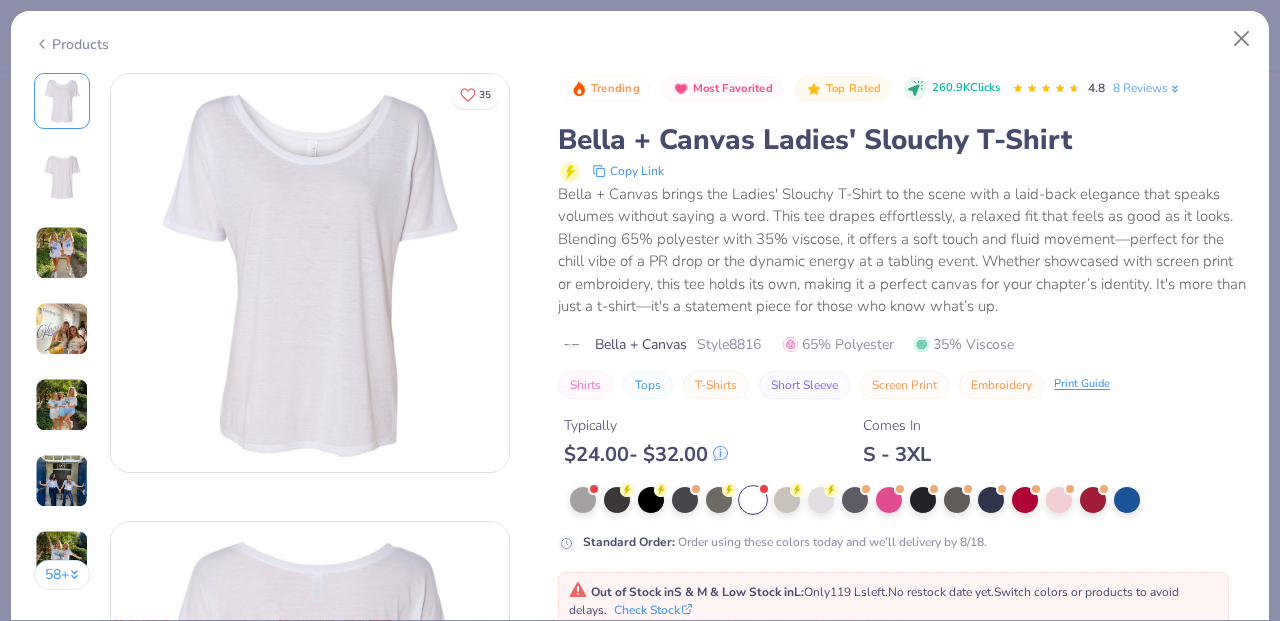 click on "Design Title Save RZ Image AI Designs Add Text Upload Greek Clipart & logos Decorate golf football baseball Orgs Events Styles Print Types Fraternity Sorority Club Sports Rush & Bid Game Day Parent's Weekend PR & General Big Little Reveal Philanthropy Date Parties & Socials Retreat Spring Break Holidays Greek Week Formal & Semi Graduation Founder’s Day Classic Minimalist Varsity Y2K Typography Handdrawn Cartoons Grunge 80s & 90s 60s & 70s Embroidery Screen Print Patches Digital Print Vinyl Transfers Applique Trending Most Favorited Newest 11 Gavin Wallace Sigma Alpha Epsilon, University of Colorado Boulder Trending 33 Trending 15 Trending 15 Trending 17 Trending 20 Trending 5 Trending 100  % Back Comfort Colors Adult Heavyweight T-Shirt Comfort Colors # C1717 Minimum Order:  24 +   Fresh Prints Flash:  This color can be expedited for 5 day delivery. Print Type Screen Print Embroidery Digital Print Applique Transfers Vinyl Foil Rhinestones Standard Puff Ink Neon Ink Need help?" at bounding box center [640, 310] 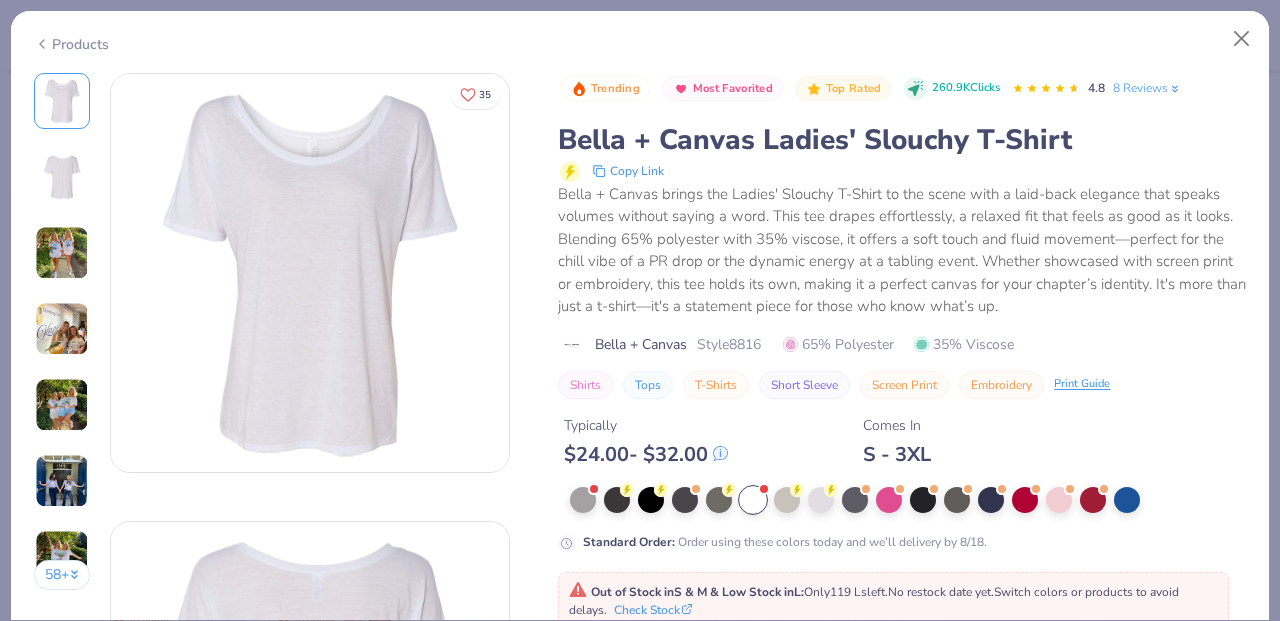 scroll, scrollTop: 19, scrollLeft: 0, axis: vertical 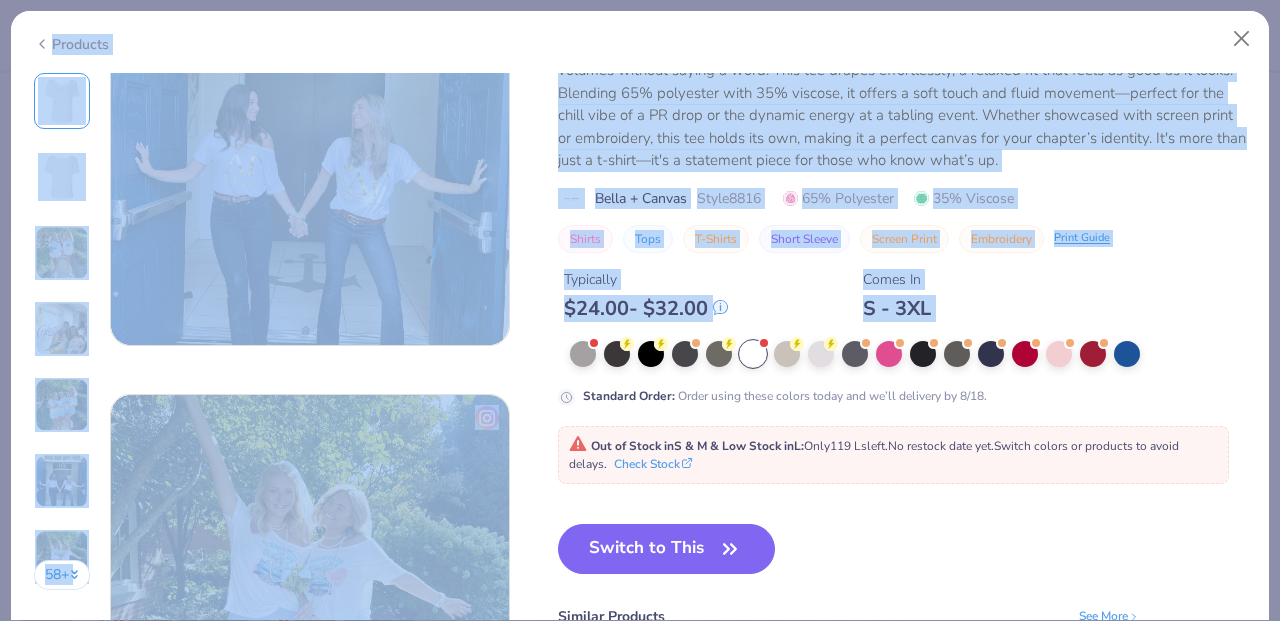 drag, startPoint x: 1218, startPoint y: 467, endPoint x: 1224, endPoint y: 650, distance: 183.09833 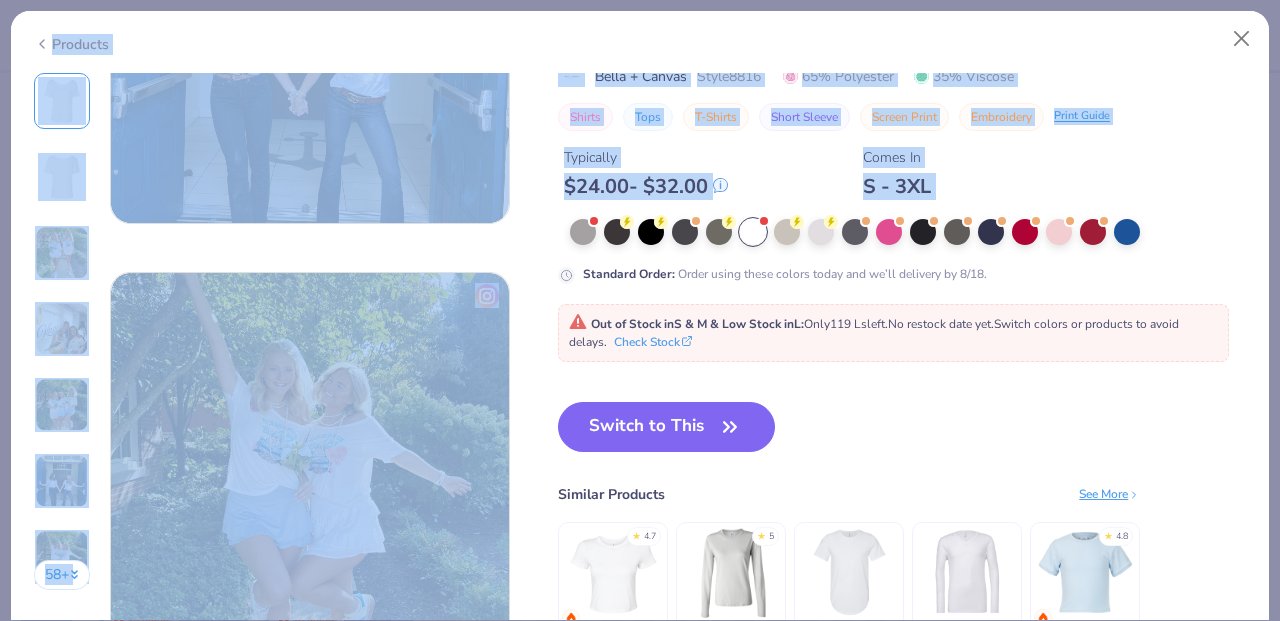 click on "Trending Most Favorited Top Rated 260.9K  Clicks 4.8 8 Reviews Bella + Canvas Ladies' Slouchy T-Shirt Copy Link Bella + Canvas brings the Ladies' Slouchy T-Shirt to the scene with a laid-back elegance that speaks volumes without saying a word. This tee drapes effortlessly, a relaxed fit that feels as good as it looks. Blending 65% polyester with 35% viscose, it offers a soft touch and fluid movement—perfect for the chill vibe of a PR drop or the dynamic energy at a tabling event. Whether showcased with screen print or embroidery, this tee holds its own, making it a perfect canvas for your chapter’s identity. It's more than just a t-shirt—it's a statement piece for those who know what’s up. Bella + Canvas Style  8816   65% Polyester   35% Viscose Shirts Tops T-Shirts Short Sleeve Screen Print Embroidery Print Guide Typically   $ 24.00  - $ 32.00   Comes In S - 3XL     Standard Order :   Order using these colors today and we’ll delivery by 8/18. Out of Stock in  S & M   & Low Stock in  L :  Only" at bounding box center [902, 238] 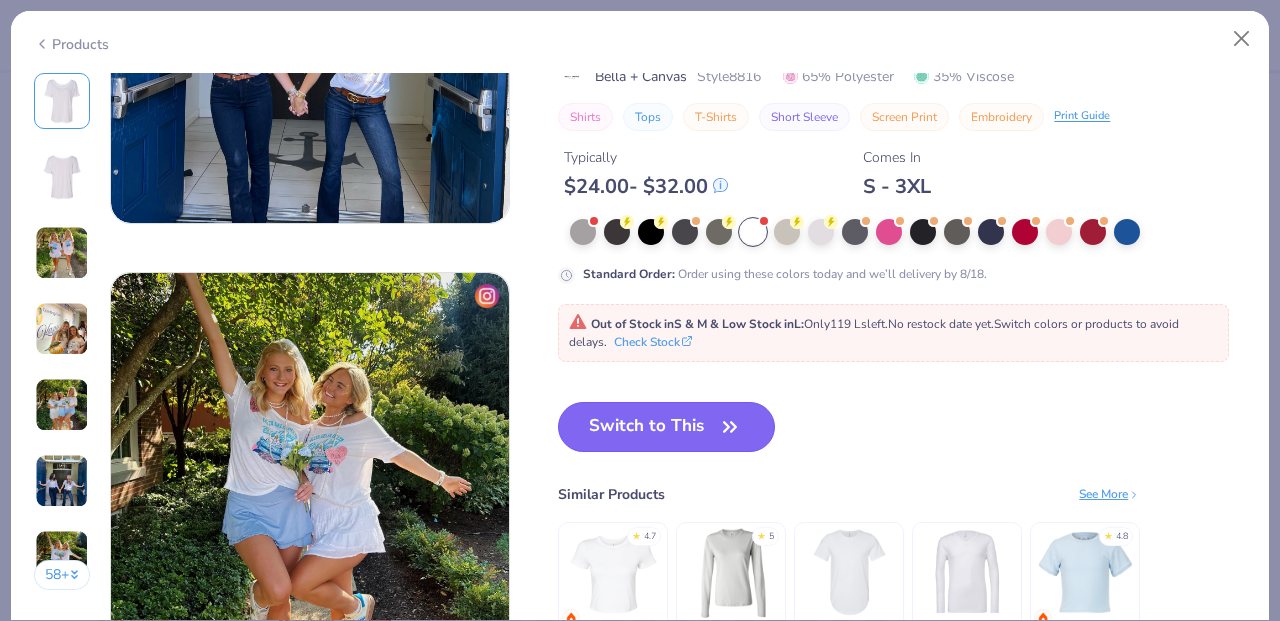 click on "Switch to This" at bounding box center (666, 427) 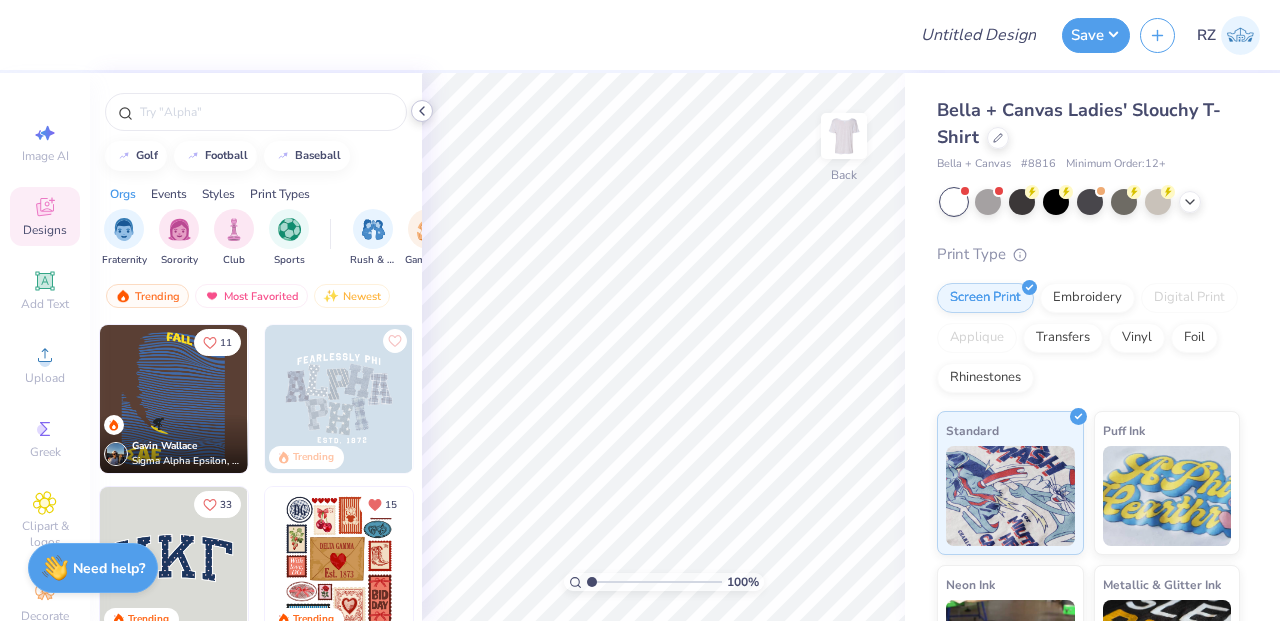 click 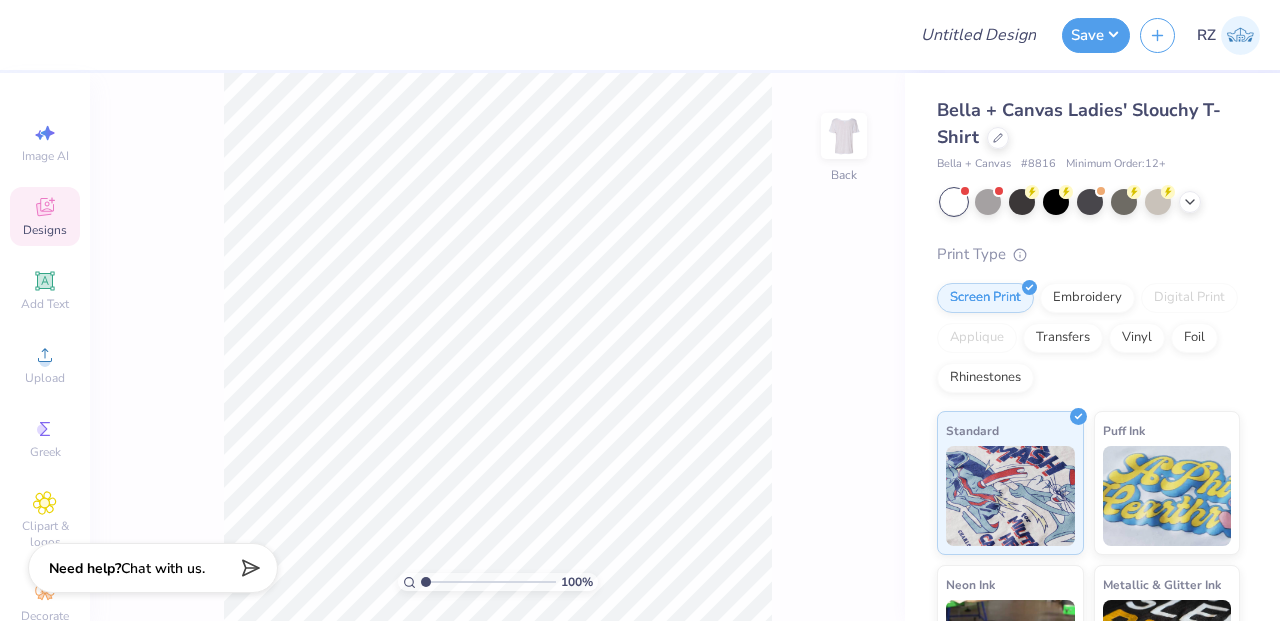 click 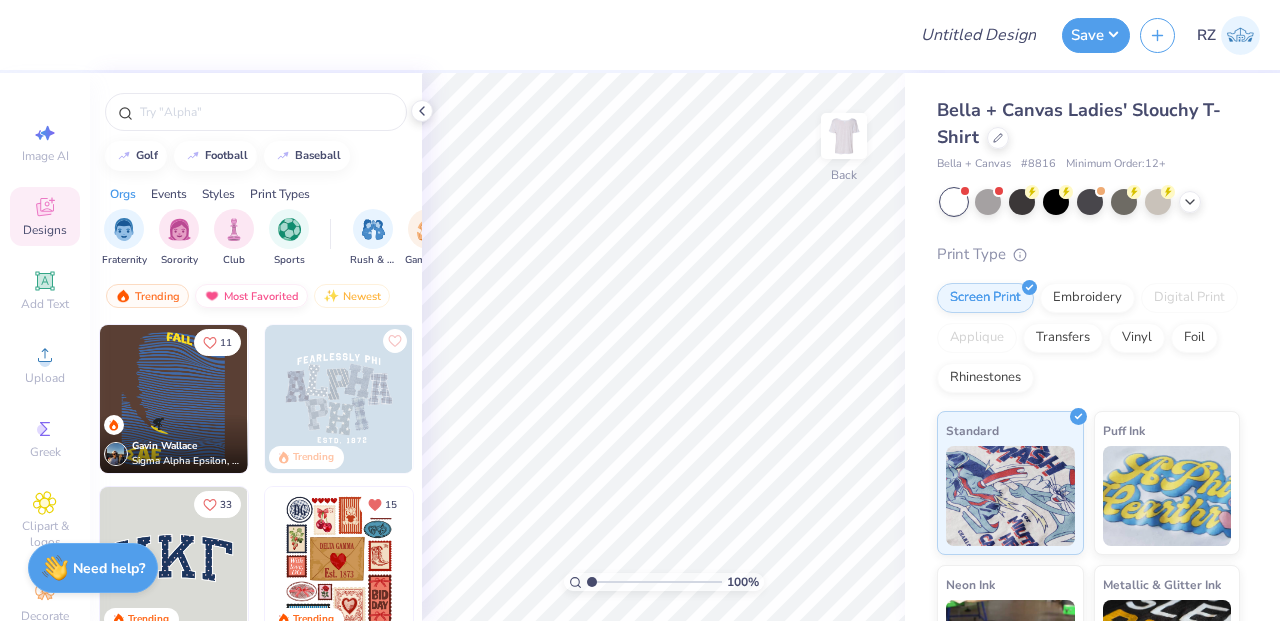 click on "Most Favorited" at bounding box center (251, 296) 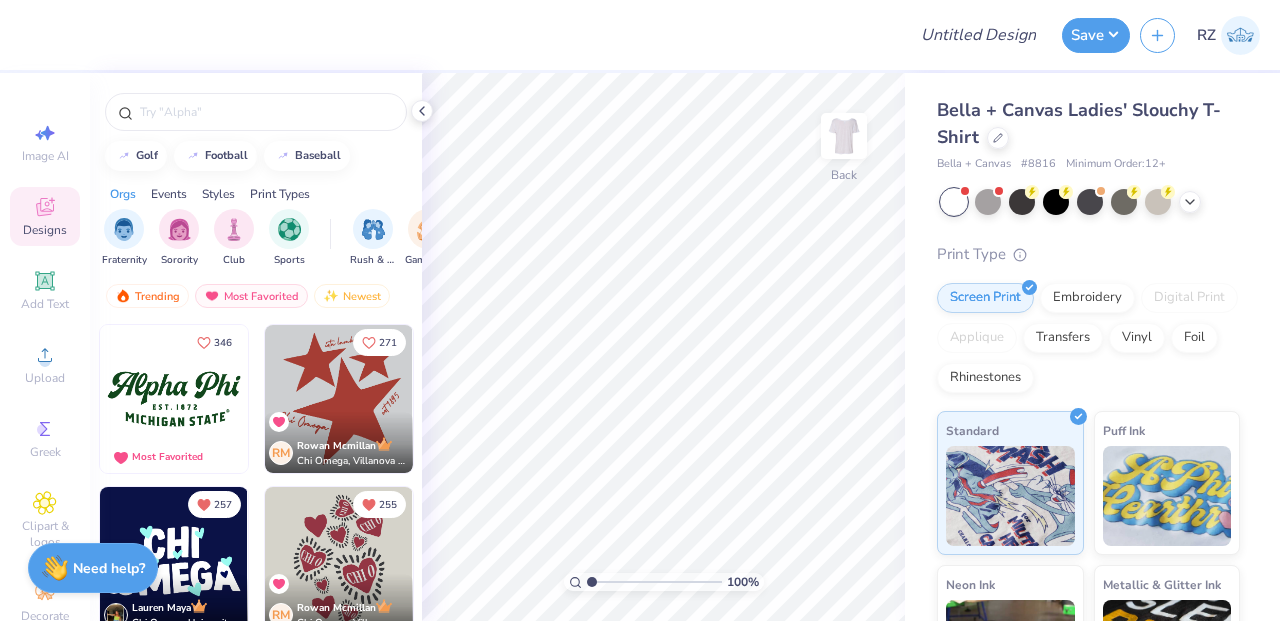 click on "346 Most Favorited 271 RM Rowan Mcmillan Chi Omega, Villanova University 257 Lauren Maya Chi Omega, University of Florida 255 RM Rowan Mcmillan Chi Omega, Villanova University 248 Madison Sobota Sigma Kappa, Marquette University 230 Jovie Chen Pi Beta Phi, University of Oregon 218 Most Favorited 208 Most Favorited" at bounding box center (256, 509) 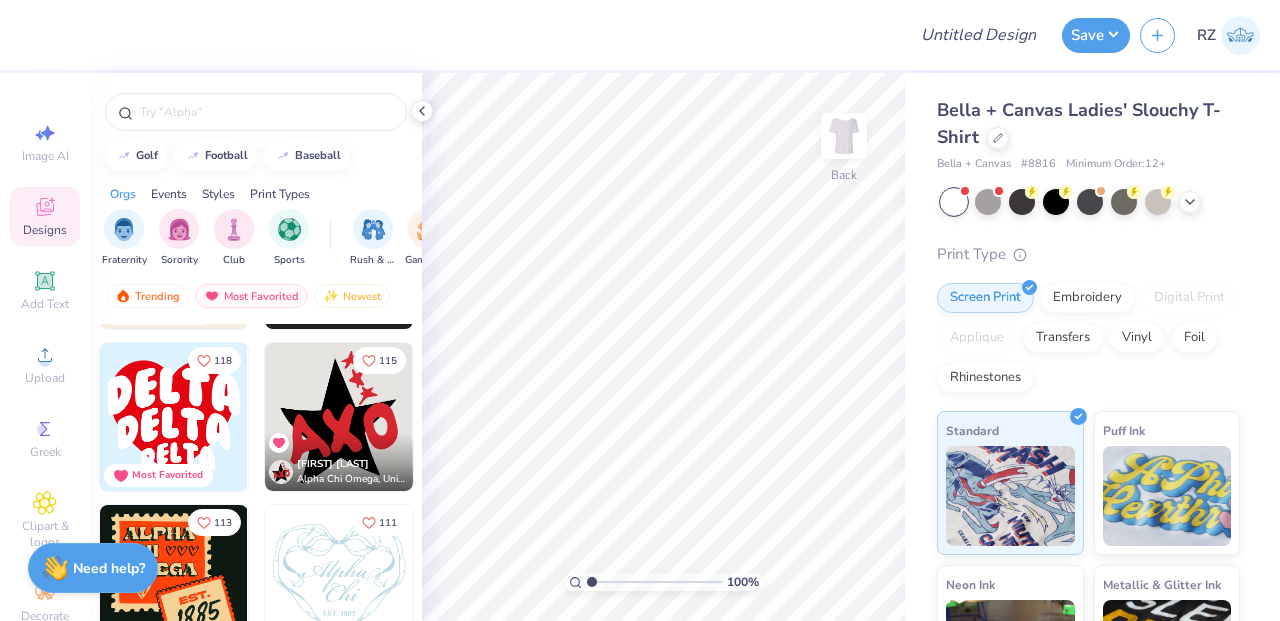 scroll, scrollTop: 1480, scrollLeft: 0, axis: vertical 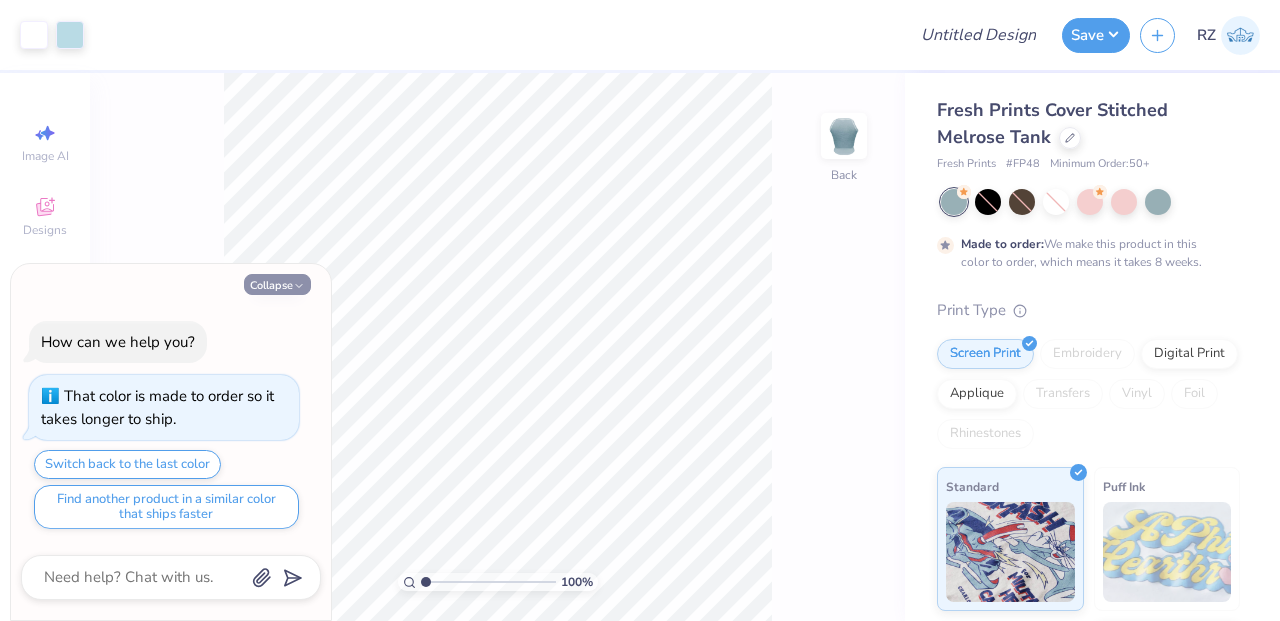 click on "Collapse" at bounding box center (277, 284) 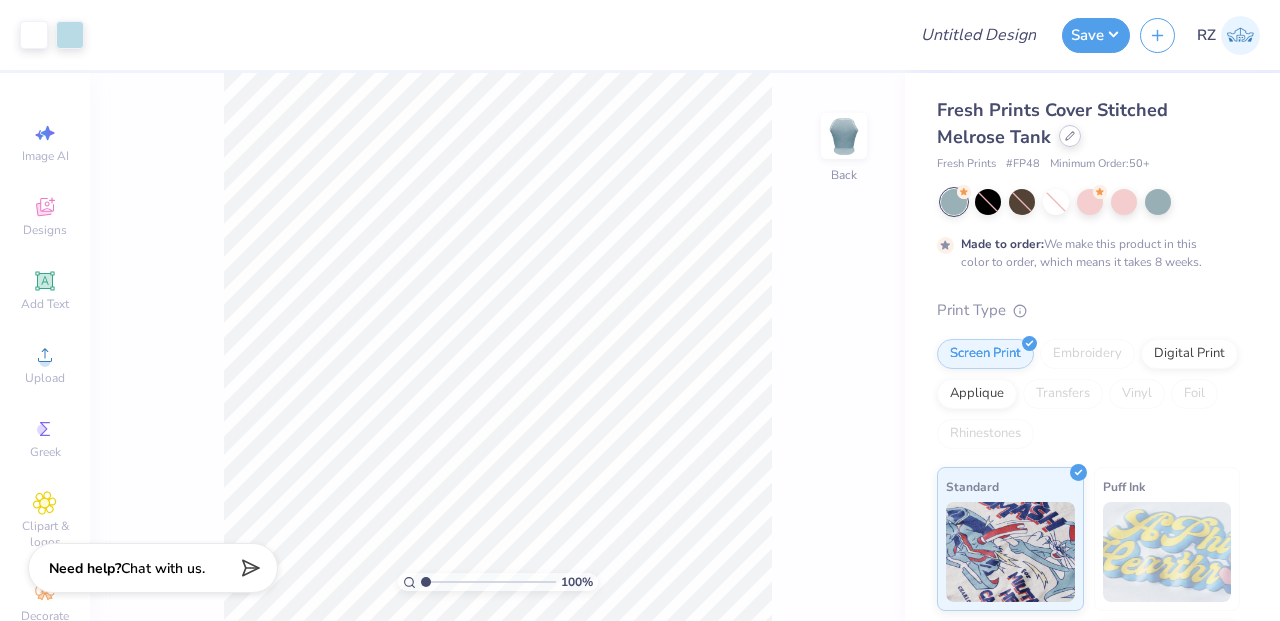 click at bounding box center (1070, 136) 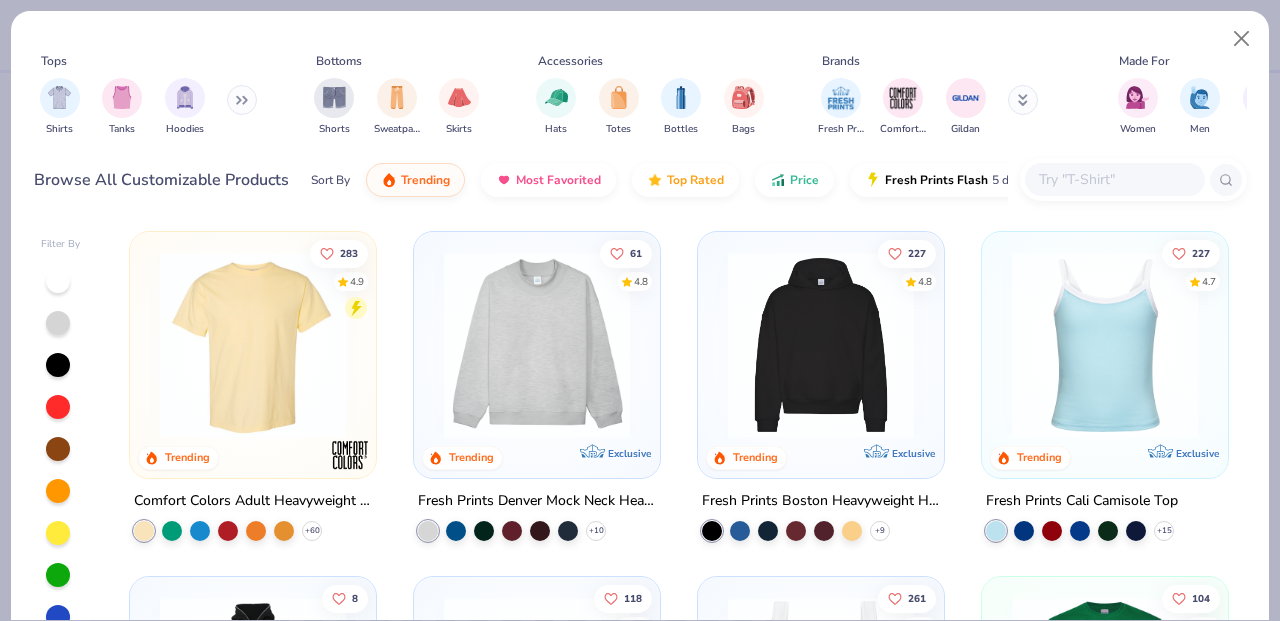 click at bounding box center (1114, 179) 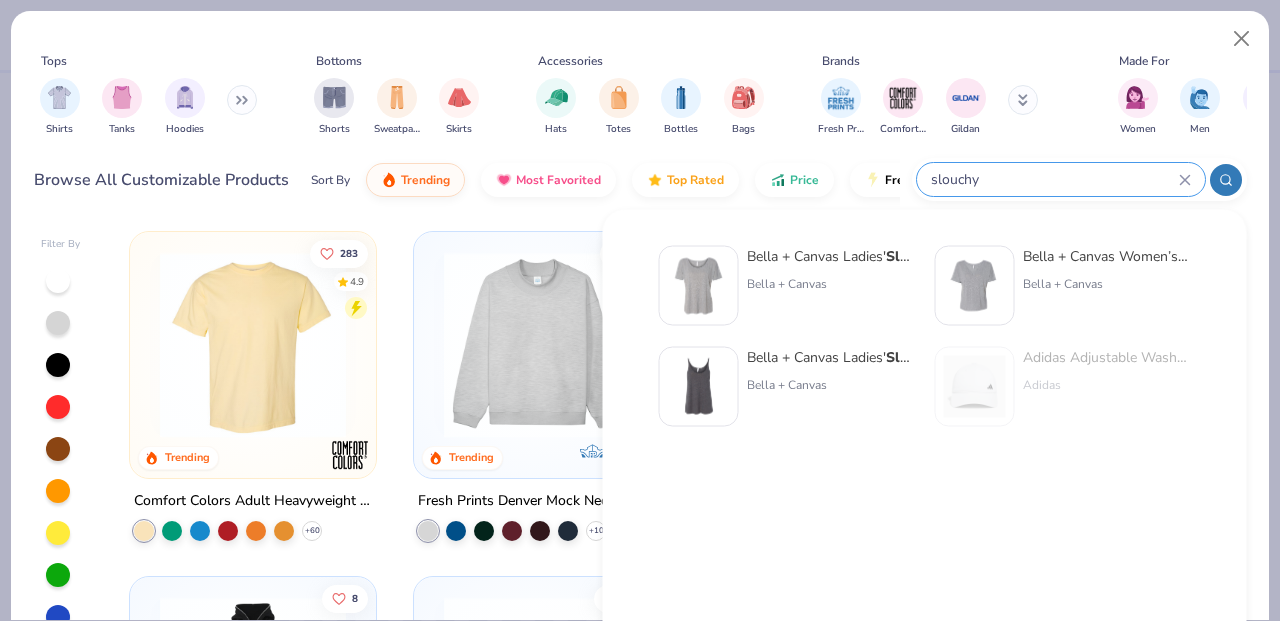 type on "slouchy" 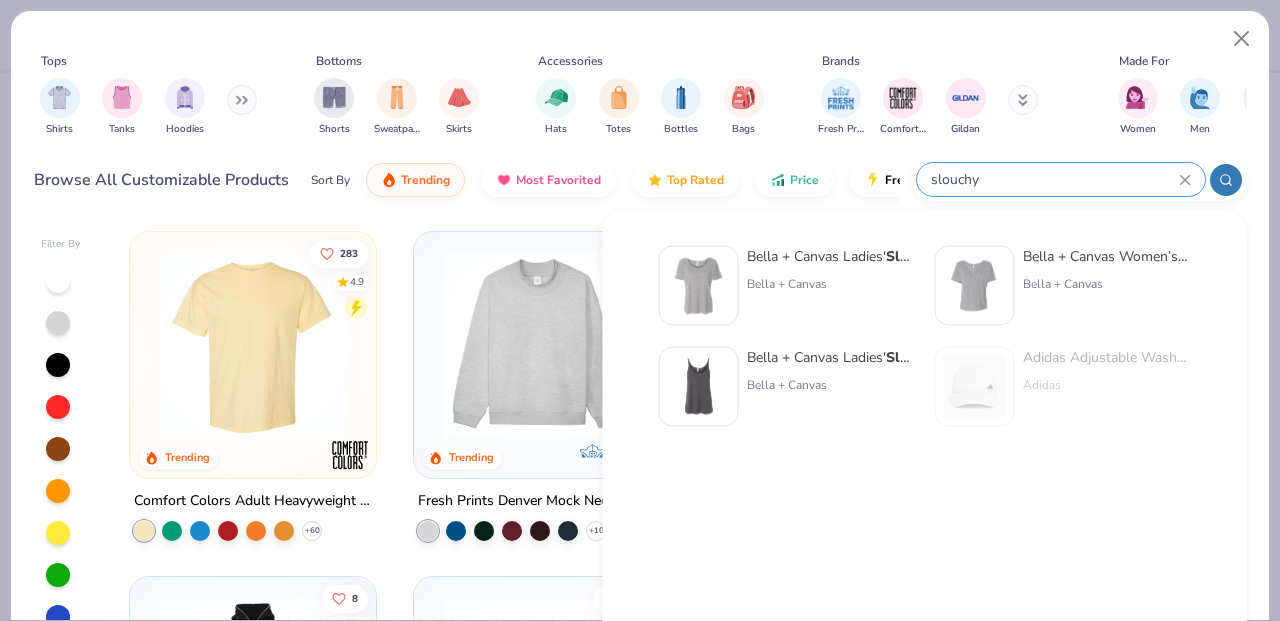 click at bounding box center (699, 286) 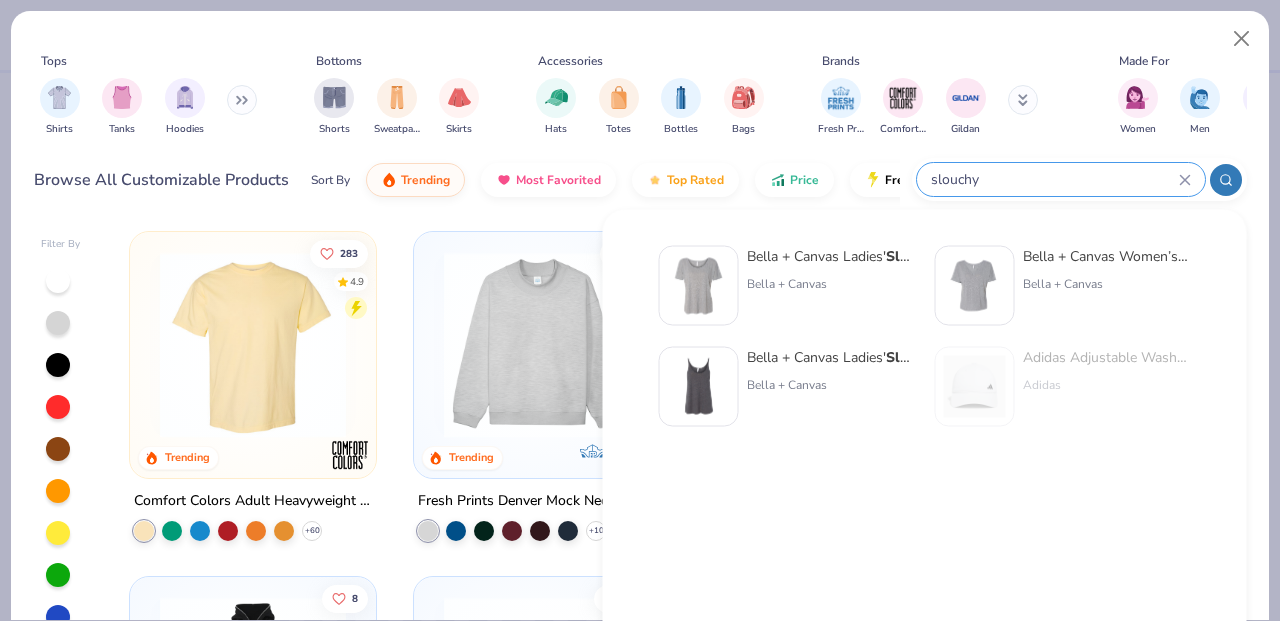 type 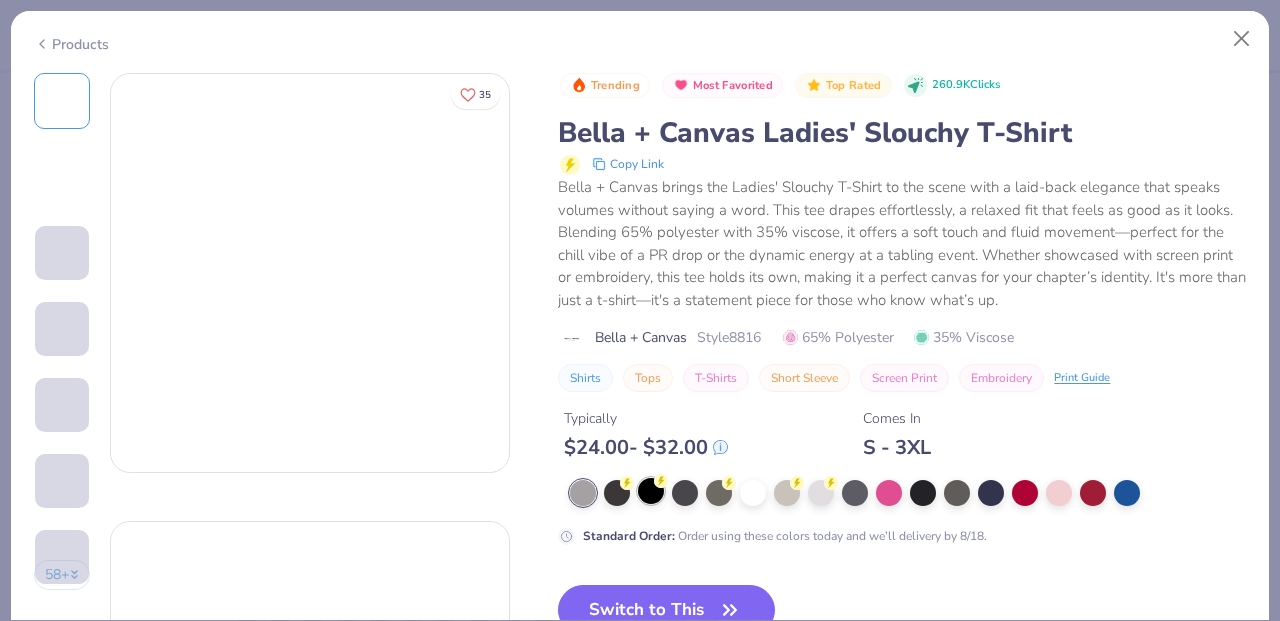 click at bounding box center (651, 491) 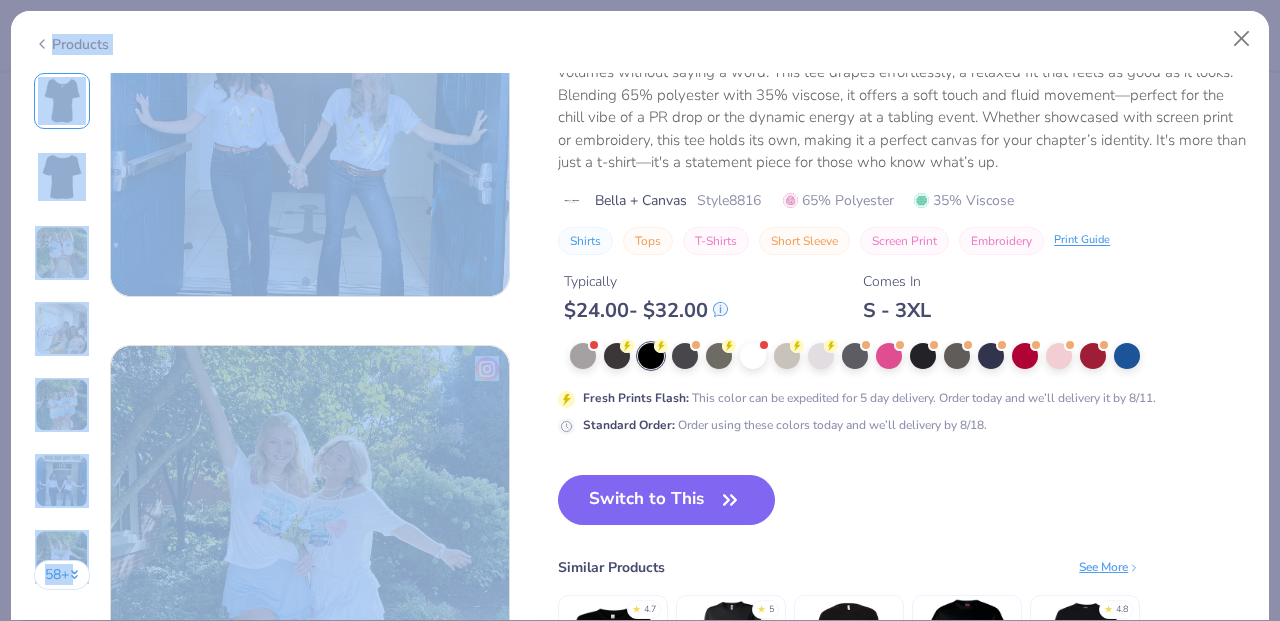 drag, startPoint x: 551, startPoint y: 116, endPoint x: 651, endPoint y: 633, distance: 526.5824 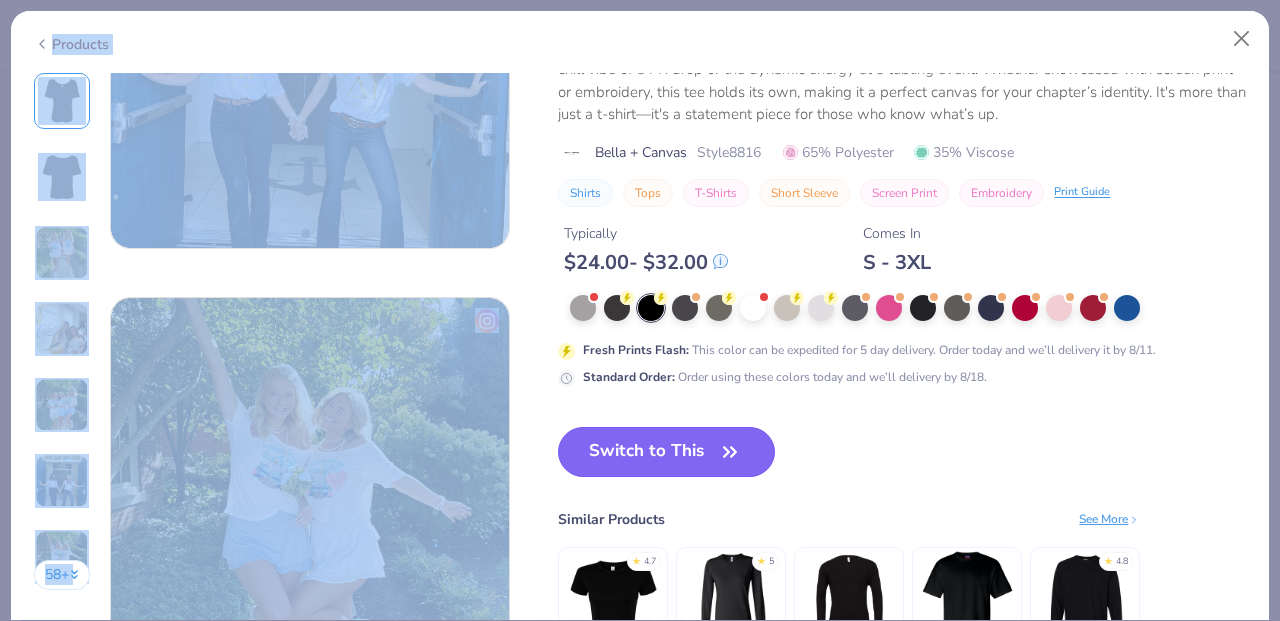 click on "Switch to This" at bounding box center [666, 452] 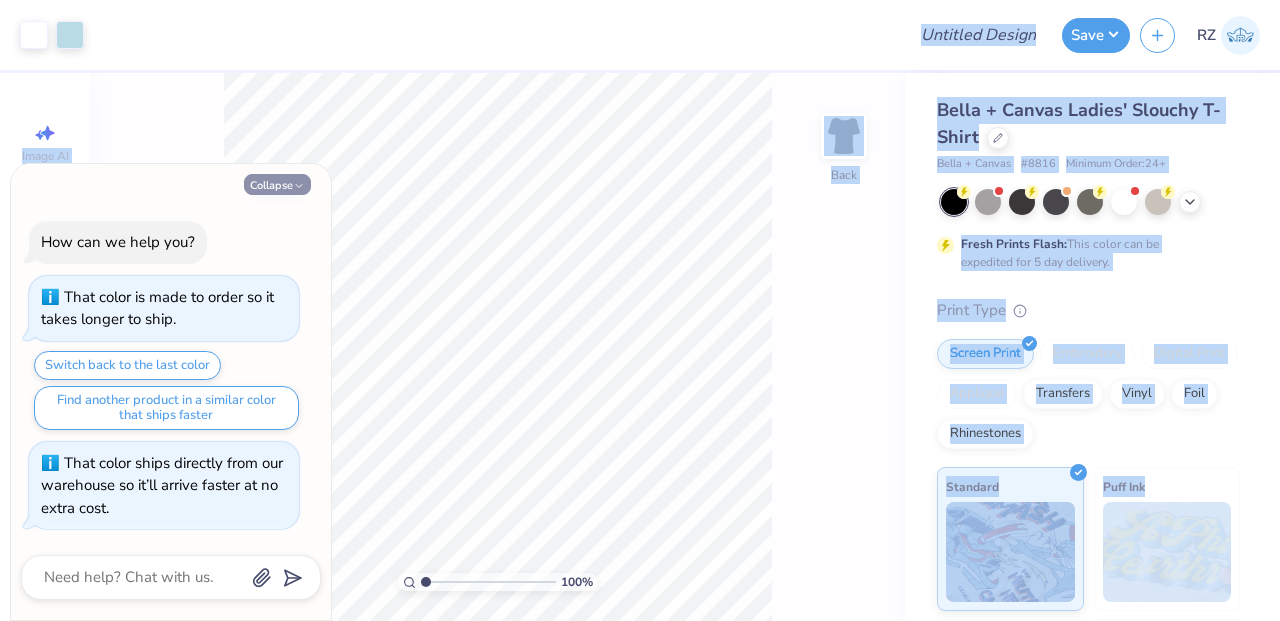click on "Collapse" at bounding box center [277, 184] 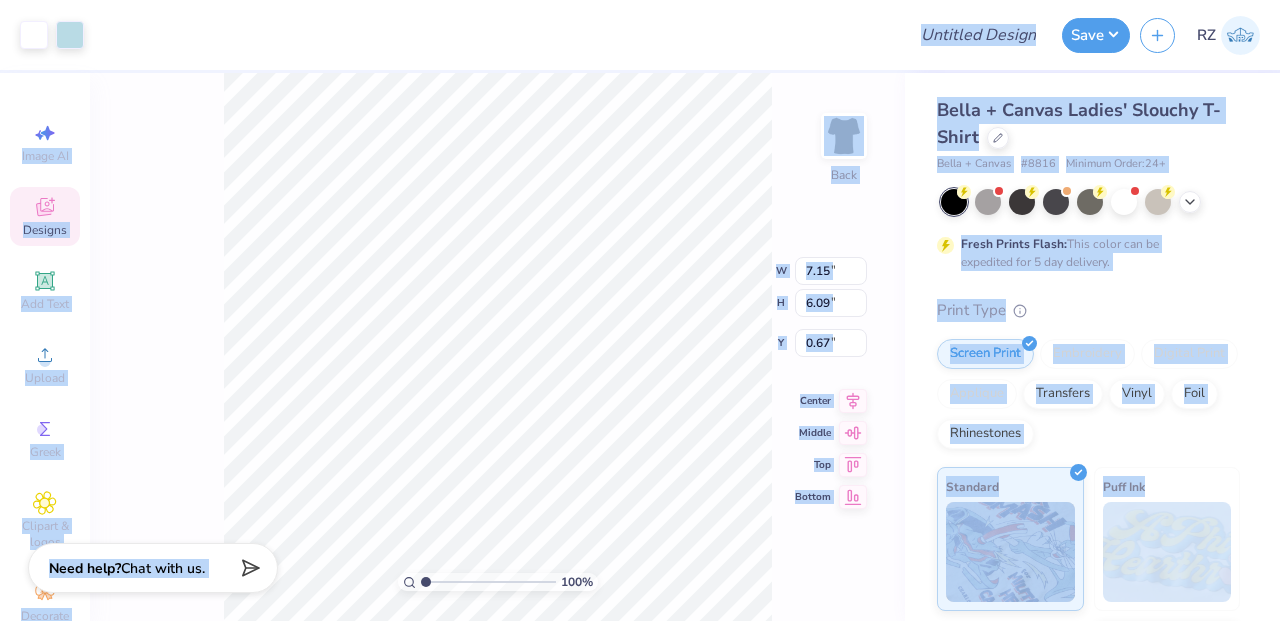 type on "7.13" 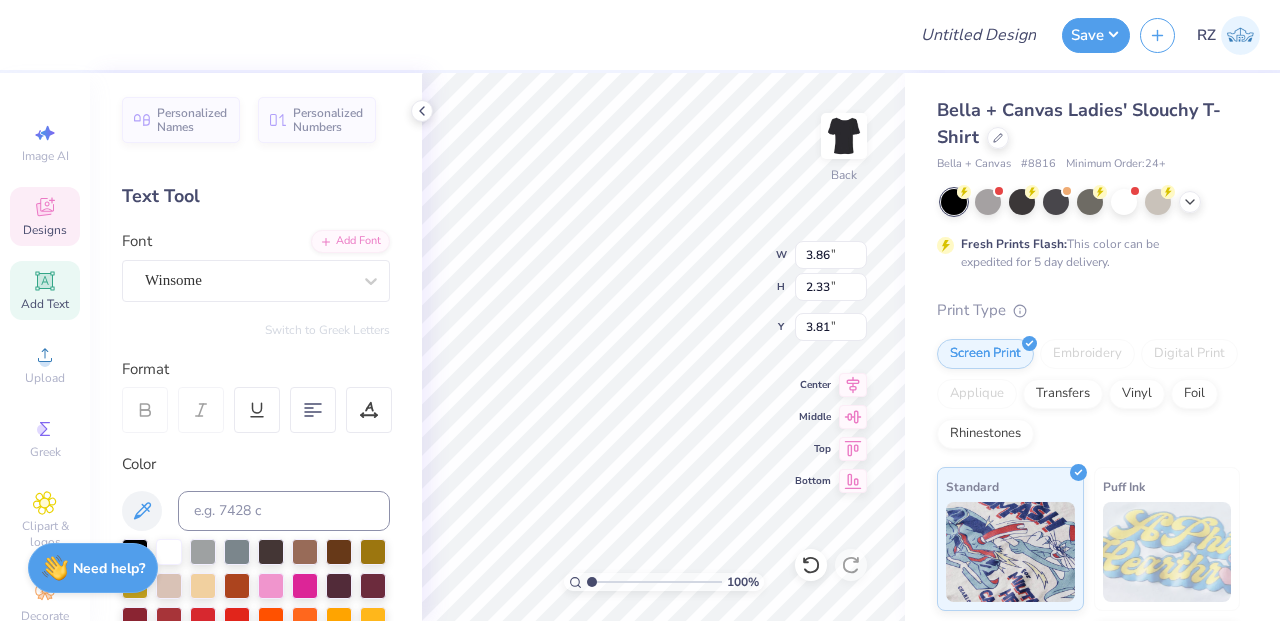 type on "3.81" 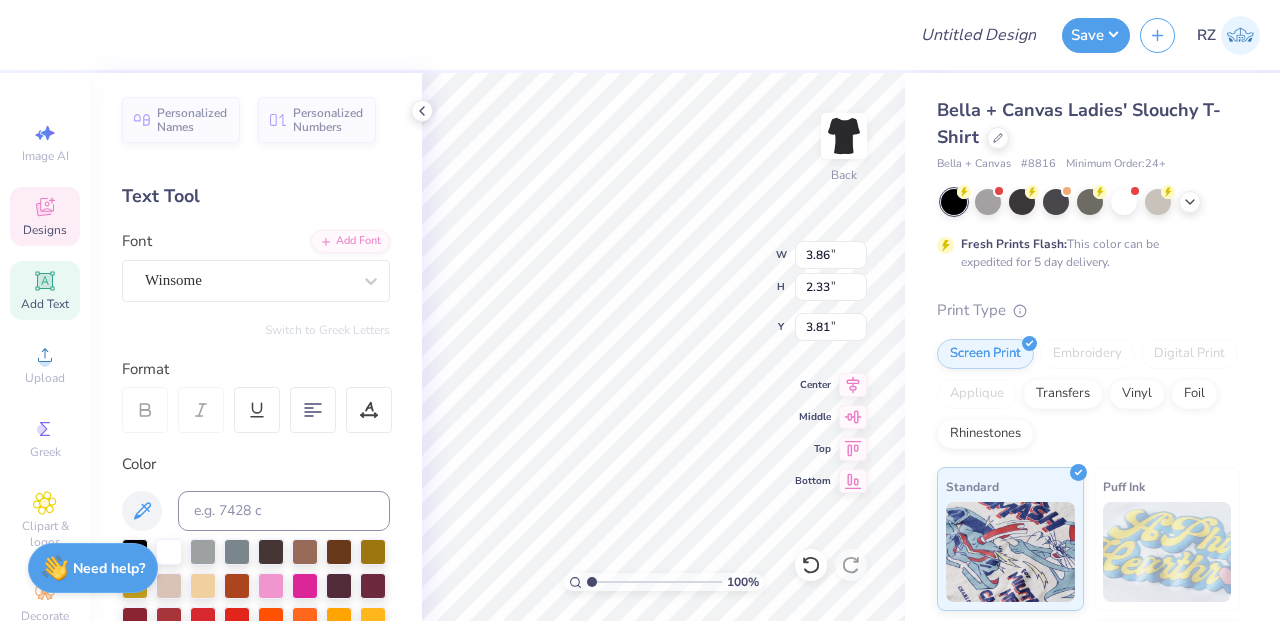 scroll, scrollTop: 0, scrollLeft: 0, axis: both 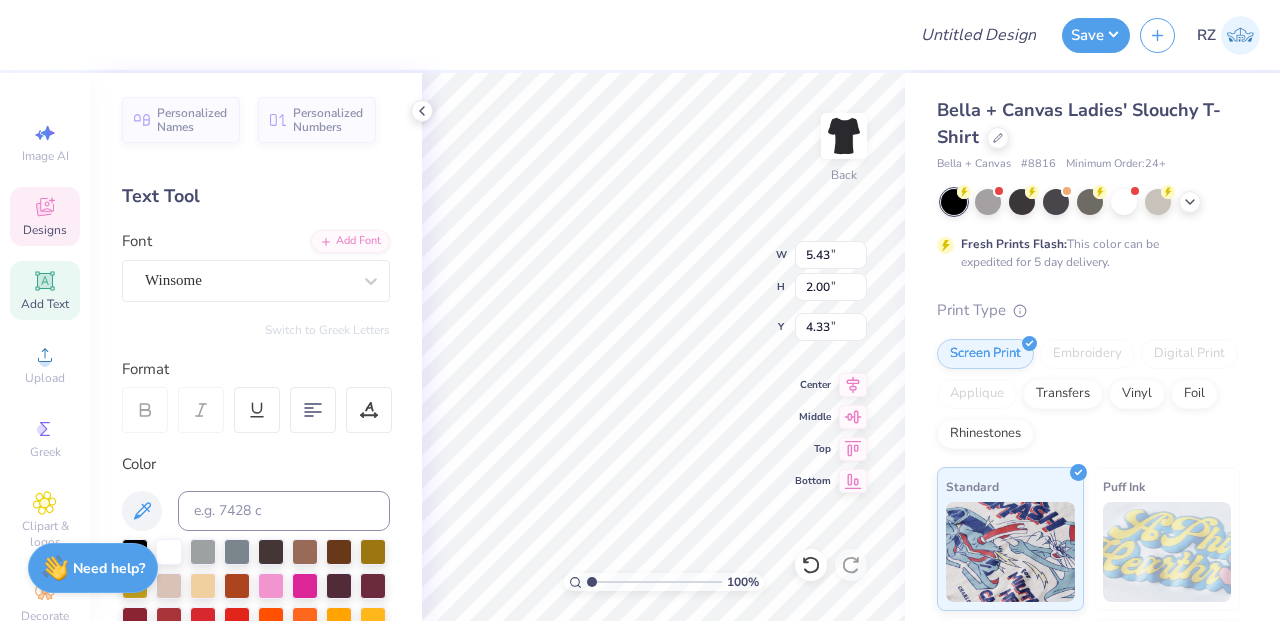 type on "5.43" 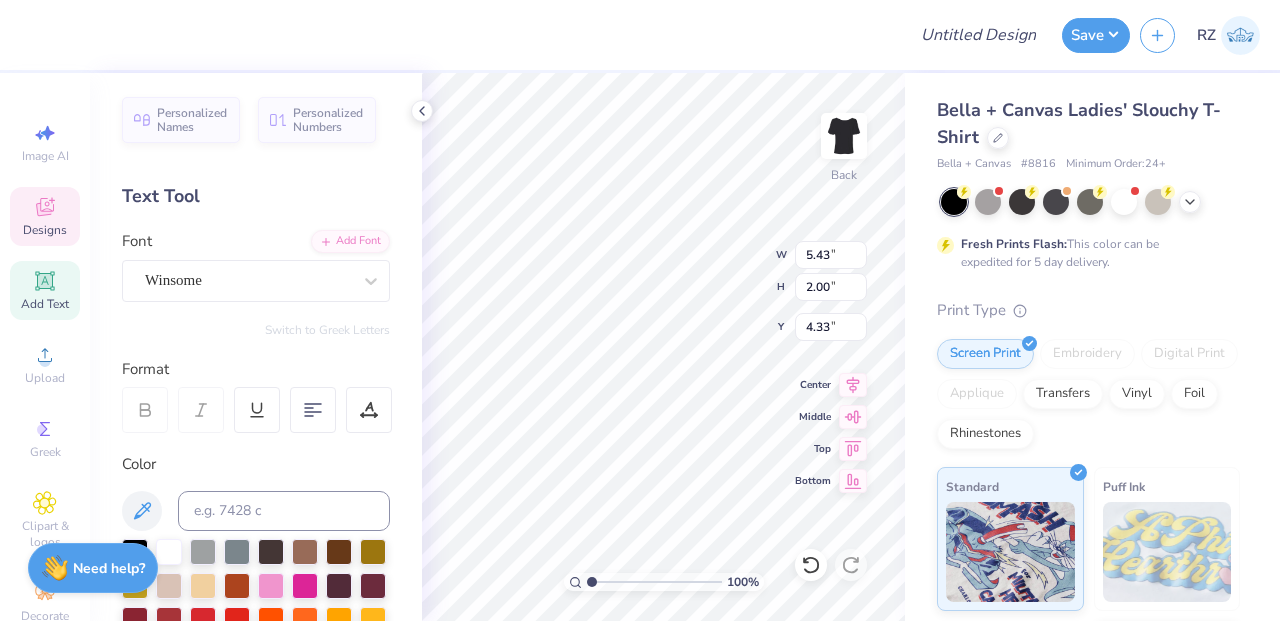 type on "2.00" 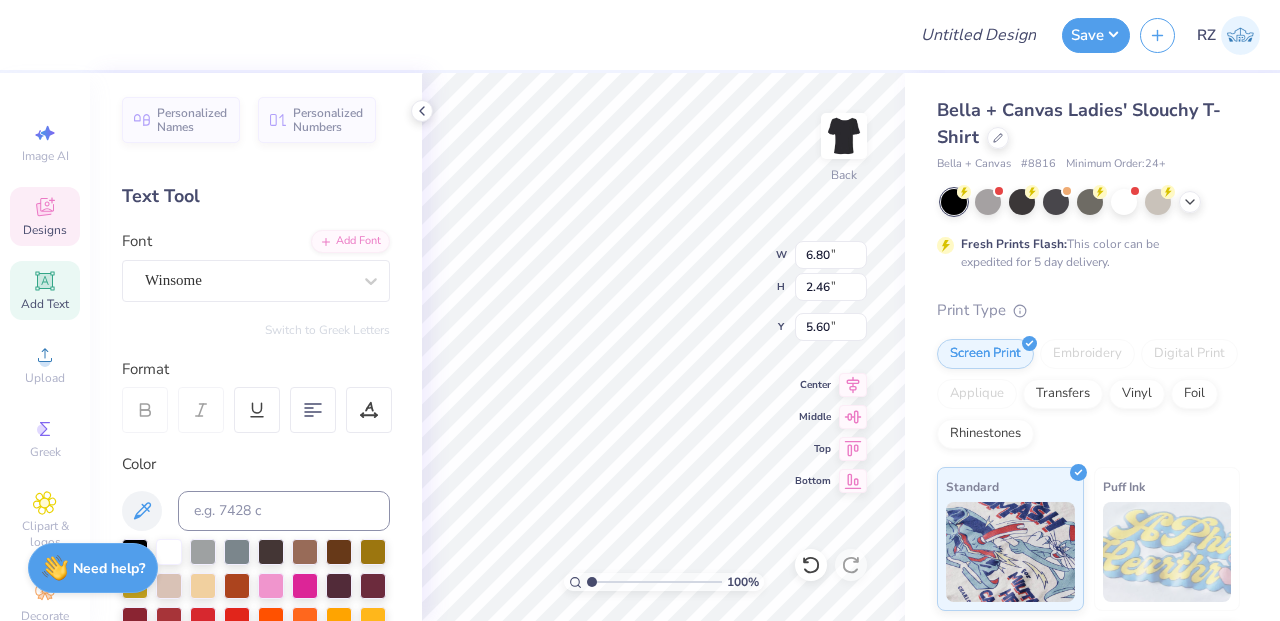 type on "5.71" 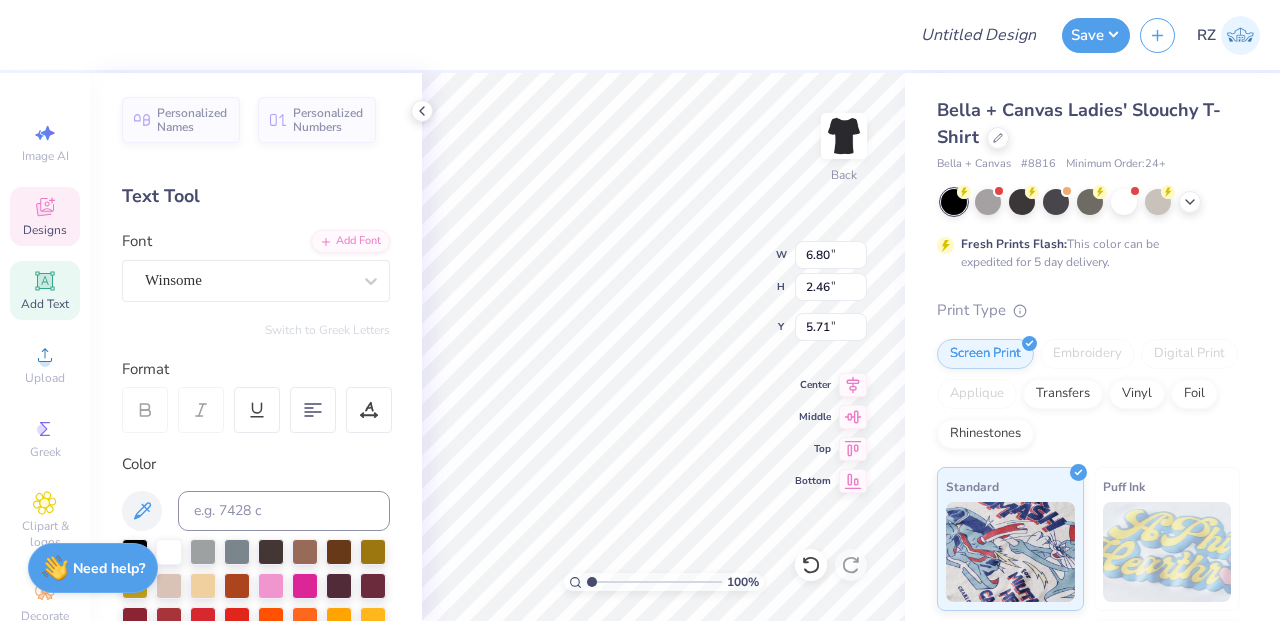 type on "5.43" 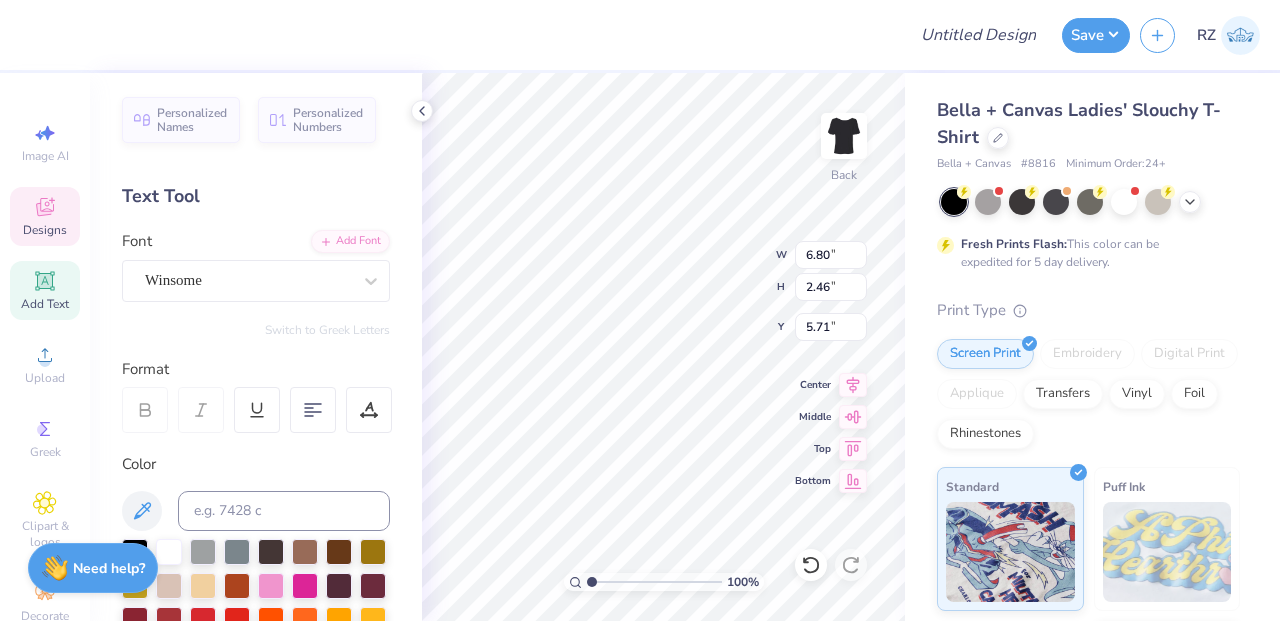 type on "2.00" 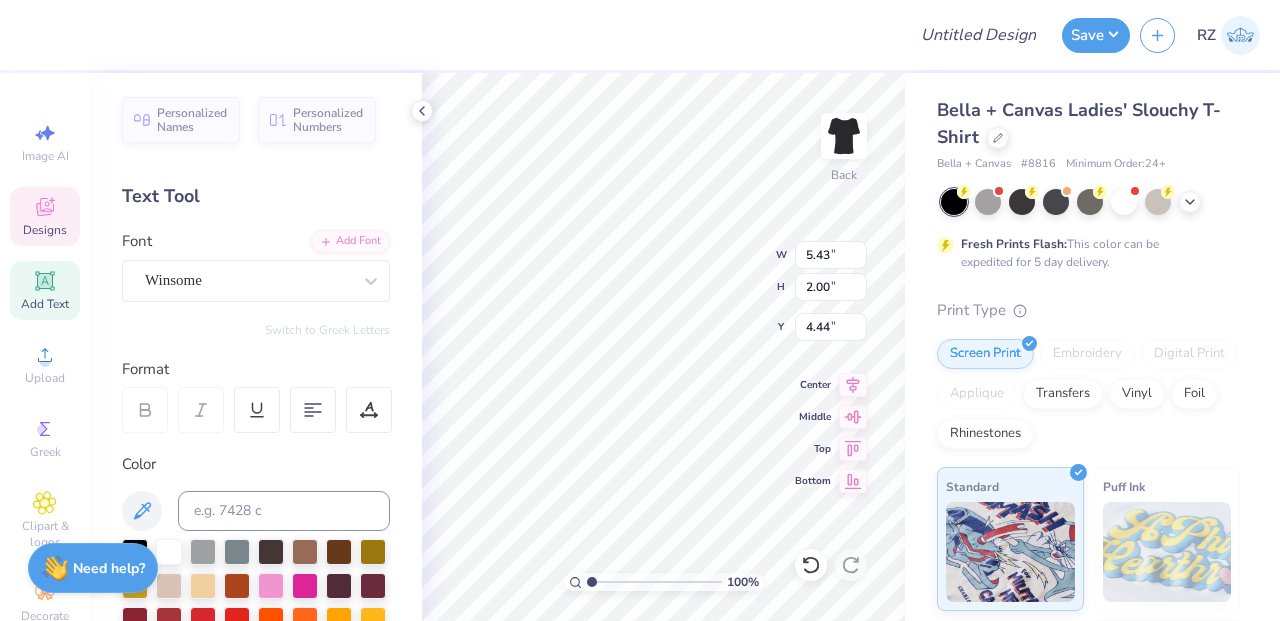 type on "4.91" 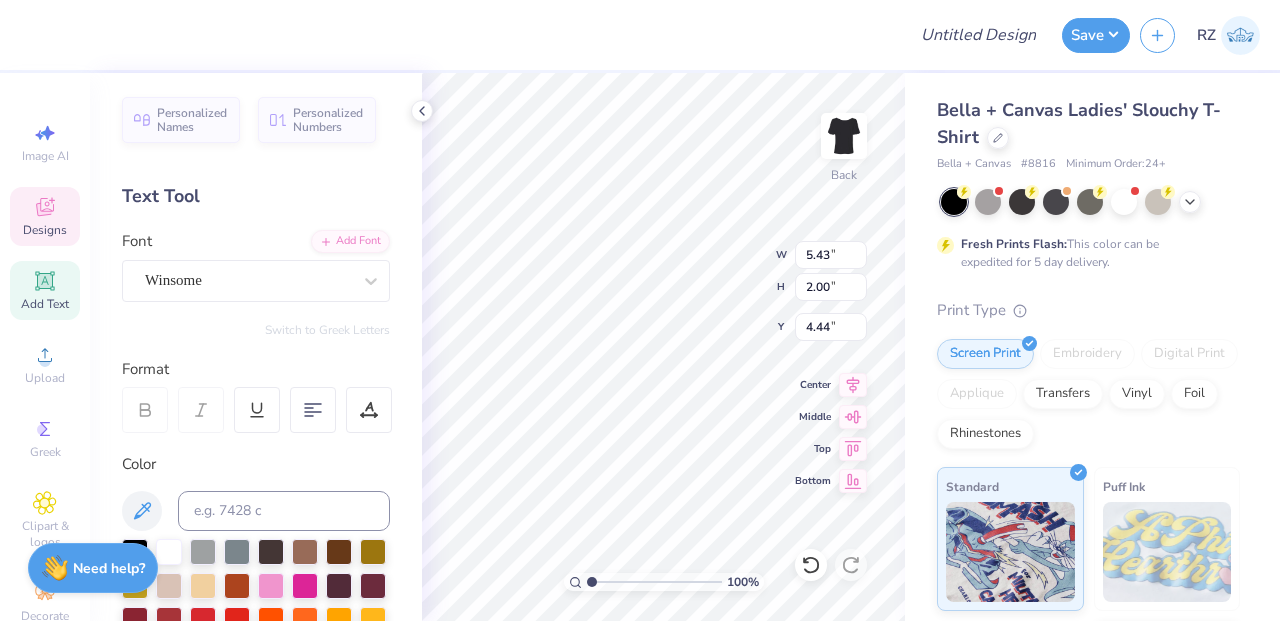 type on "1.81" 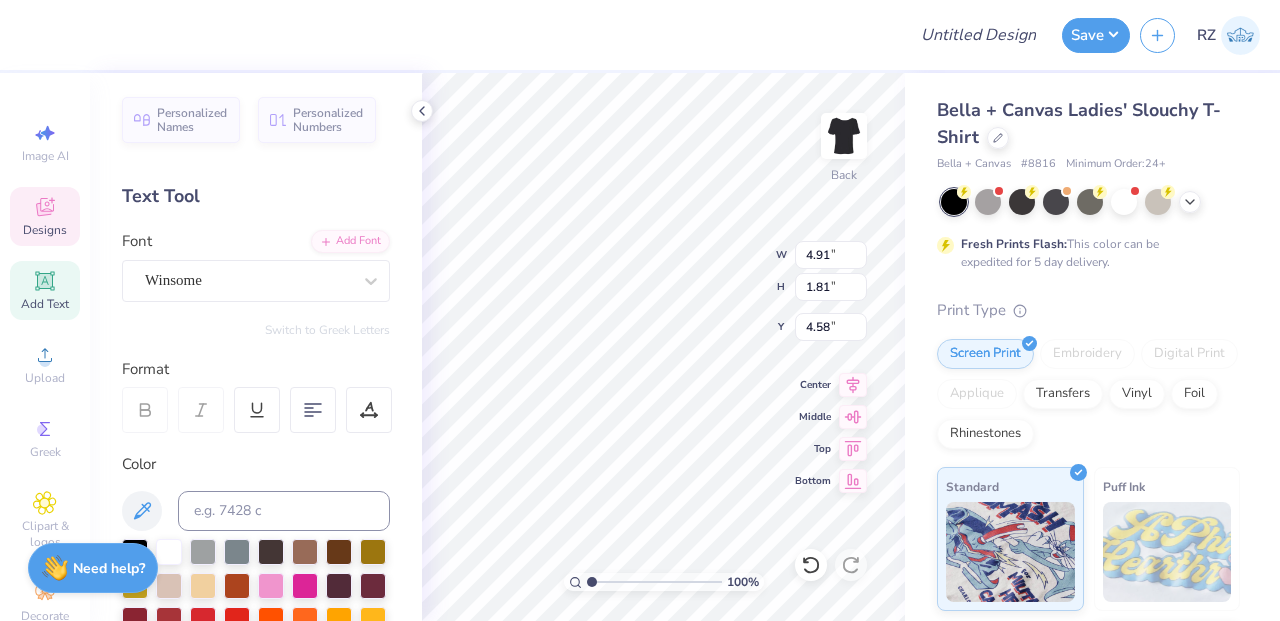 type on "4.44" 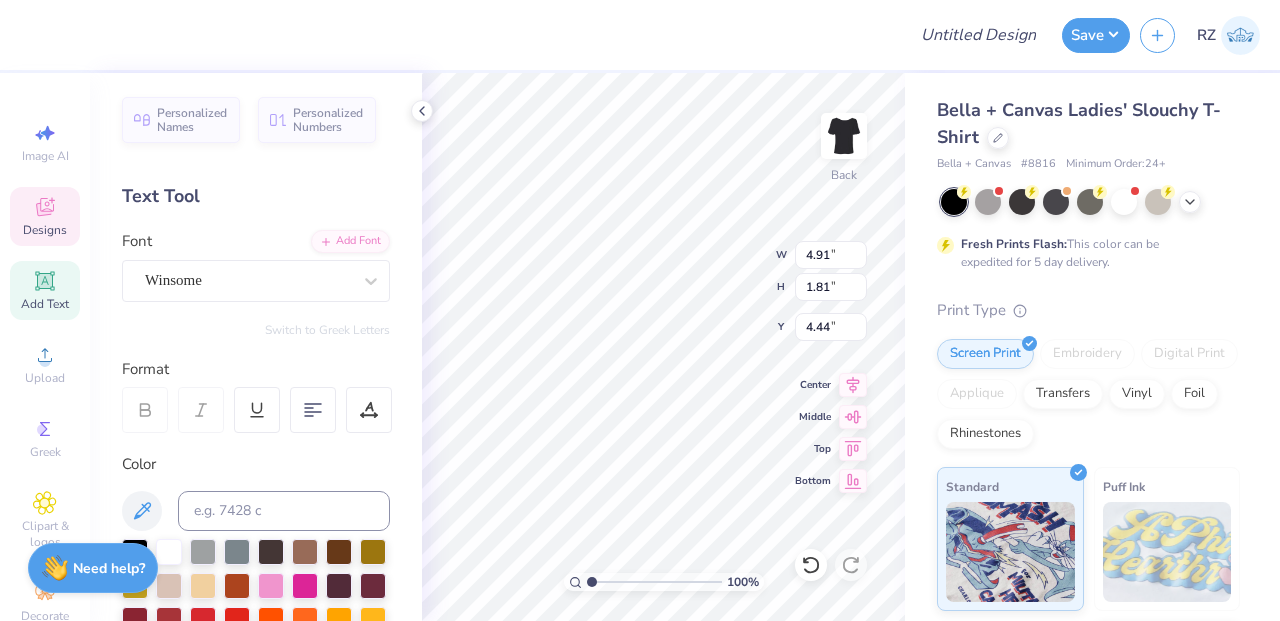 type on "6.80" 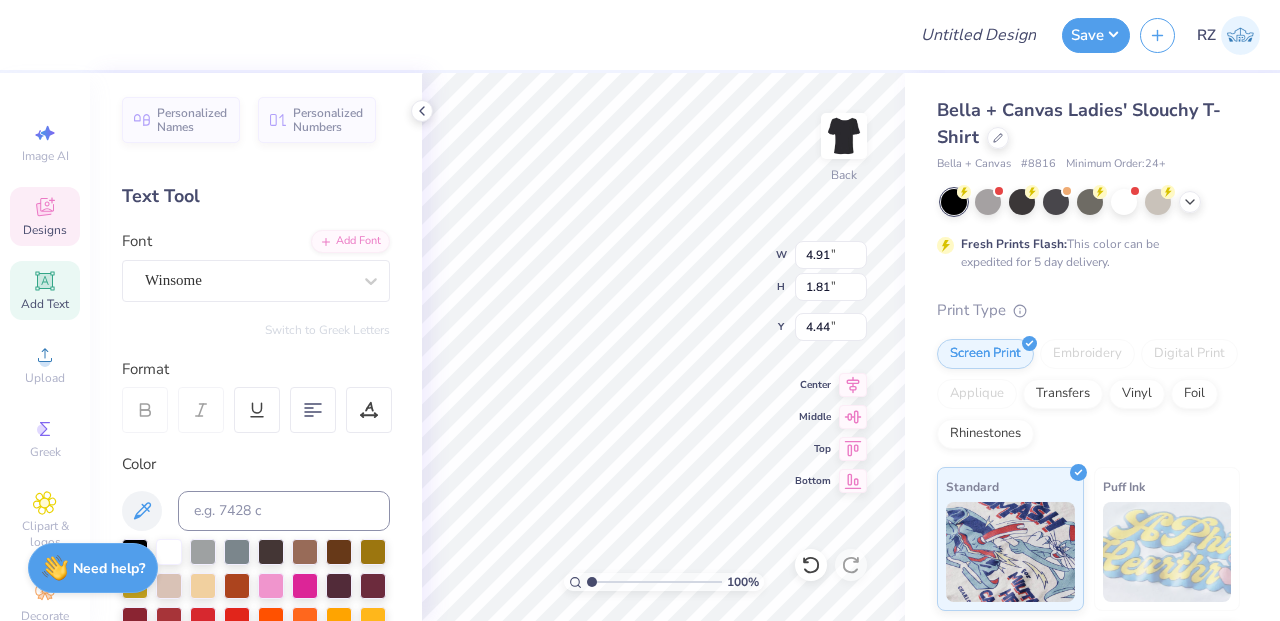 type on "2.46" 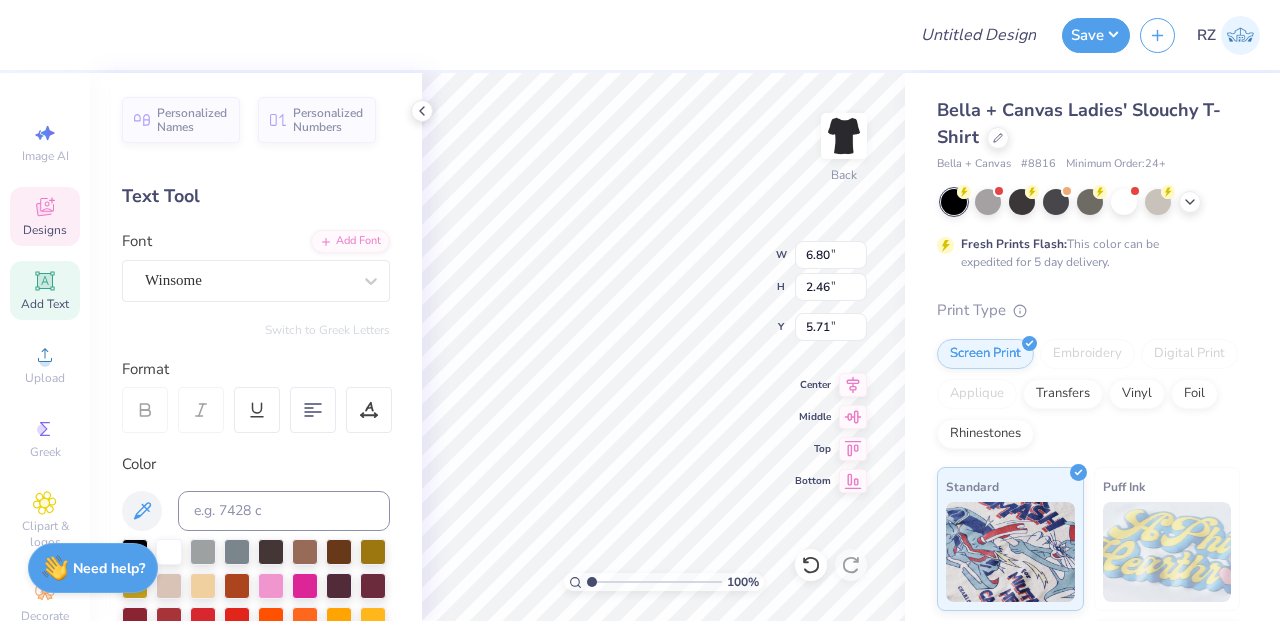 scroll, scrollTop: 0, scrollLeft: 0, axis: both 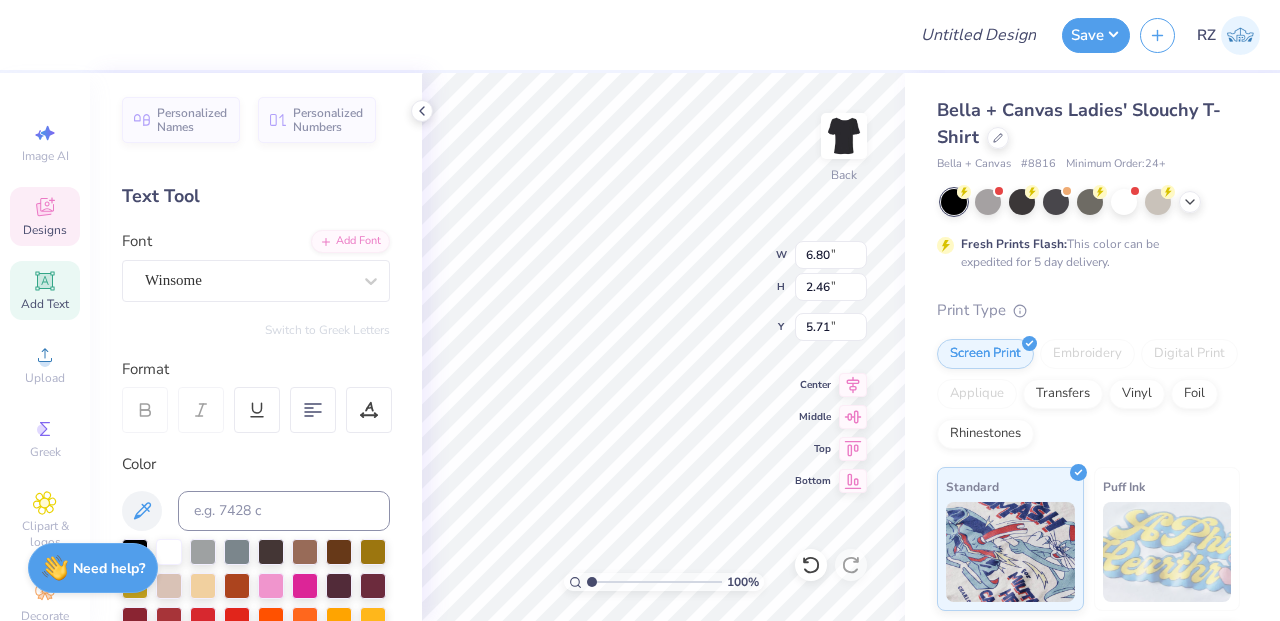 type on "Kappa" 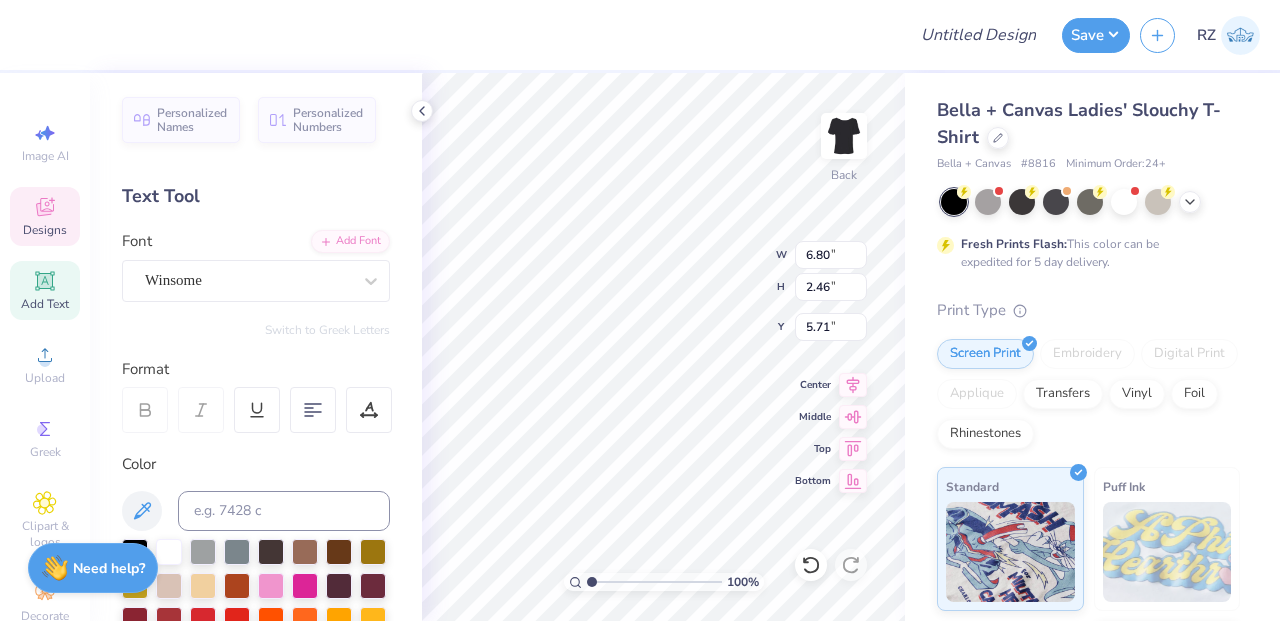 scroll, scrollTop: 0, scrollLeft: 0, axis: both 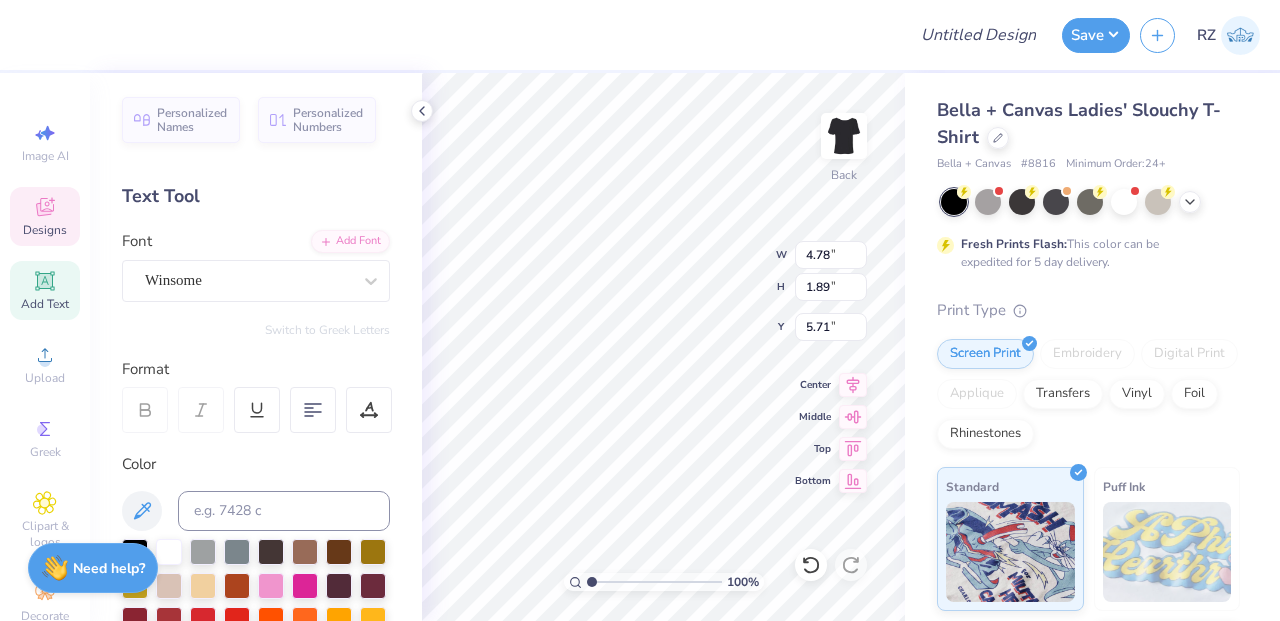 type on "4.78" 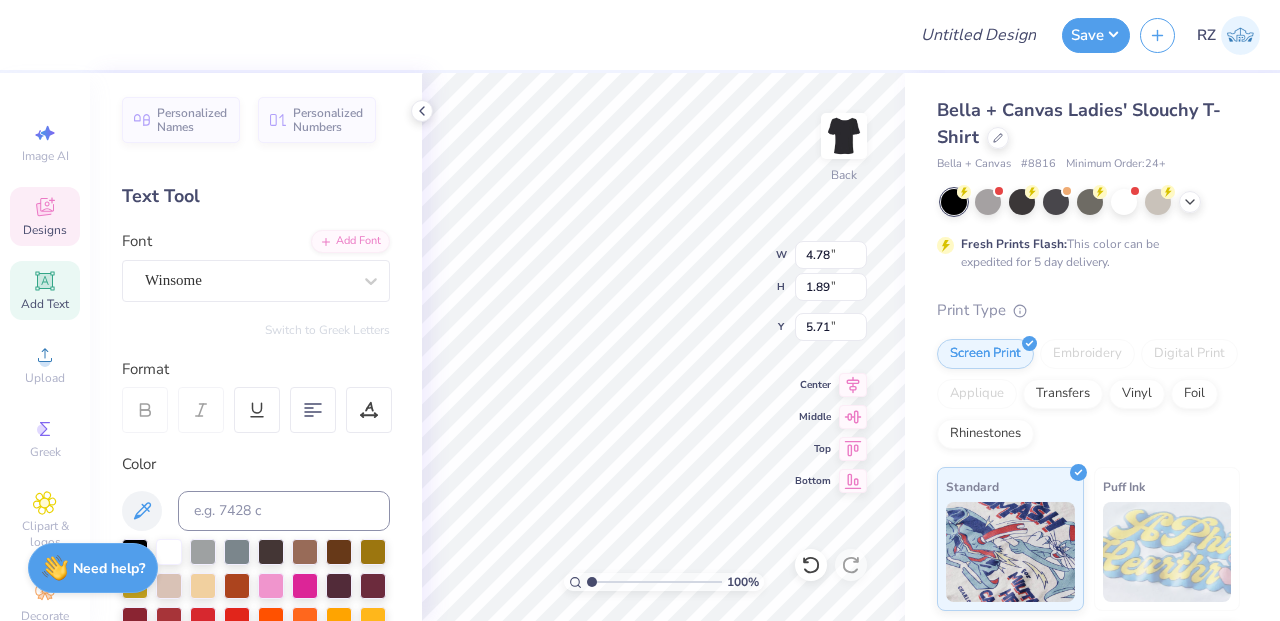 type on "1.89" 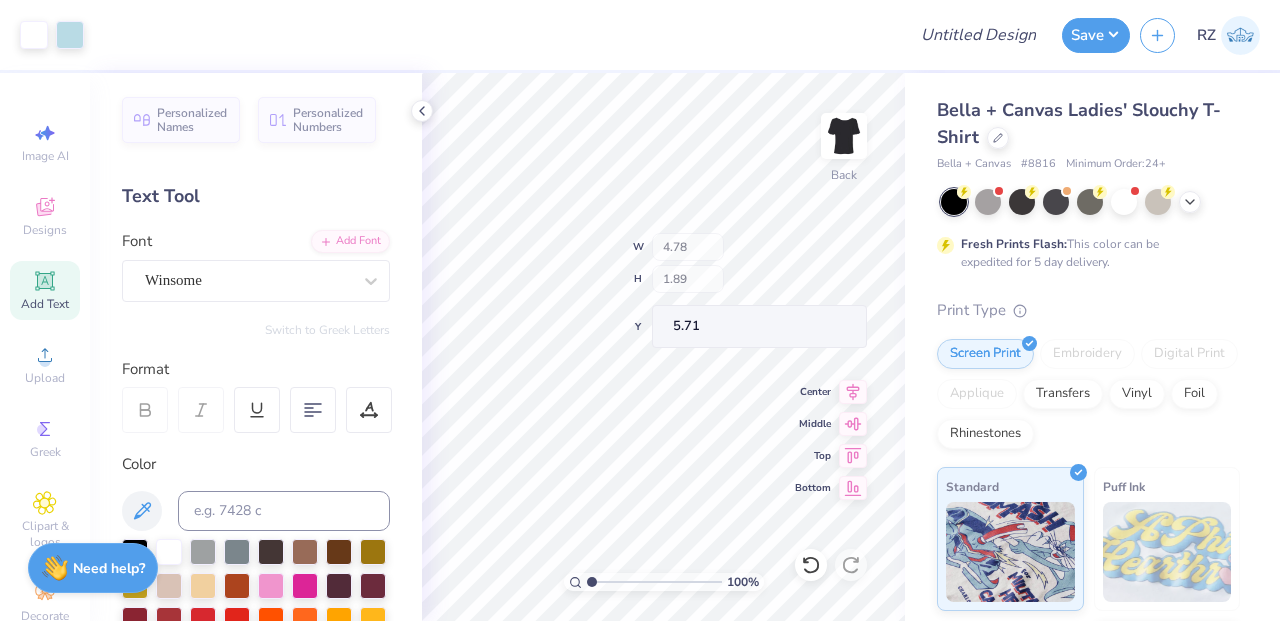 type on "5.73" 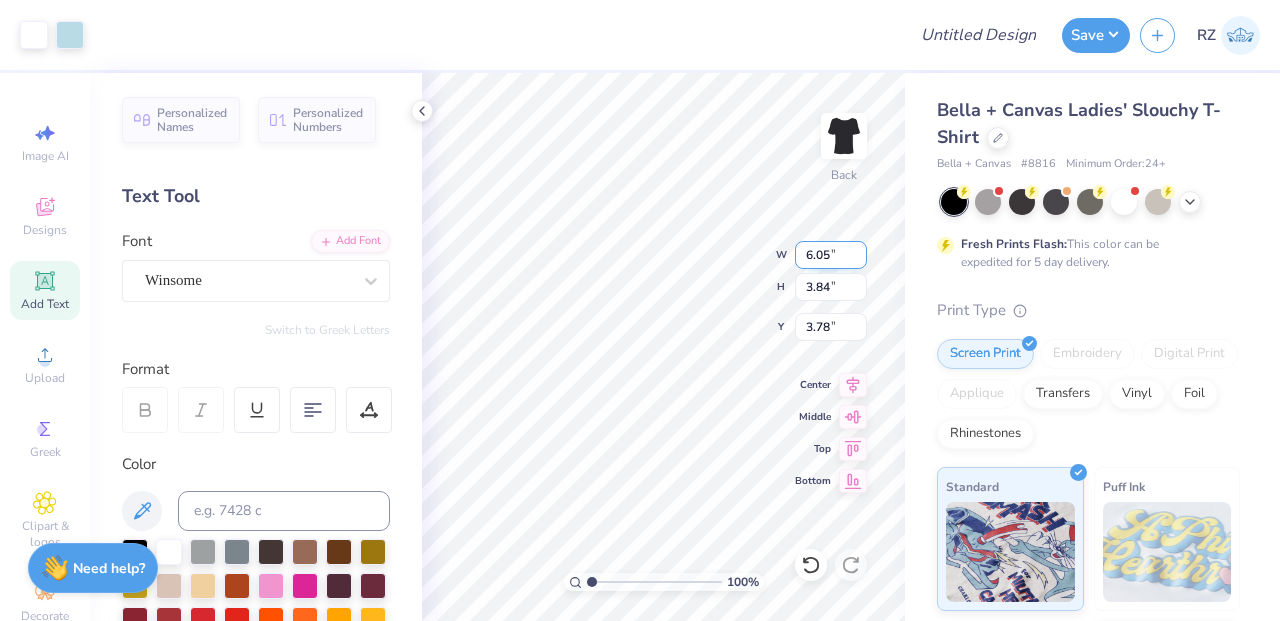 click on "100  % Back W 6.05 6.05 " H 3.84 3.84 " Y 3.78 3.78 " Center Middle Top Bottom" at bounding box center [663, 347] 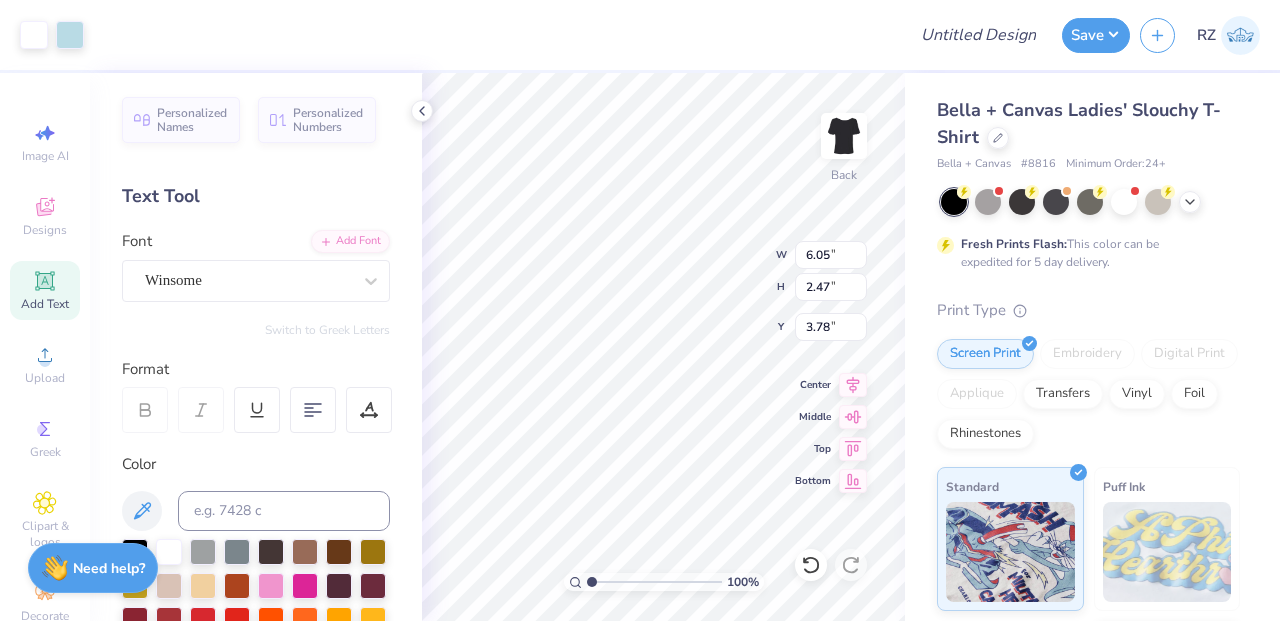 click on "100  % Back W 6.05 6.05 " H 2.47 2.47 " Y 3.78 3.78 " Center Middle Top Bottom" at bounding box center (663, 347) 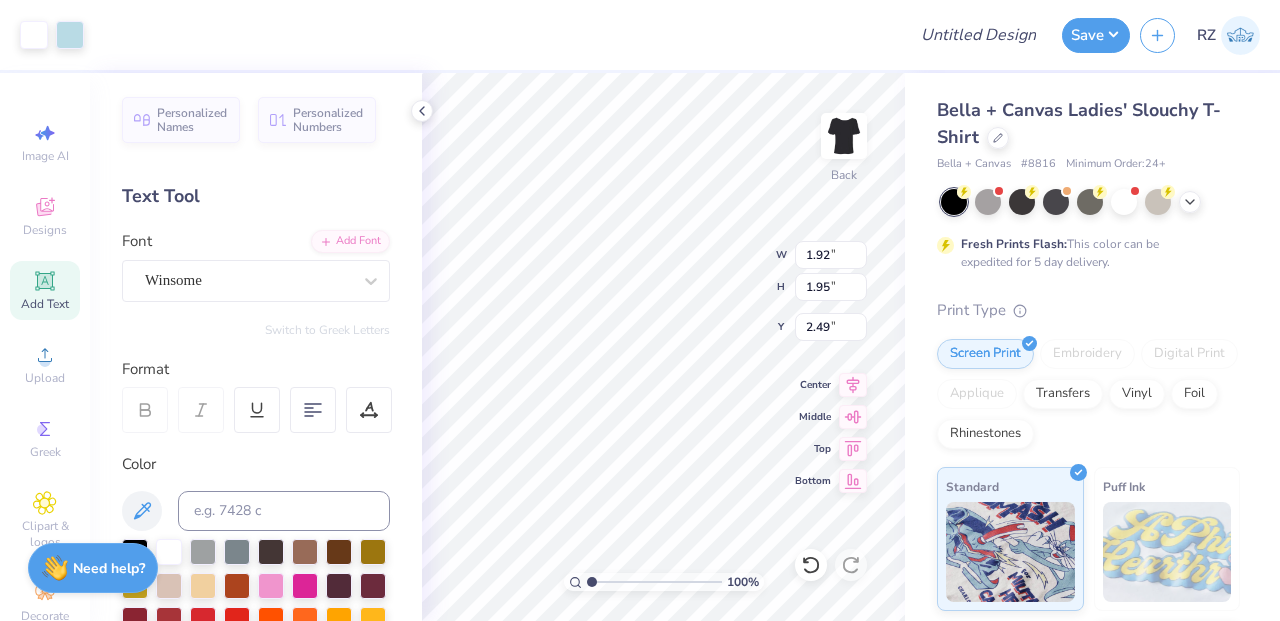 type on "2.49" 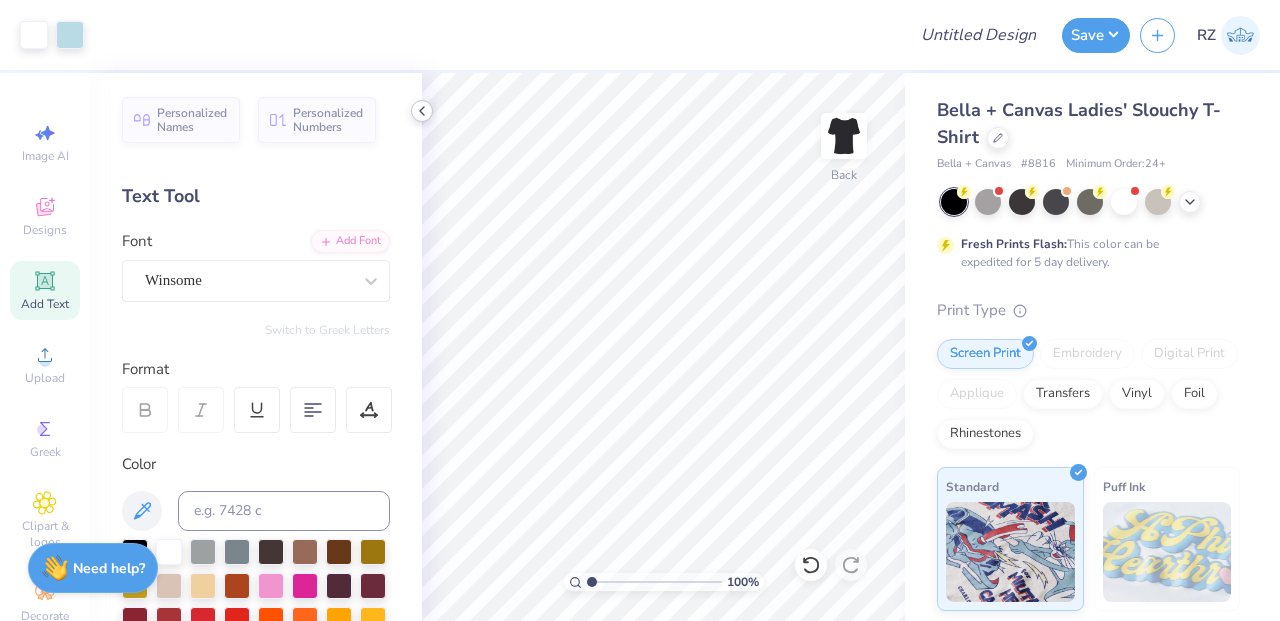 click 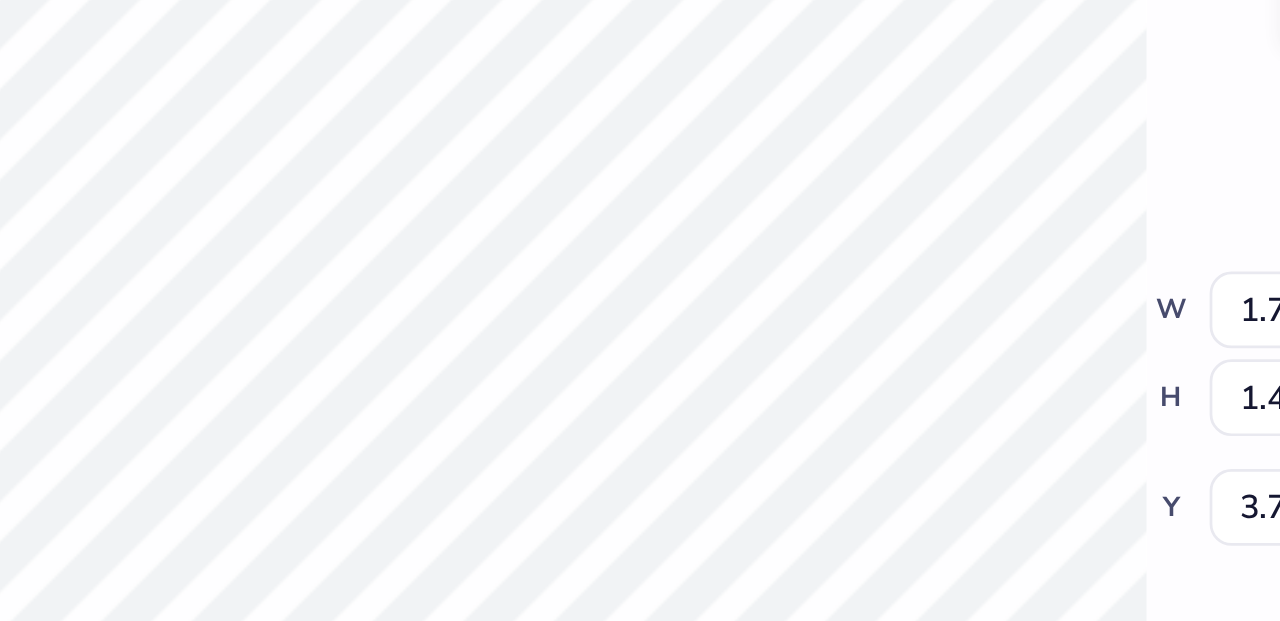 type on "3.32" 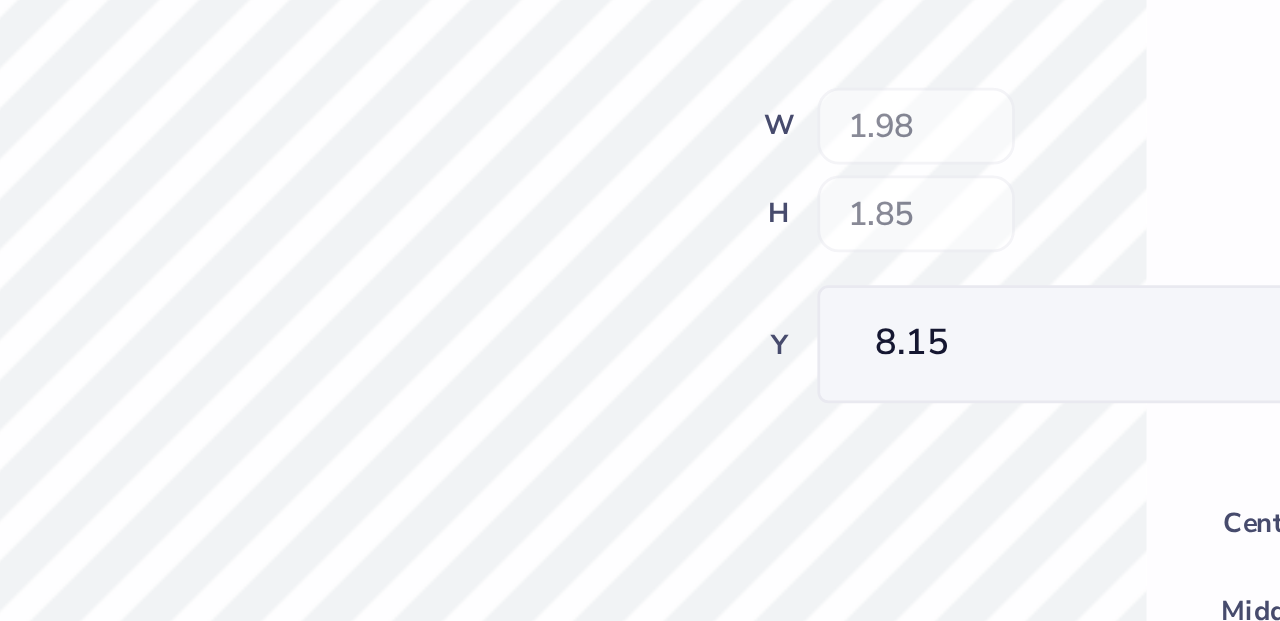 type on "8.15" 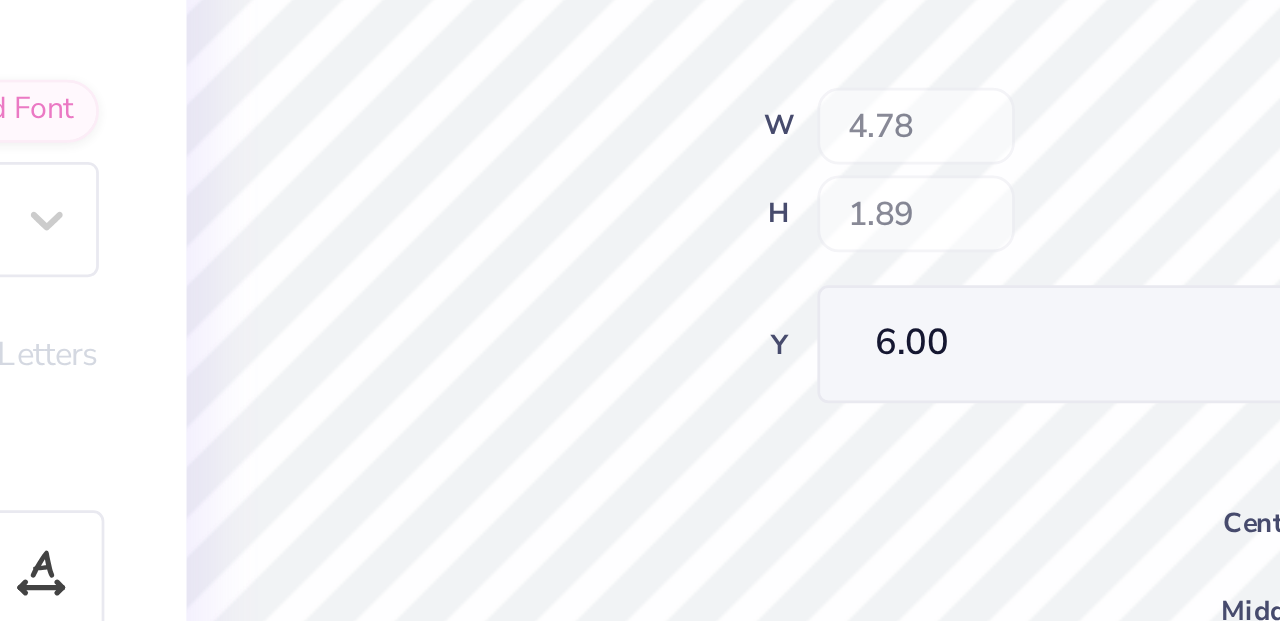 type on "6.00" 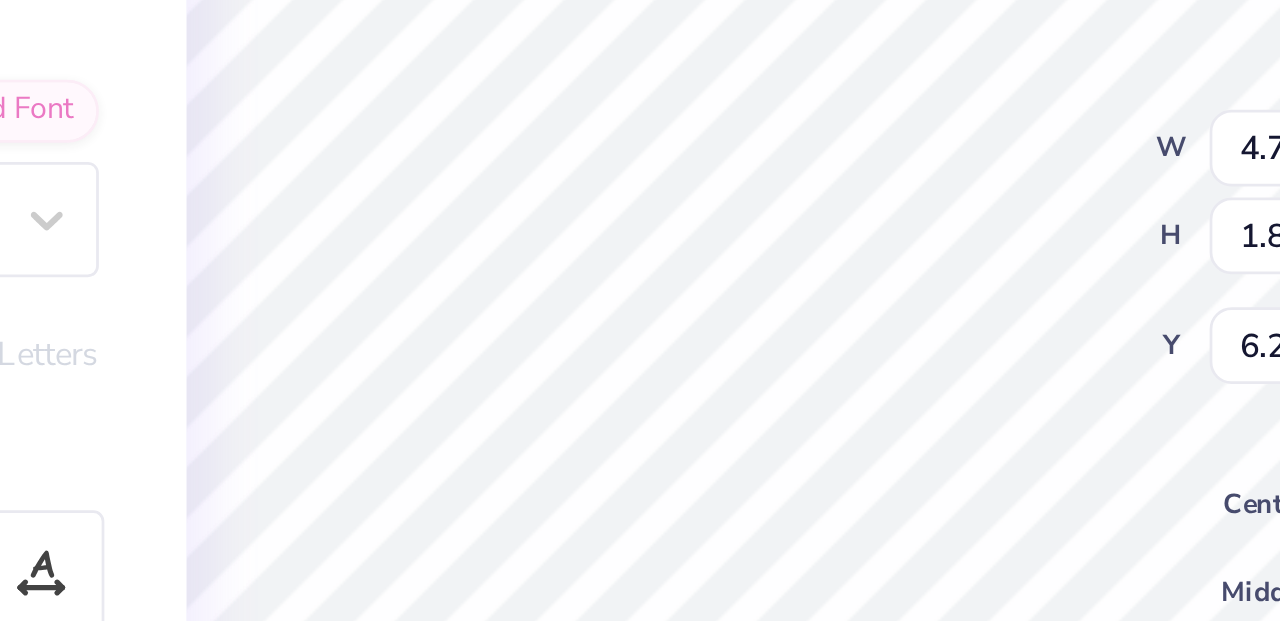 type on "6.26" 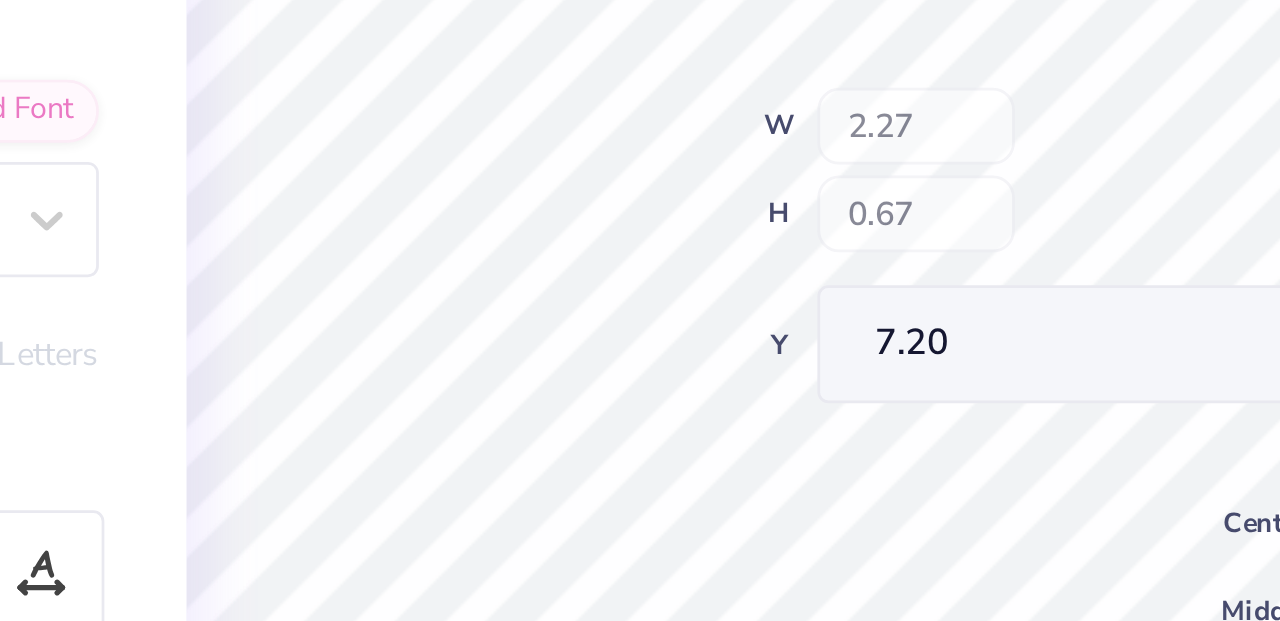 type on "7.20" 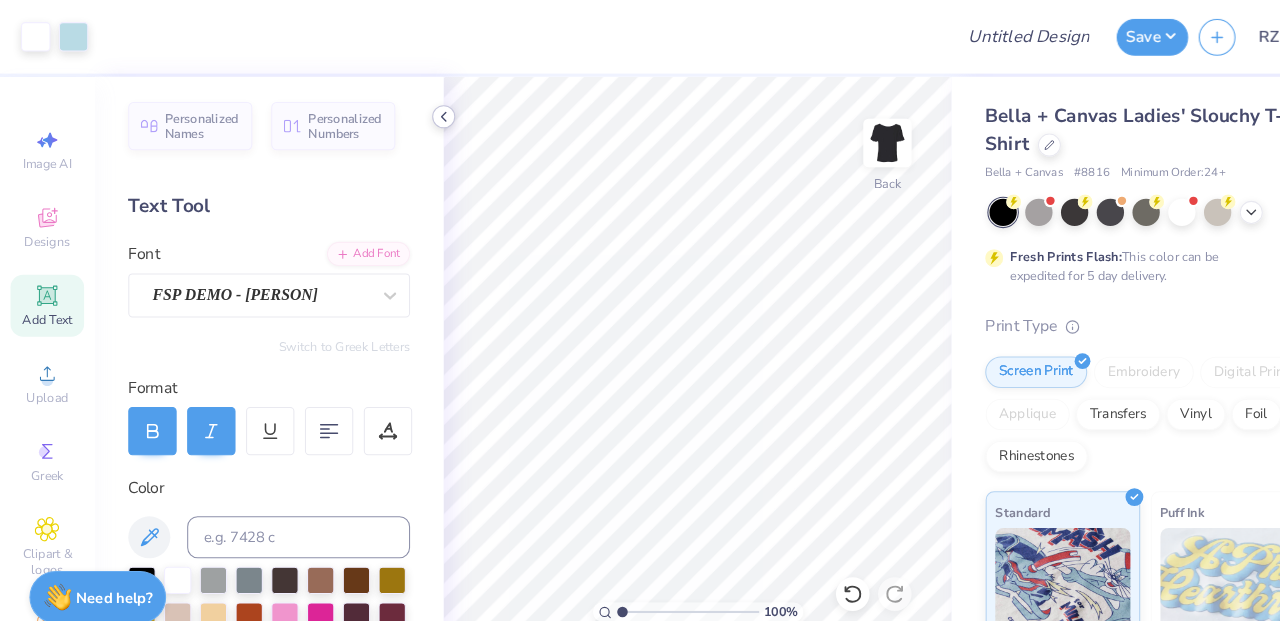 click 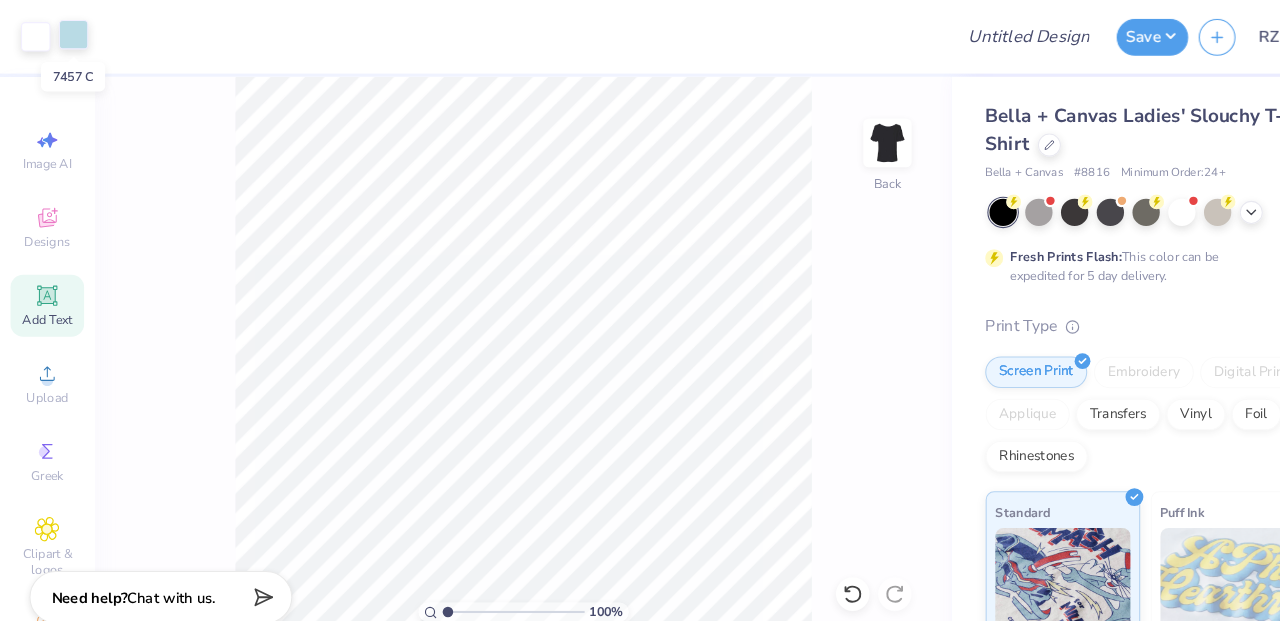 click at bounding box center (70, 33) 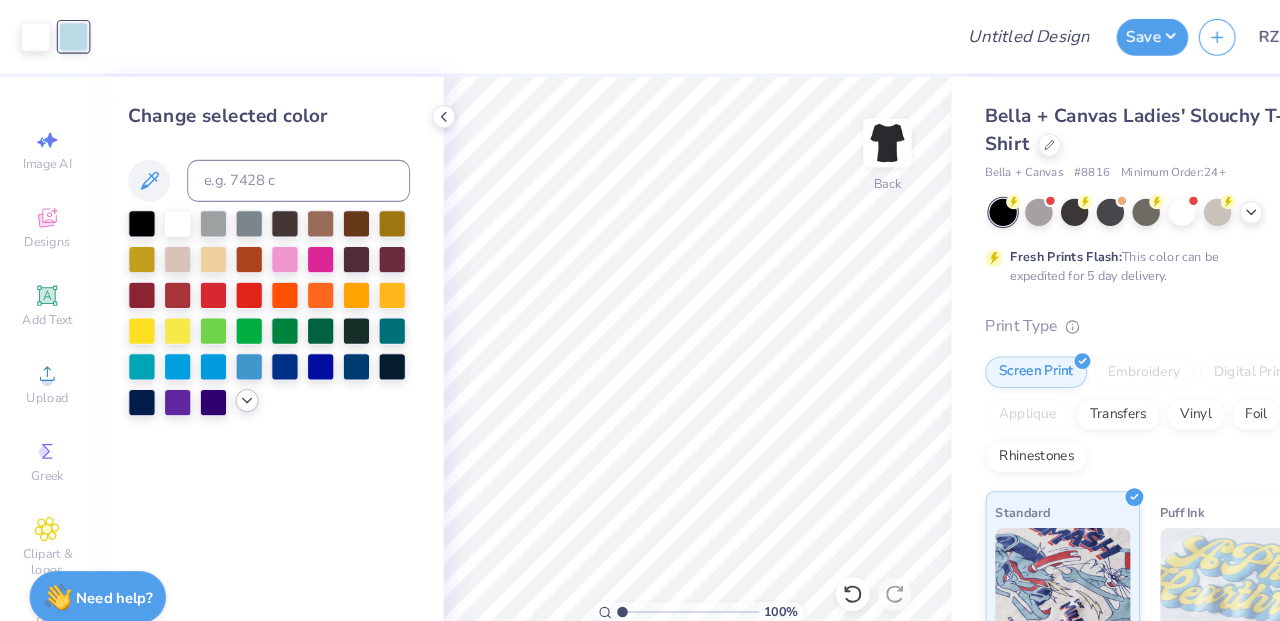 click 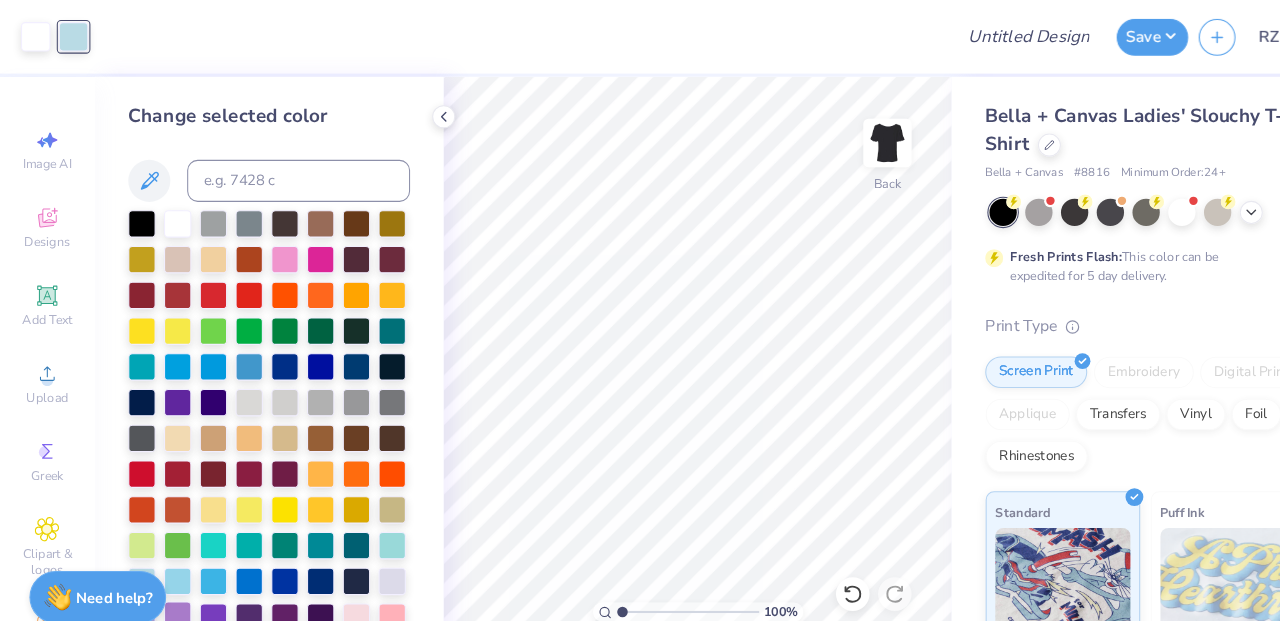 click at bounding box center (169, 585) 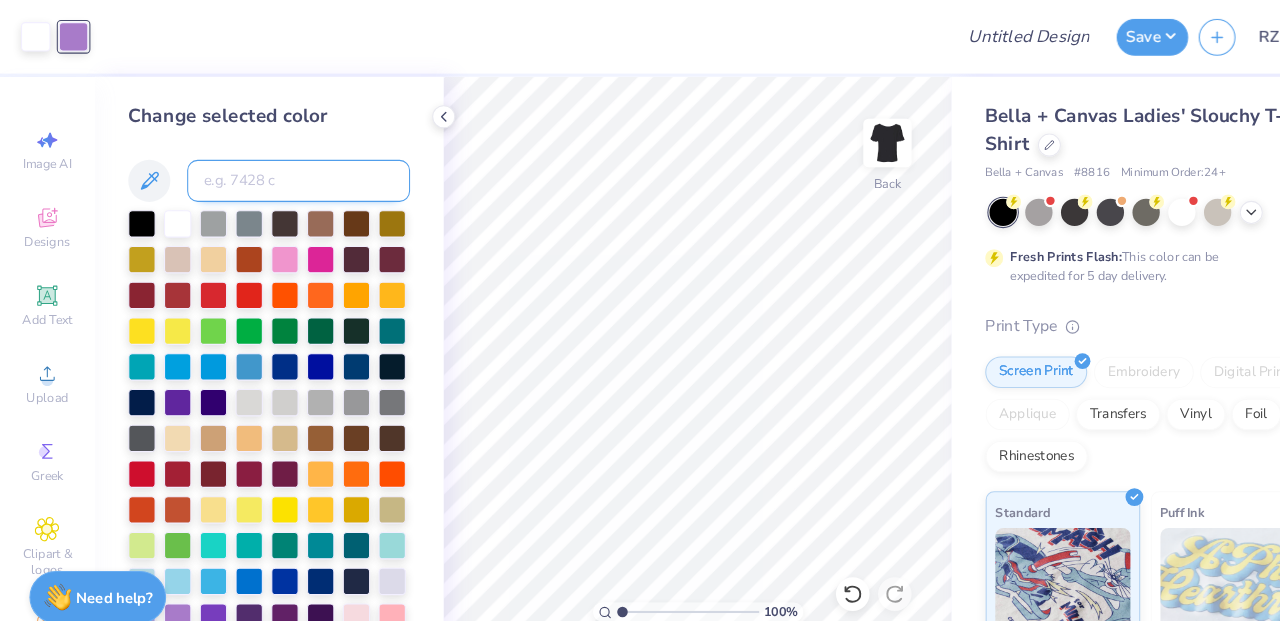 click at bounding box center (284, 172) 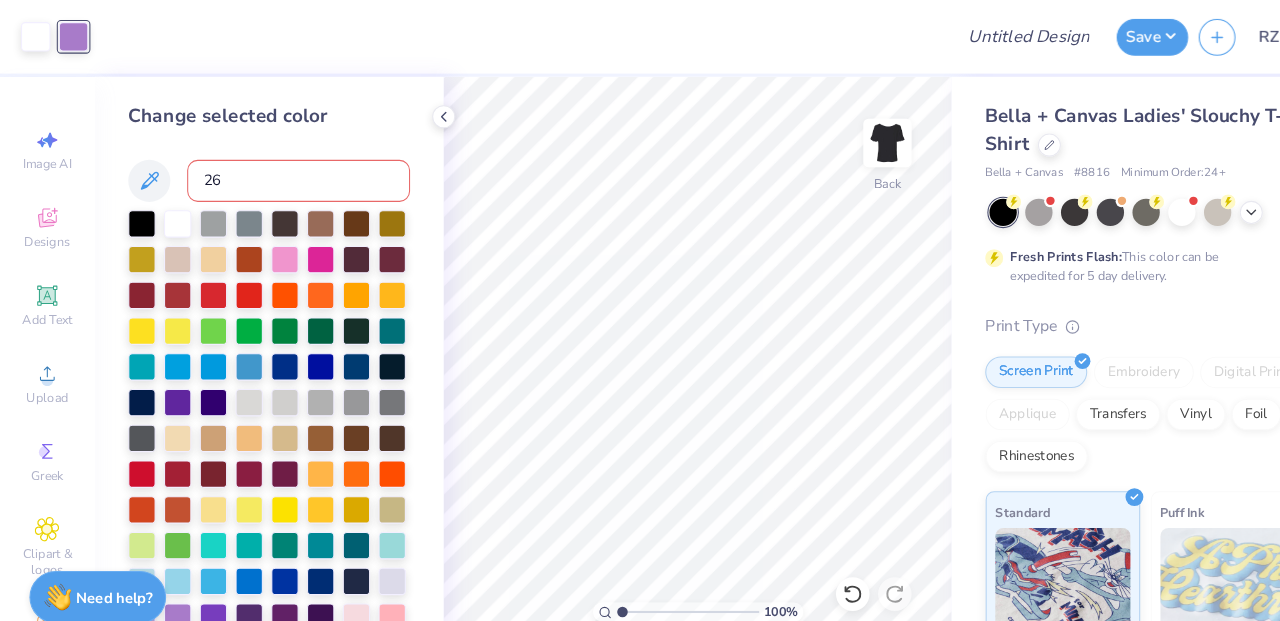 type on "263" 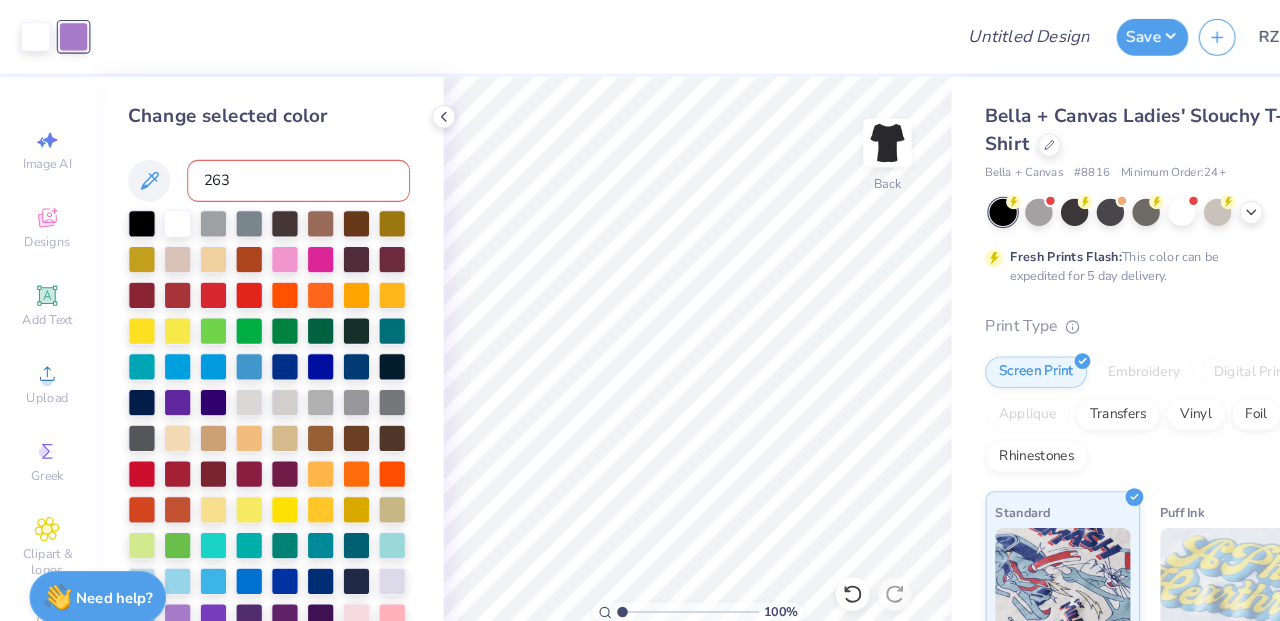 type 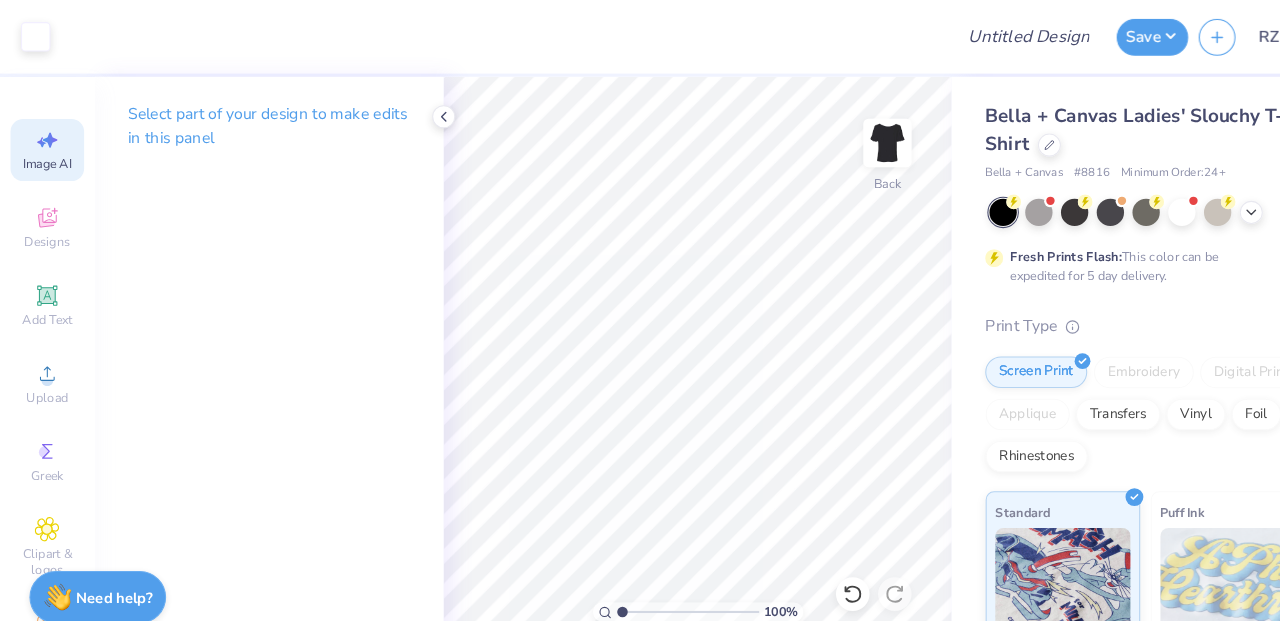 click on "Image AI" at bounding box center [45, 156] 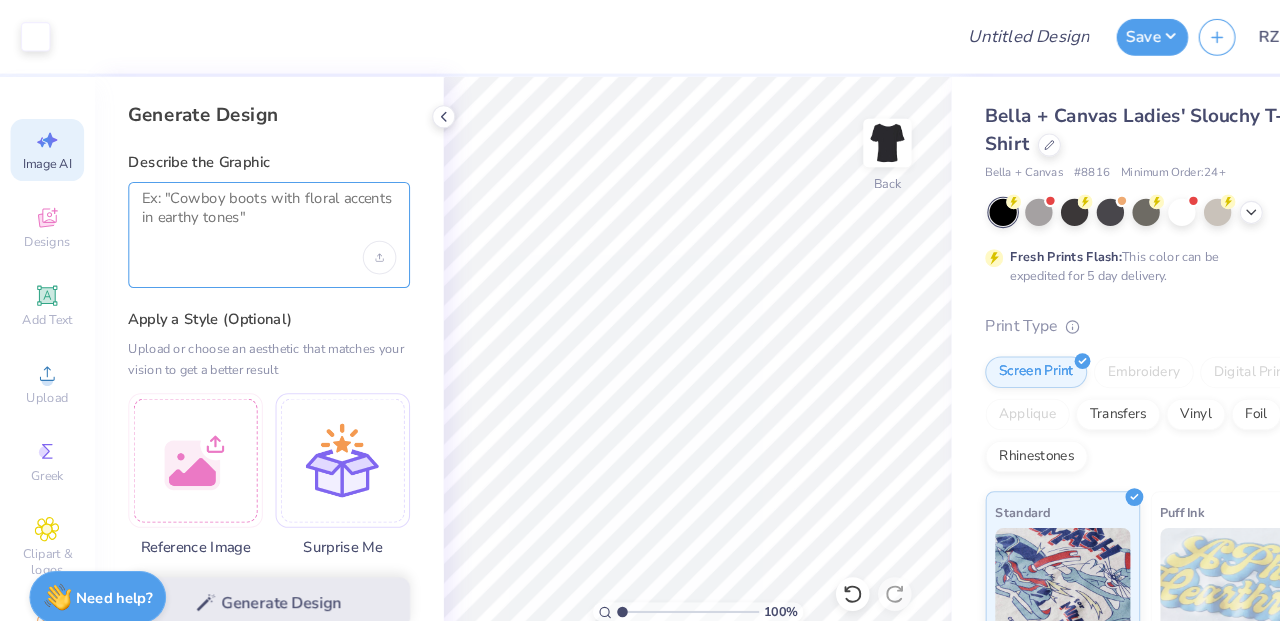 click at bounding box center [256, 205] 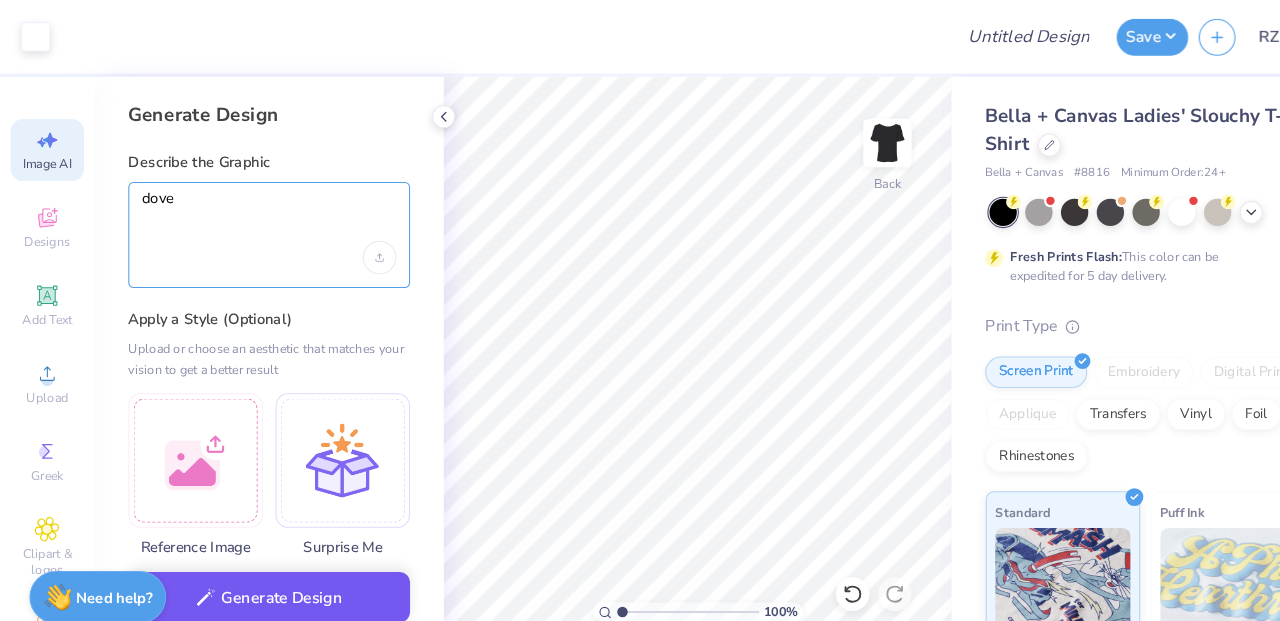 type on "dove" 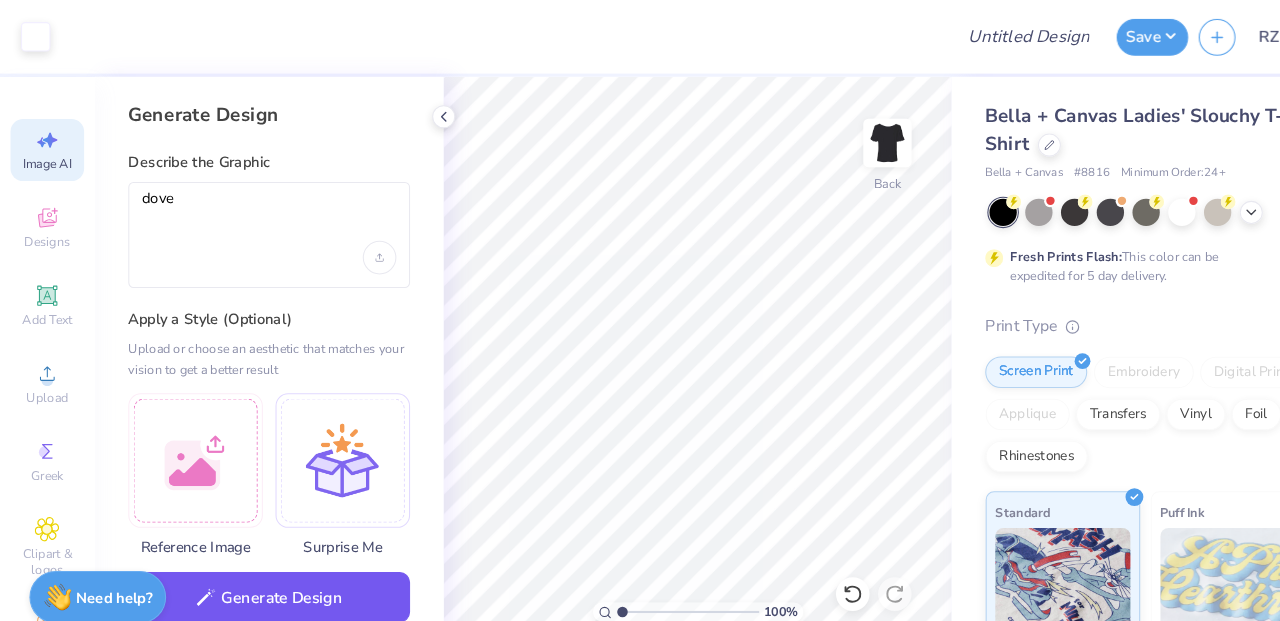 click on "Generate Design" at bounding box center [256, 568] 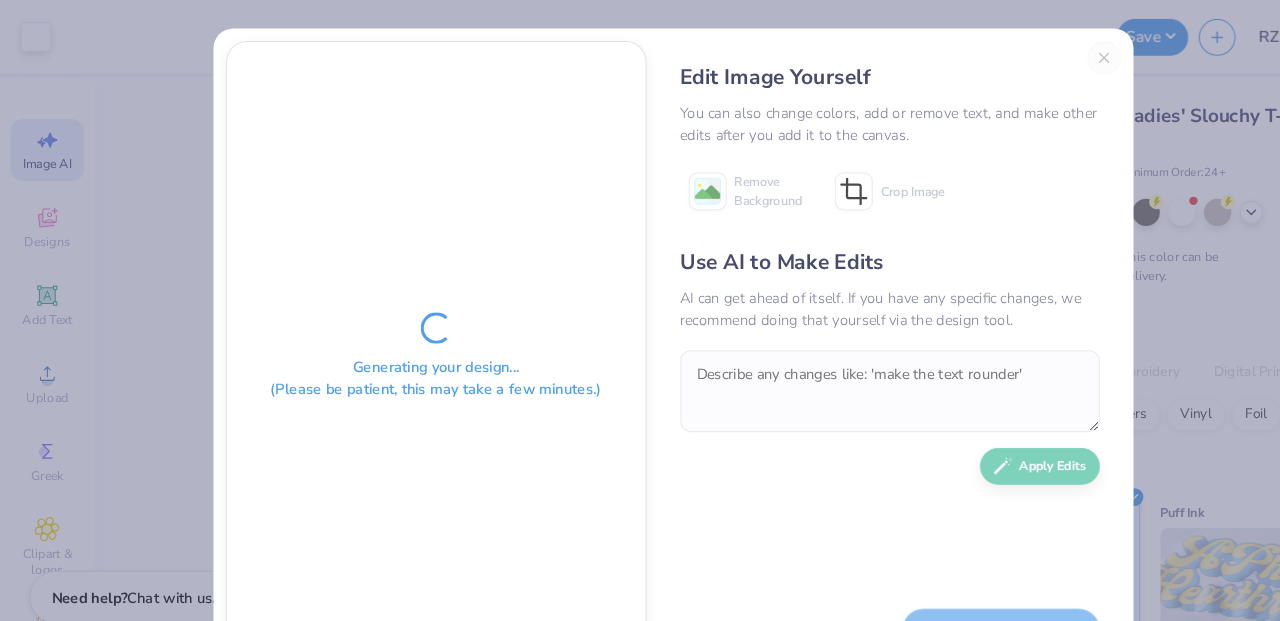 click on "Edit Image Yourself You can also change colors, add or remove text, and make other edits after you add it to the canvas. Remove Background Crop Image Use AI to Make Edits AI can get ahead of itself. If you have any specific changes, we recommend doing that yourself via the design tool. Apply Edits Add to Canvas" at bounding box center (846, 339) 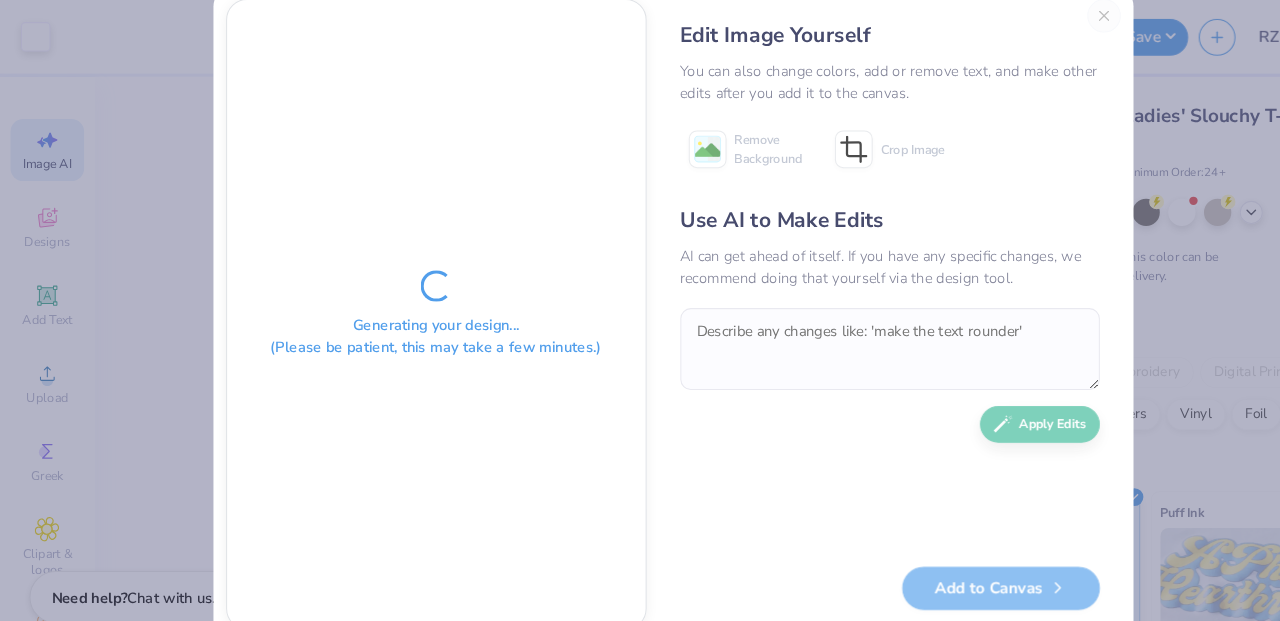 scroll, scrollTop: 57, scrollLeft: 0, axis: vertical 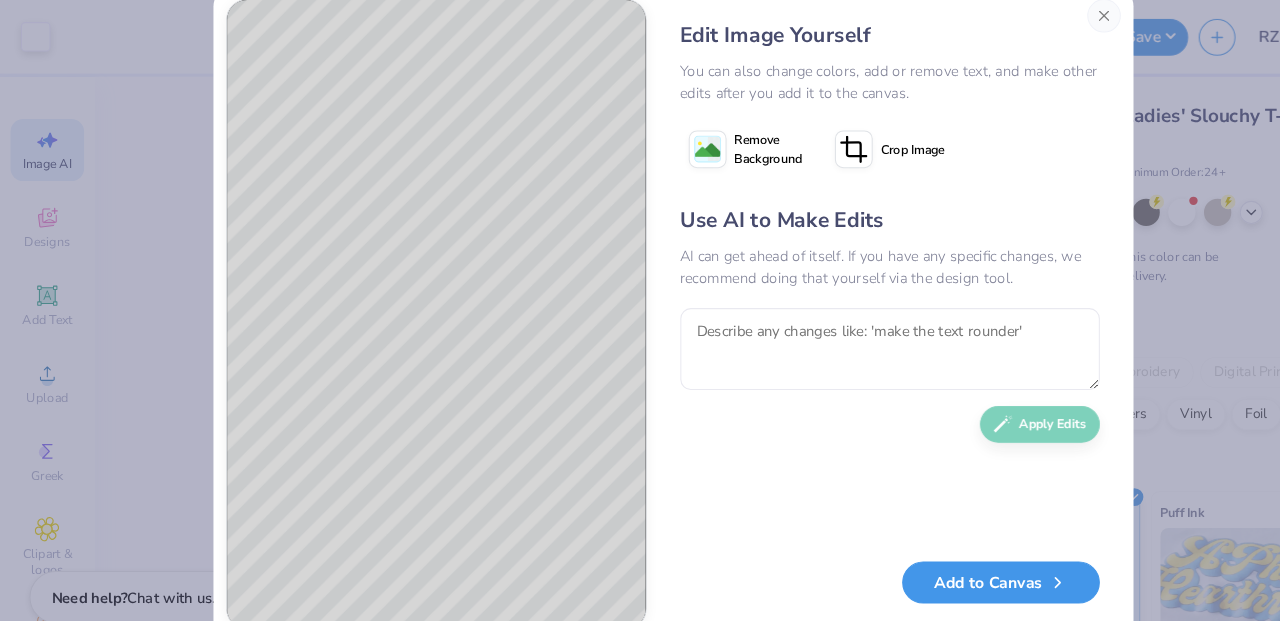 click on "Add to Canvas" at bounding box center [952, 554] 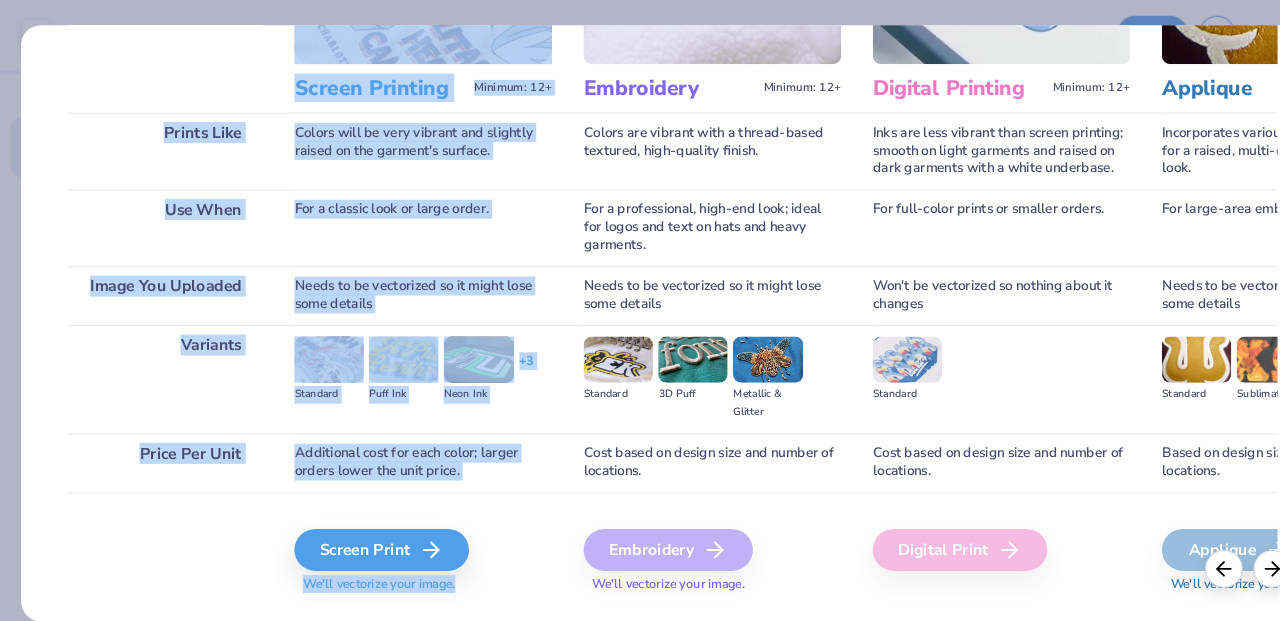 drag, startPoint x: 241, startPoint y: 66, endPoint x: 373, endPoint y: 619, distance: 568.5358 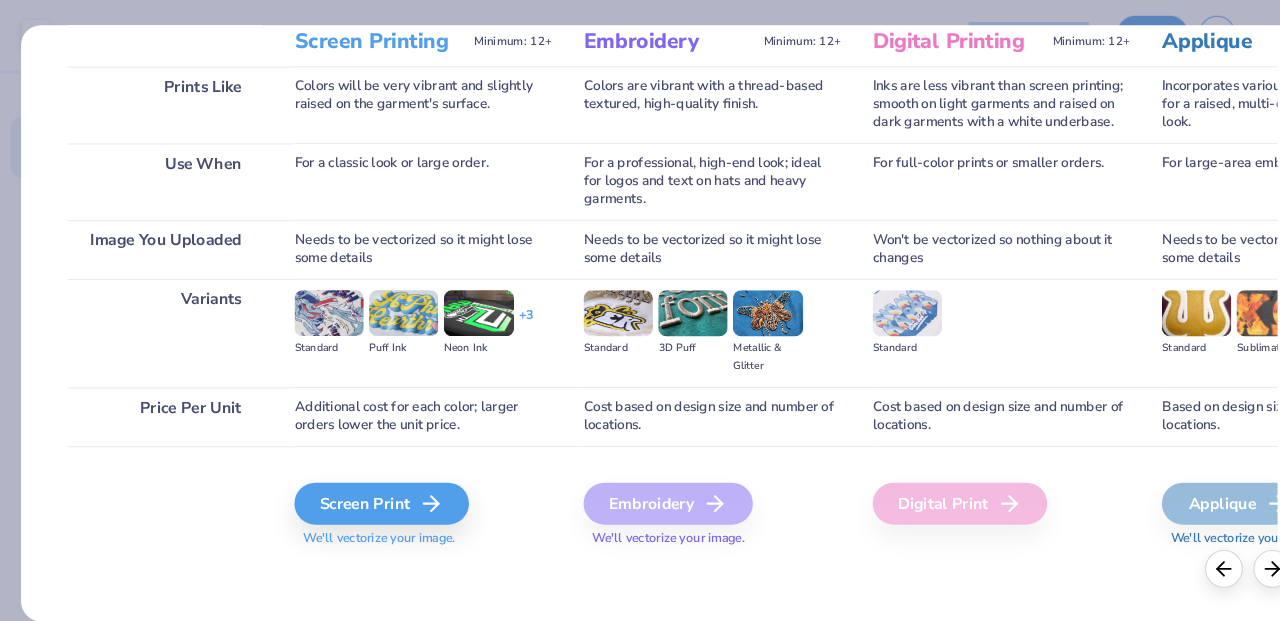 scroll, scrollTop: 0, scrollLeft: 0, axis: both 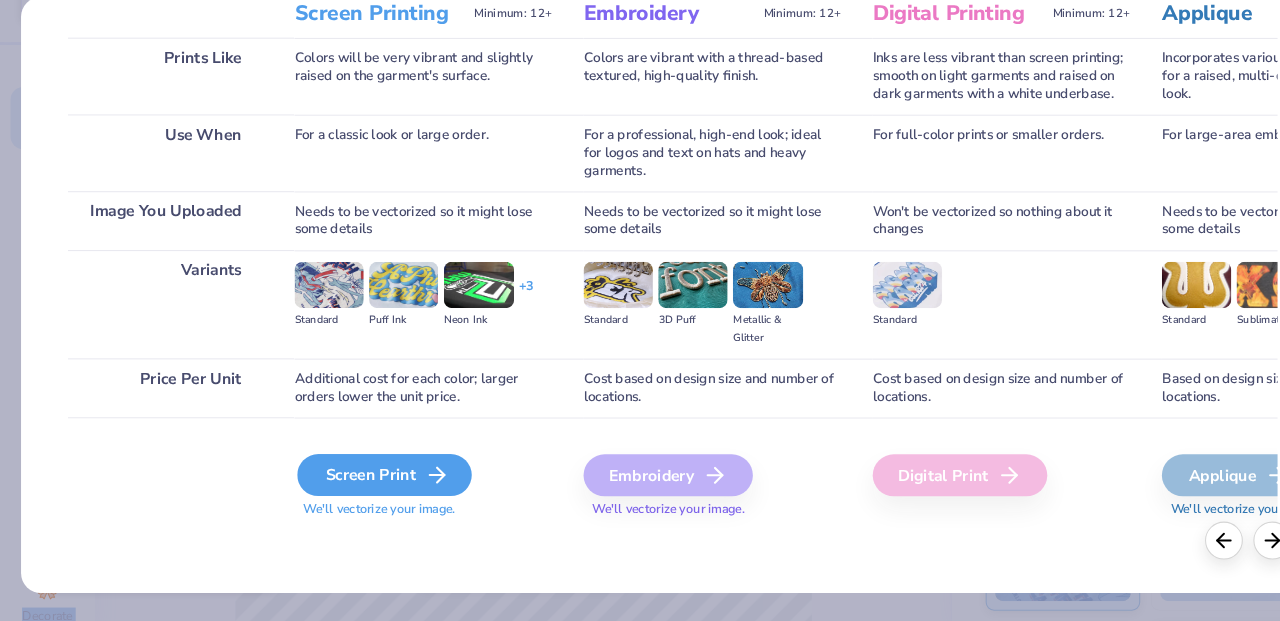 click on "Screen Print" at bounding box center [366, 482] 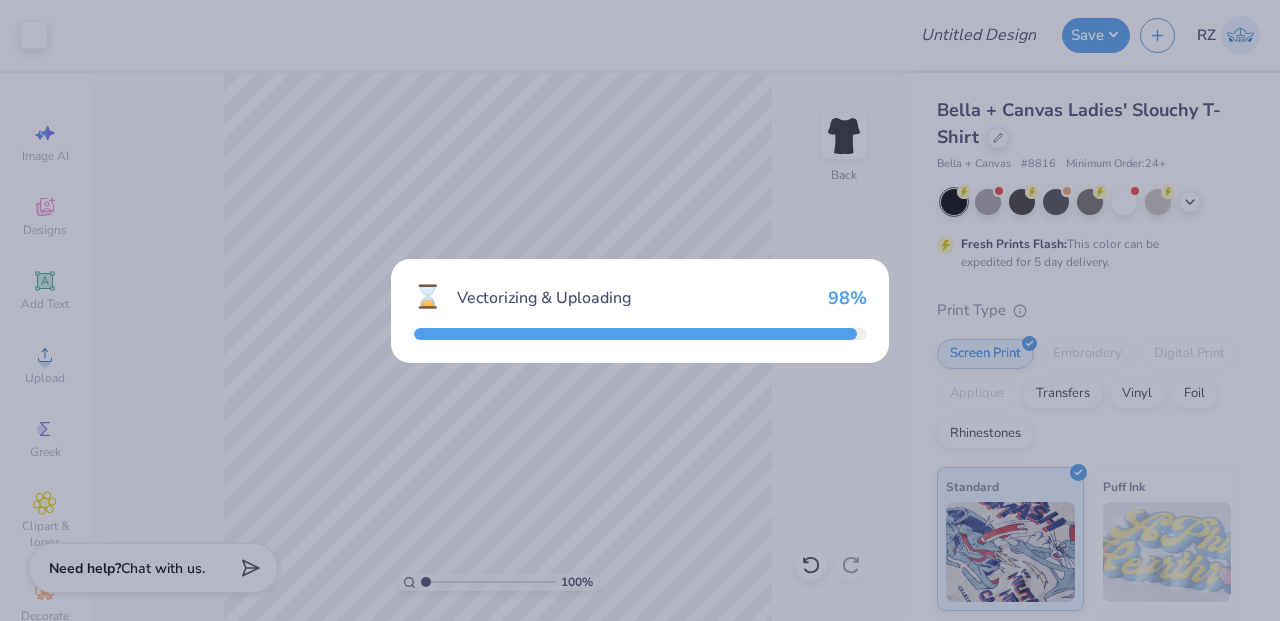 scroll, scrollTop: 0, scrollLeft: 0, axis: both 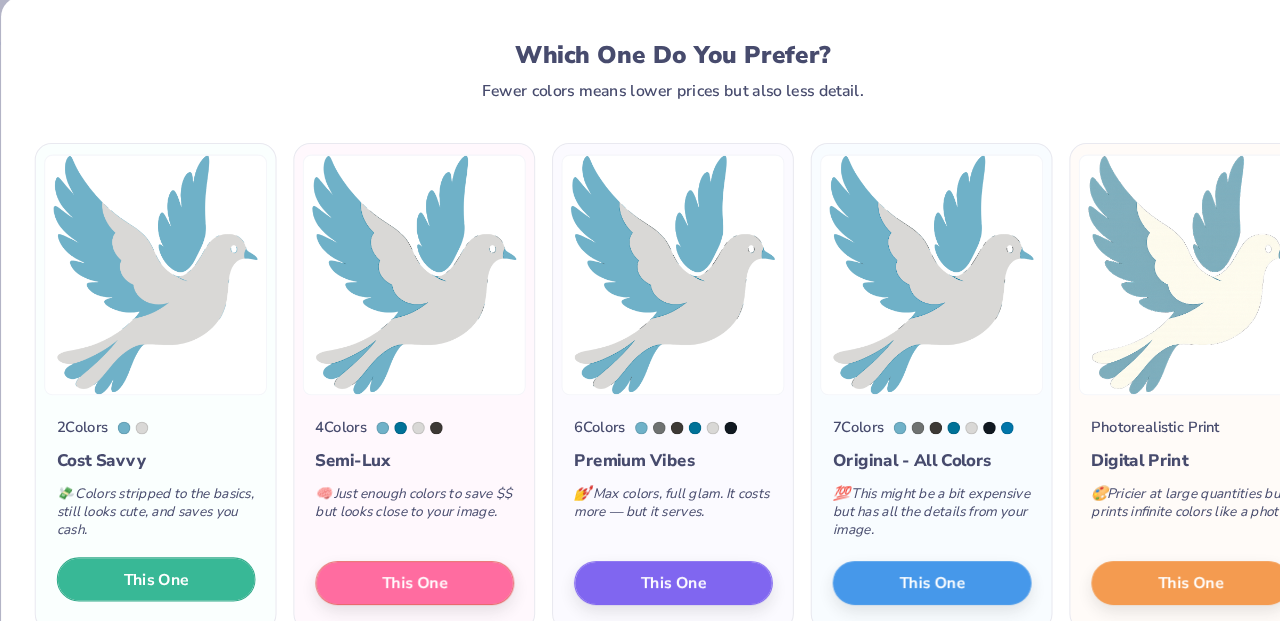 click on "This One" at bounding box center [148, 581] 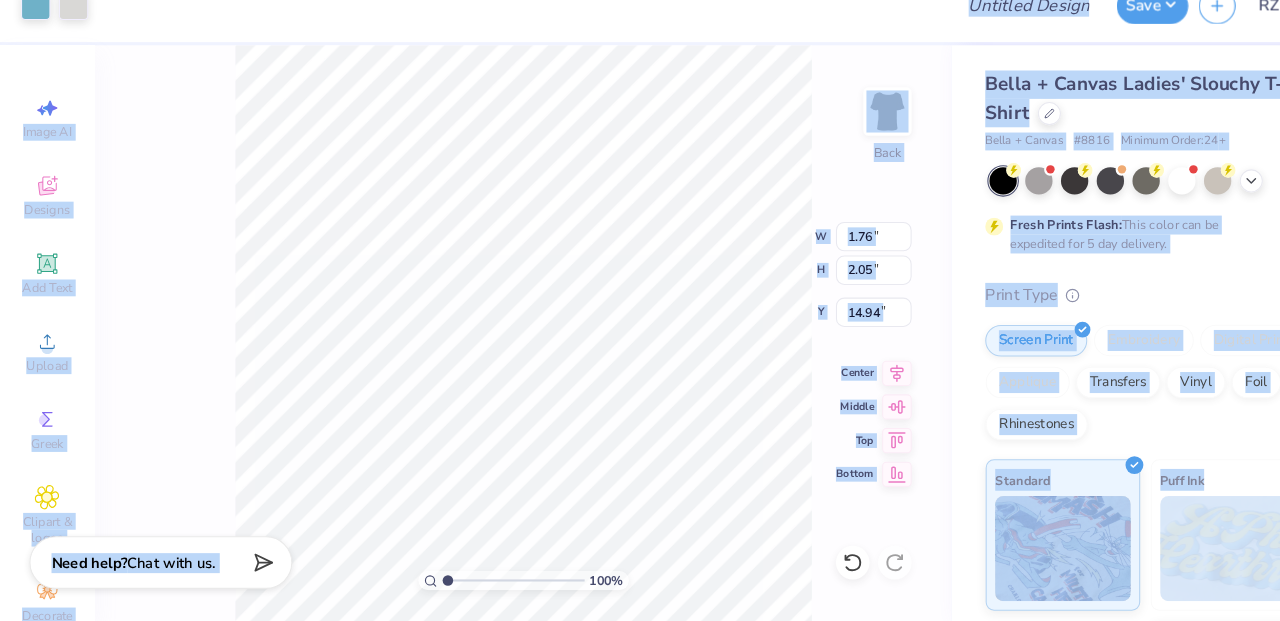 type on "1.76" 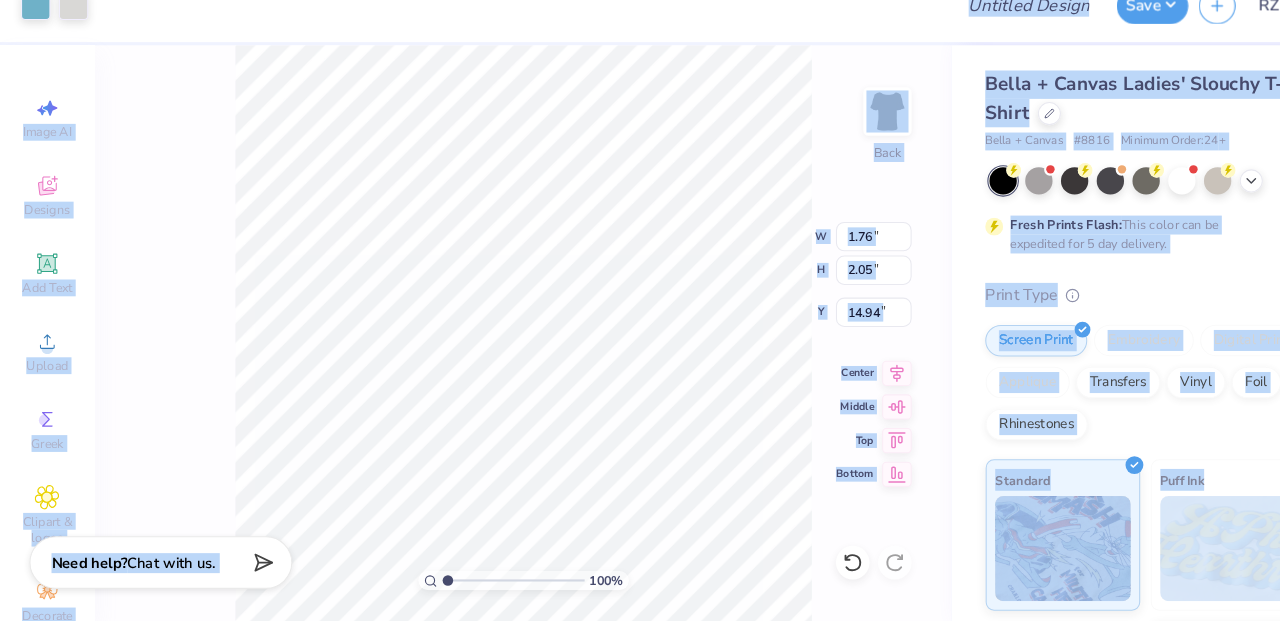 type on "2.05" 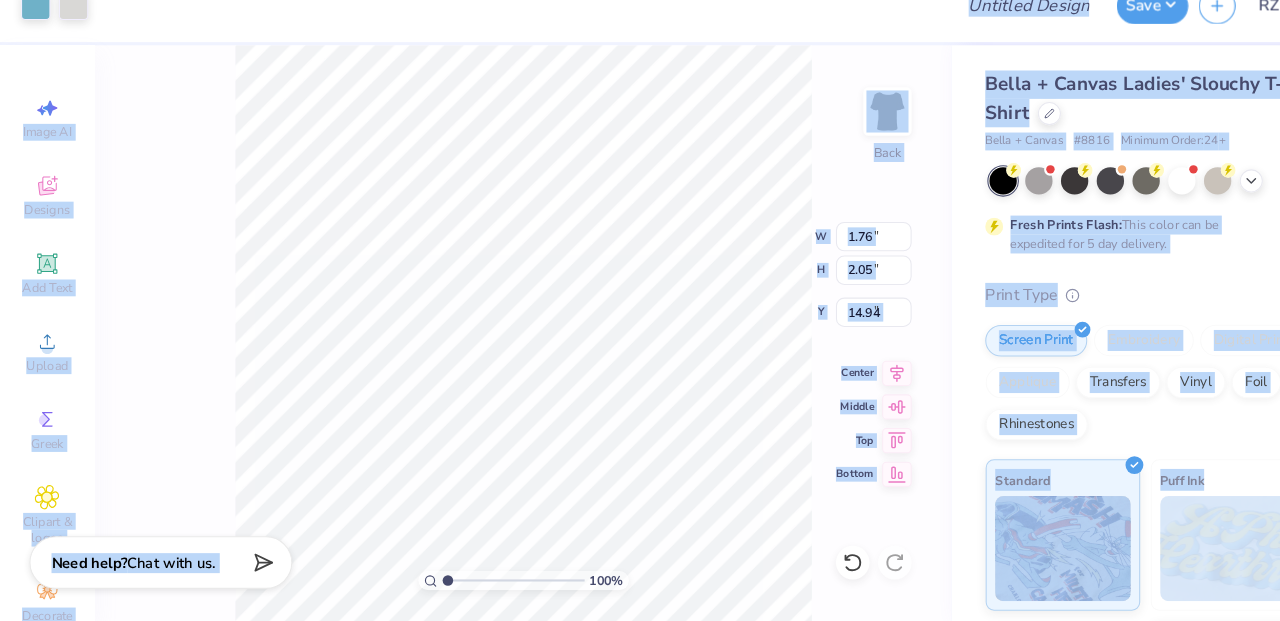 type on "3.29" 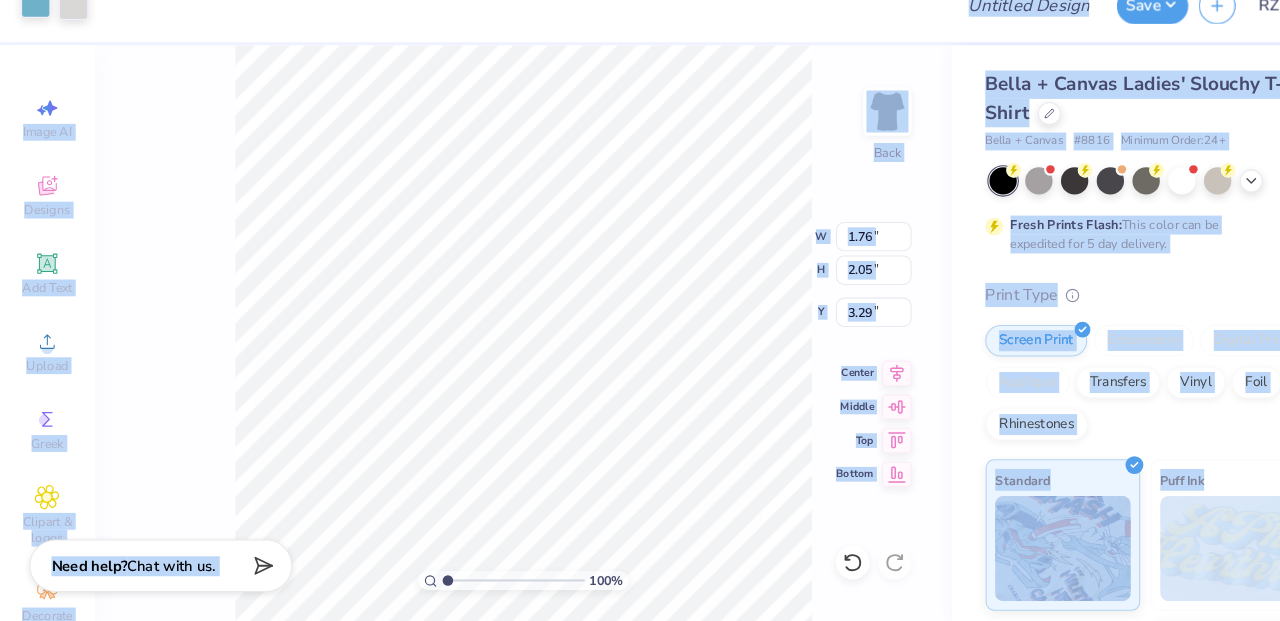 click at bounding box center (34, 33) 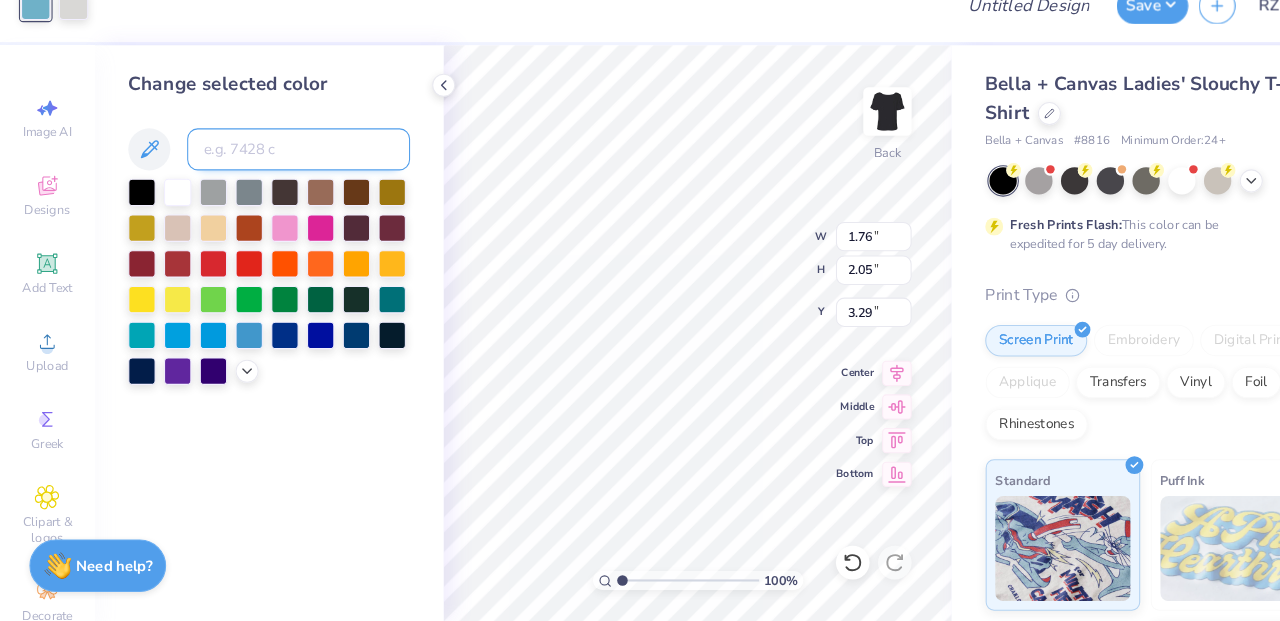click at bounding box center (284, 172) 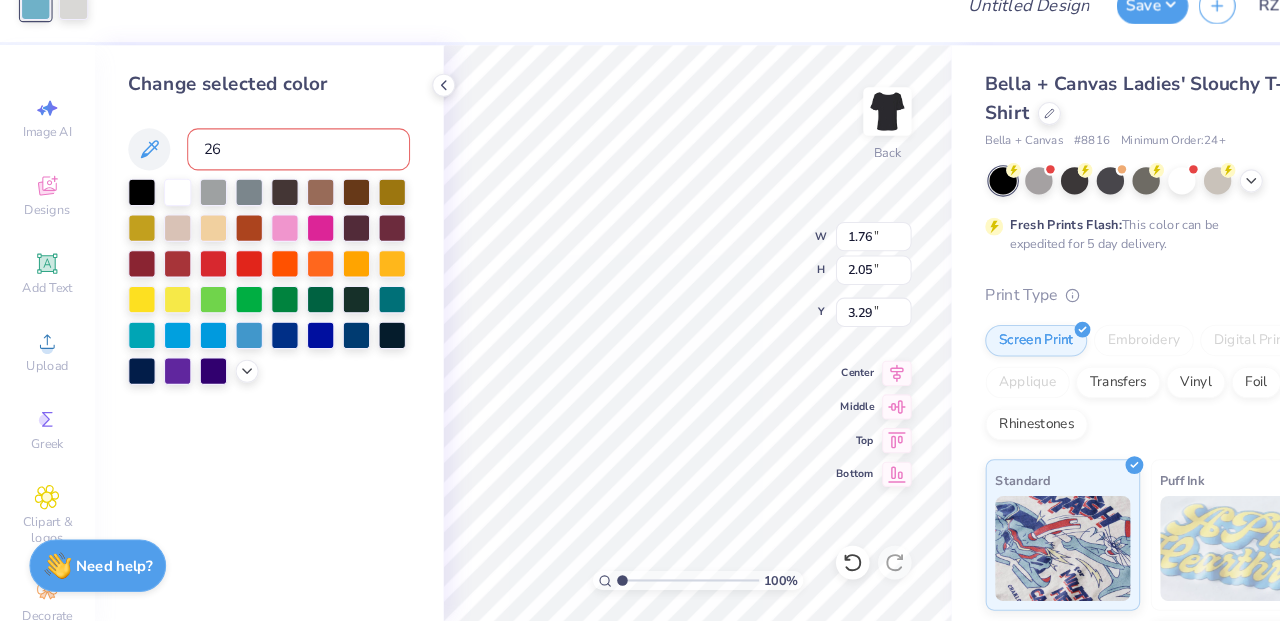 type on "263" 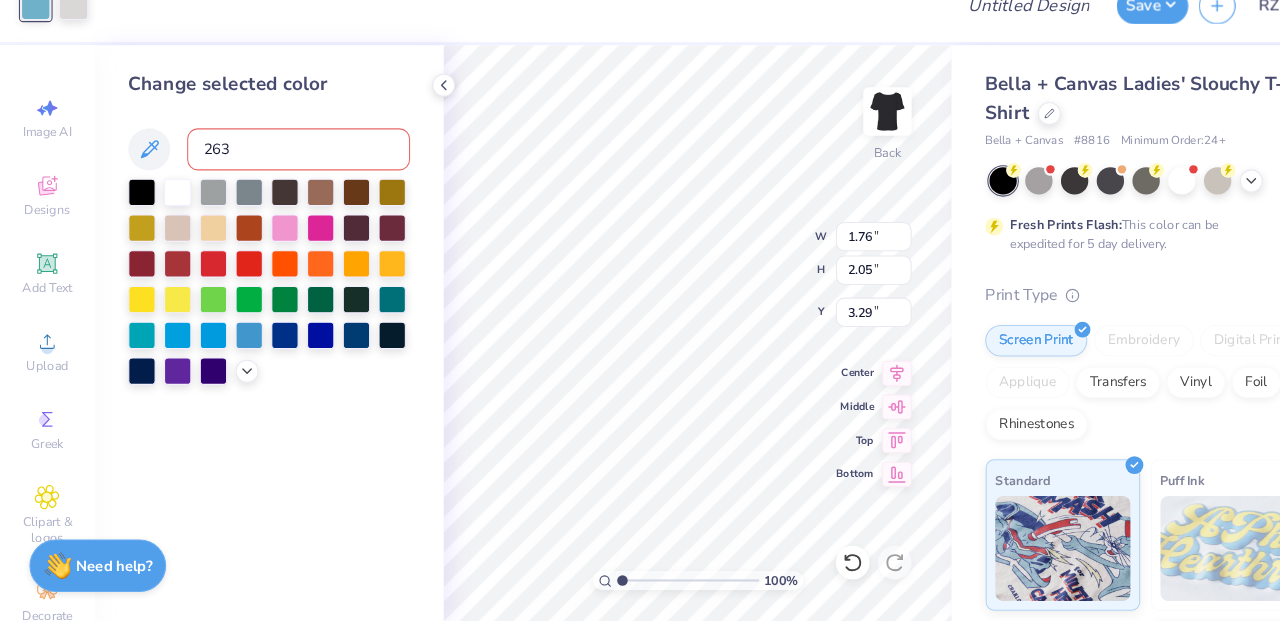 type 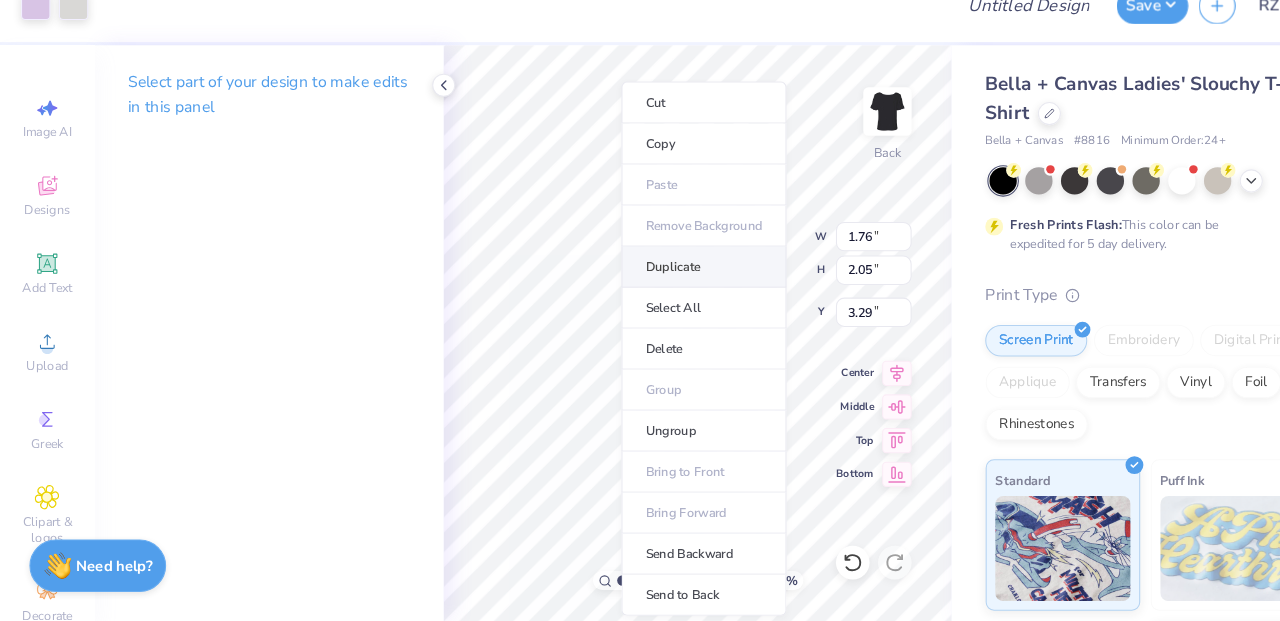 click on "Duplicate" at bounding box center [669, 284] 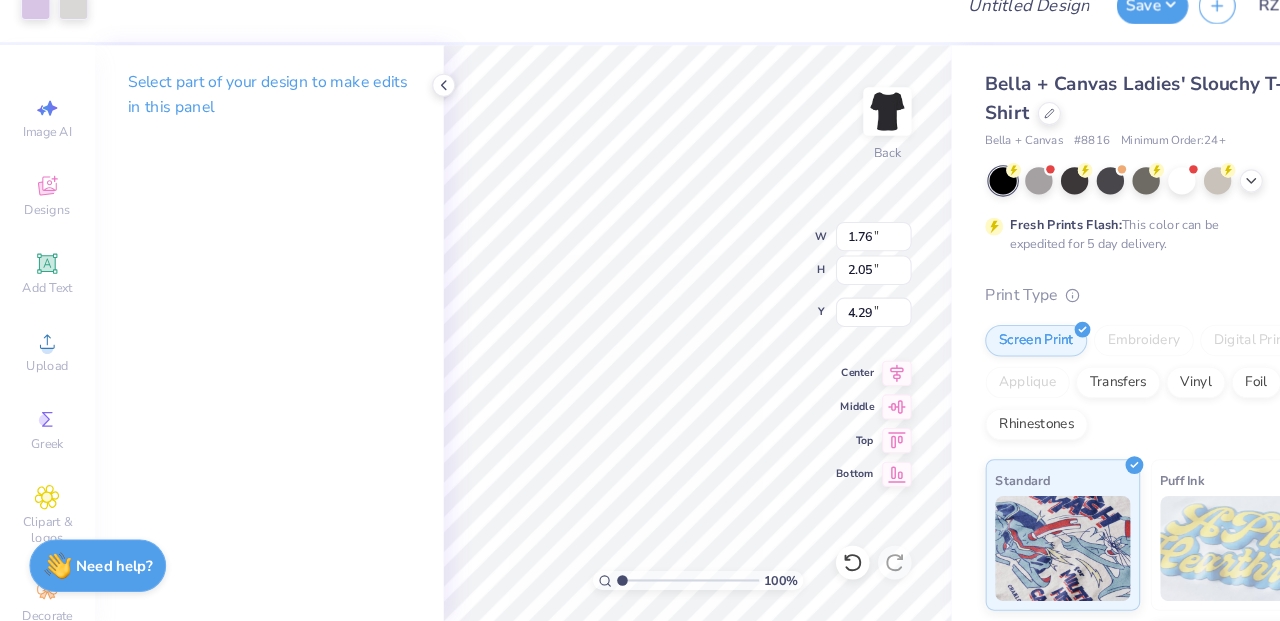 type on "3.90" 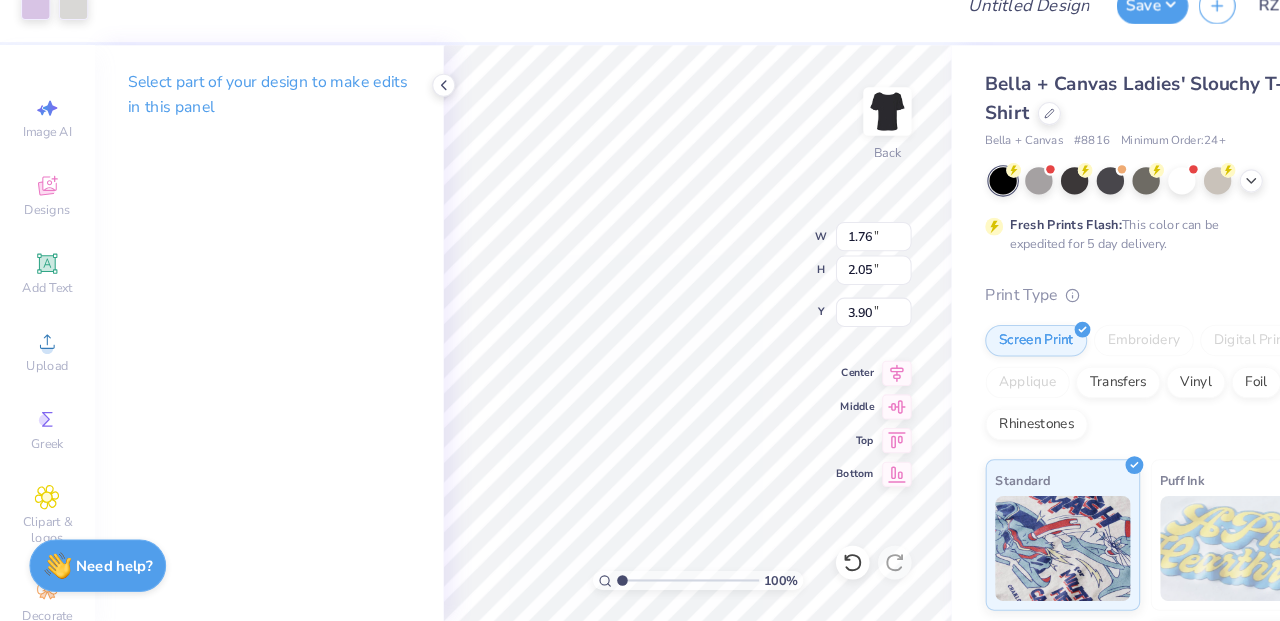 type on "8.53" 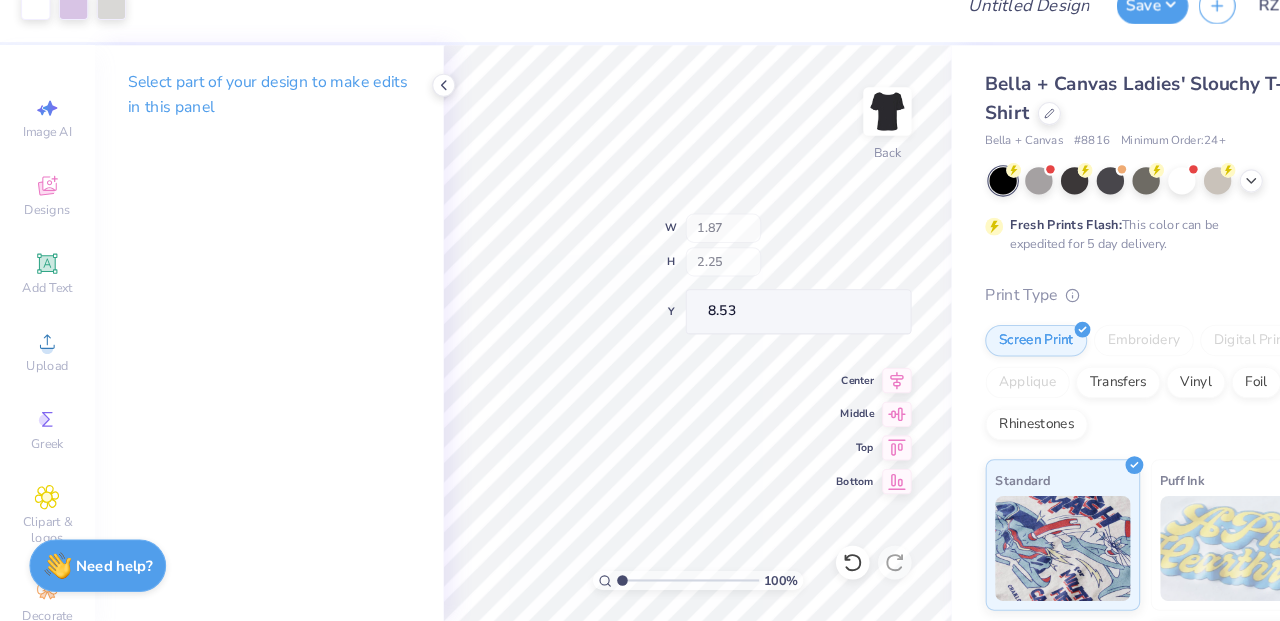 type on "1.87" 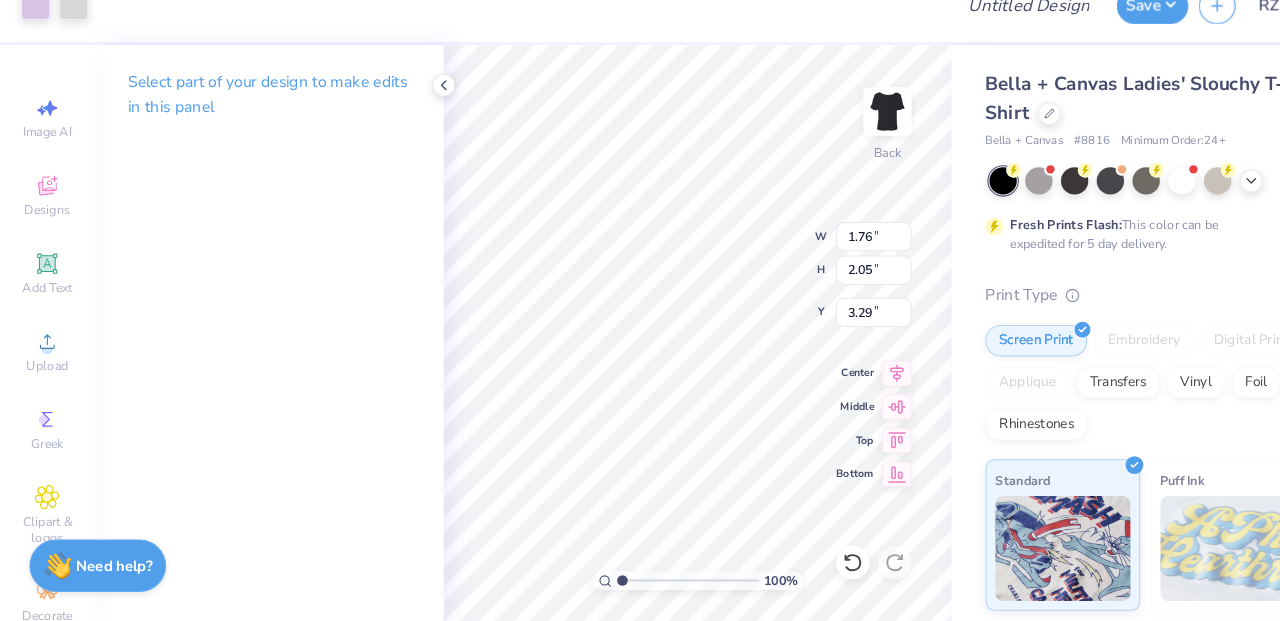 type on "1.87" 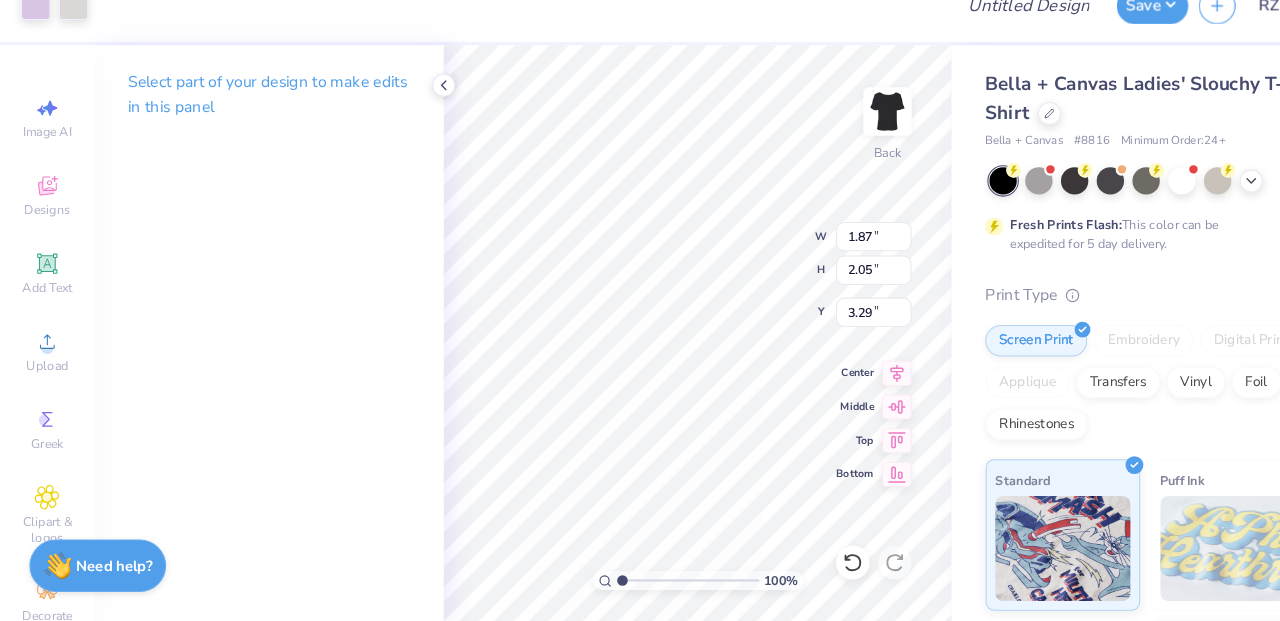 type on "2.25" 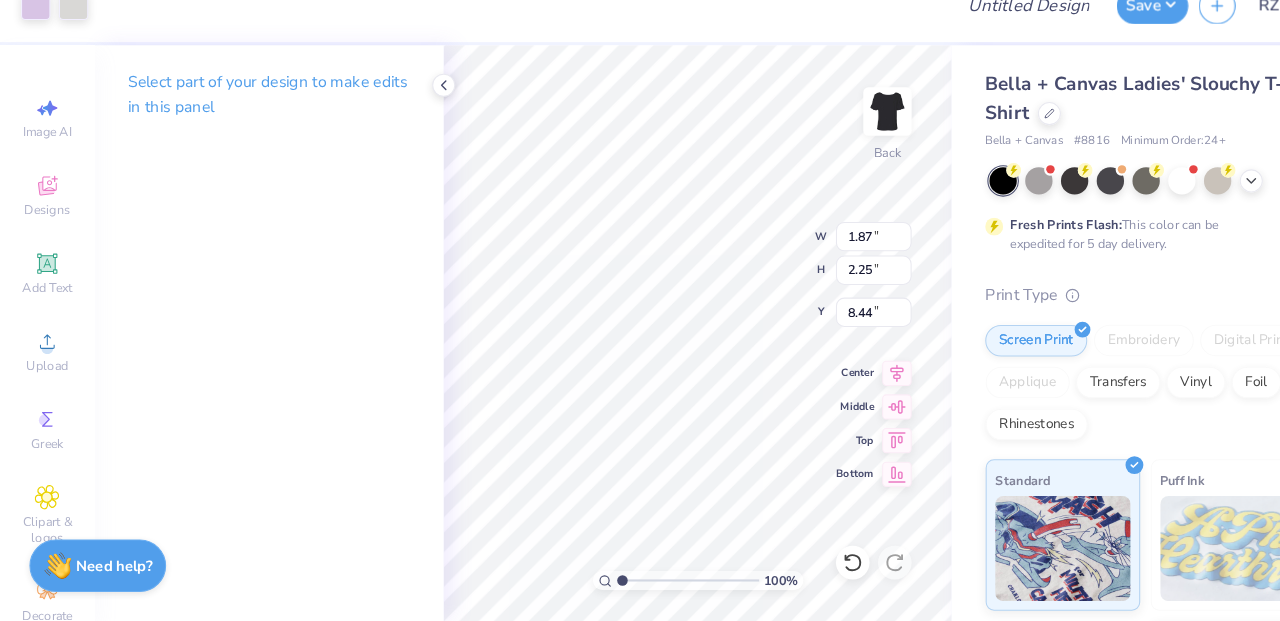 type on "1.47" 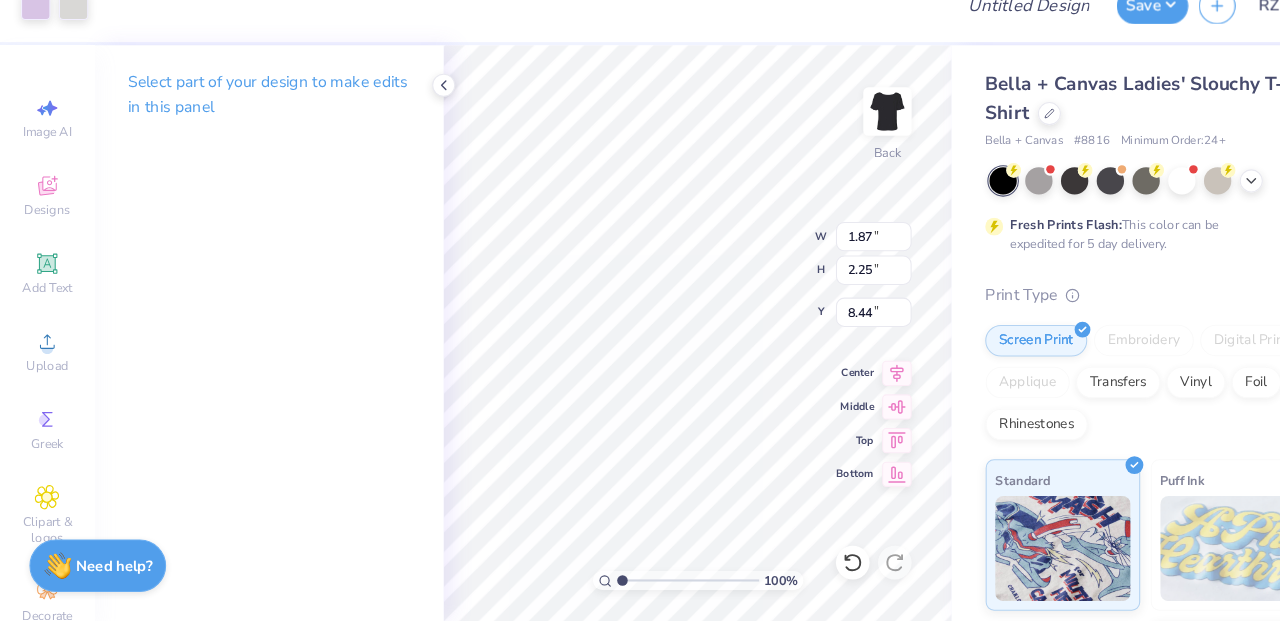 type on "1.76" 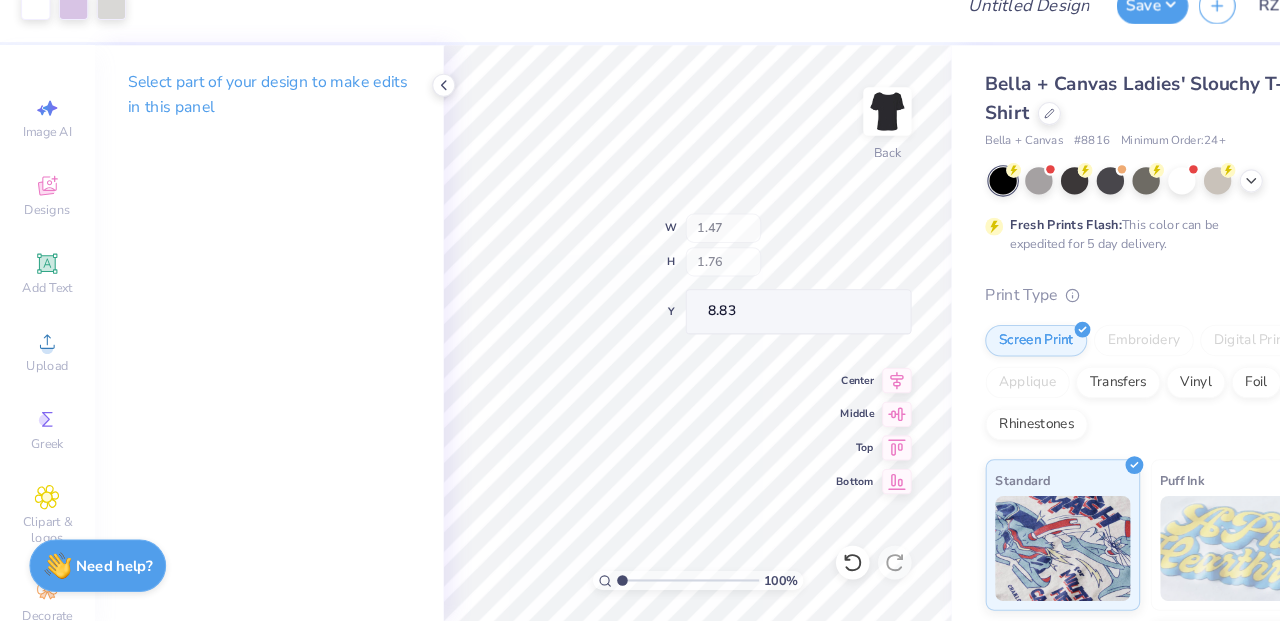 type on "8.24" 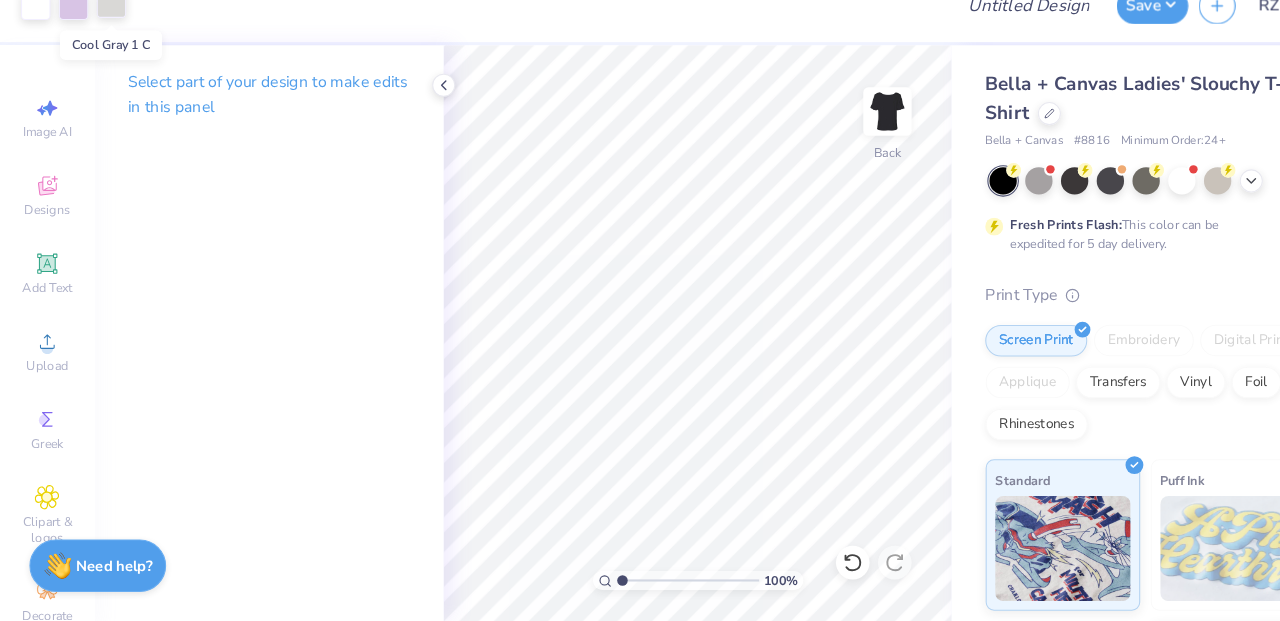 click at bounding box center (106, 33) 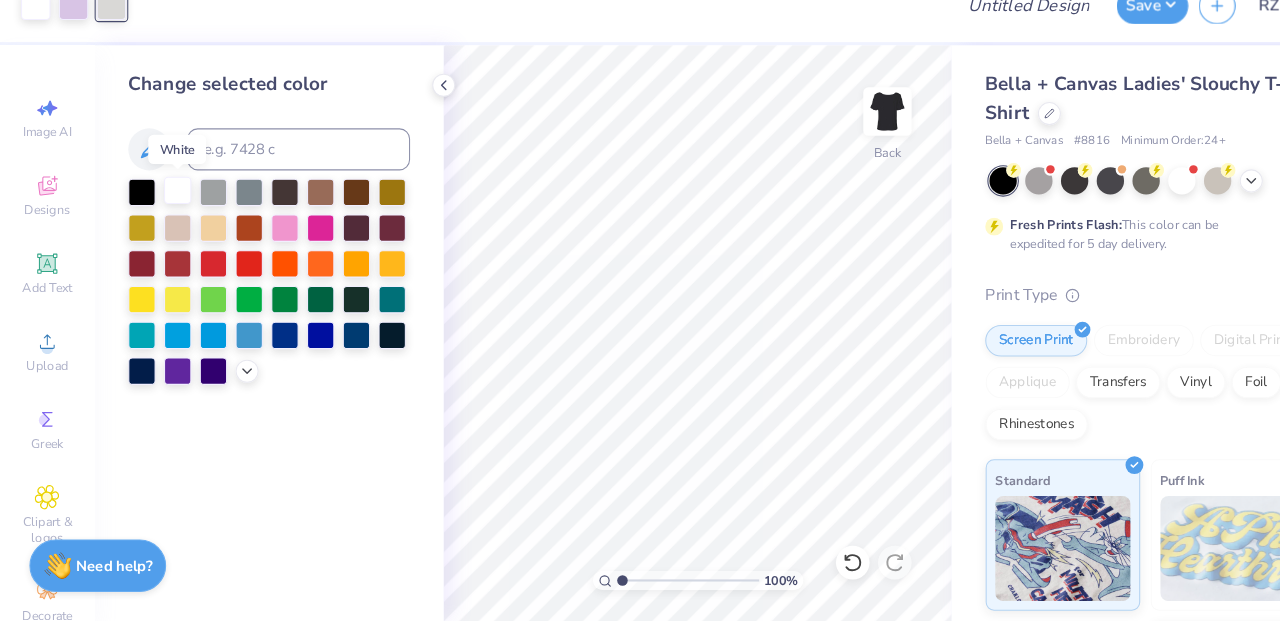 click at bounding box center [169, 211] 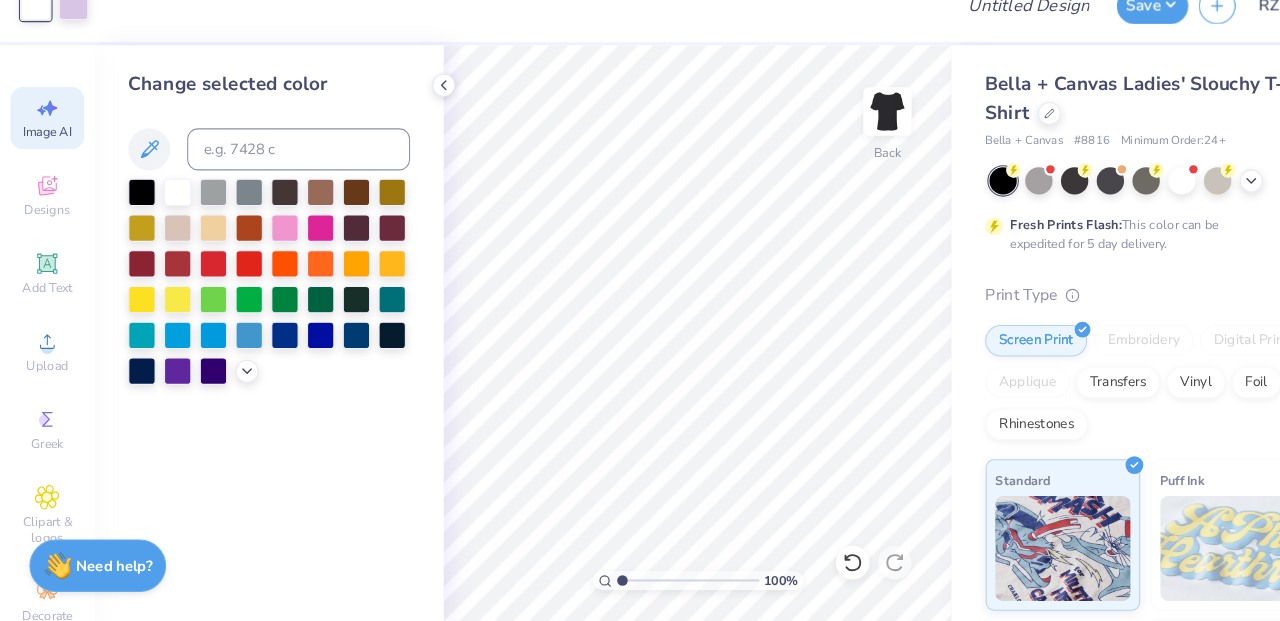 click on "Image AI" at bounding box center [45, 142] 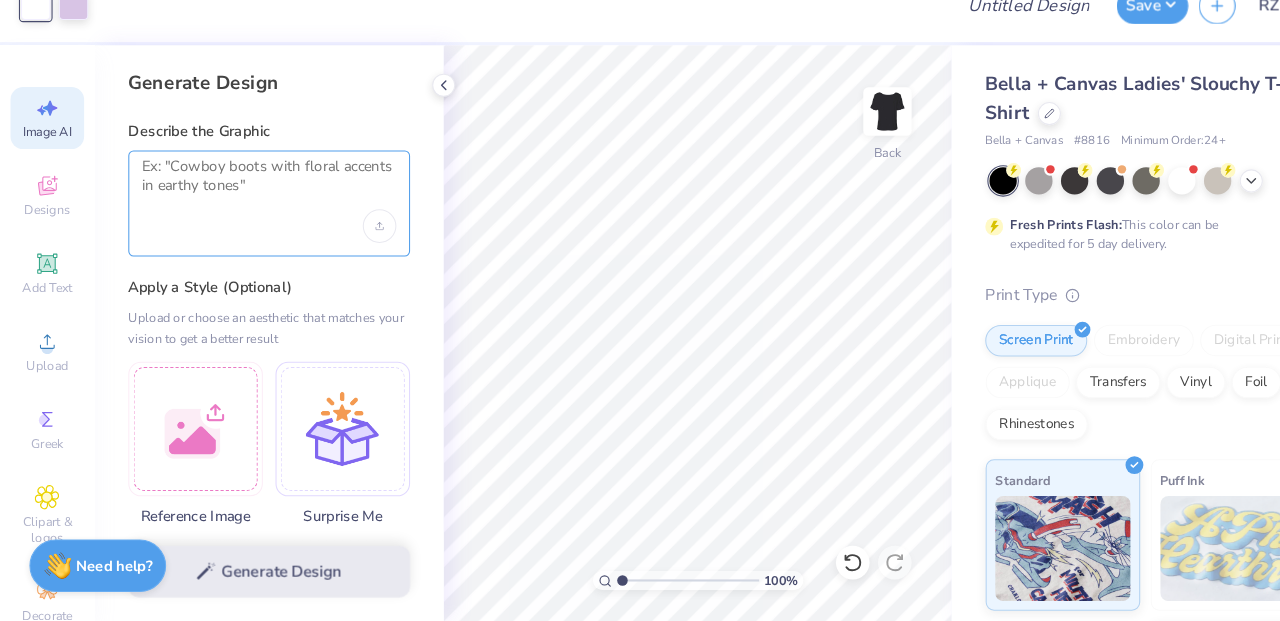click at bounding box center [256, 205] 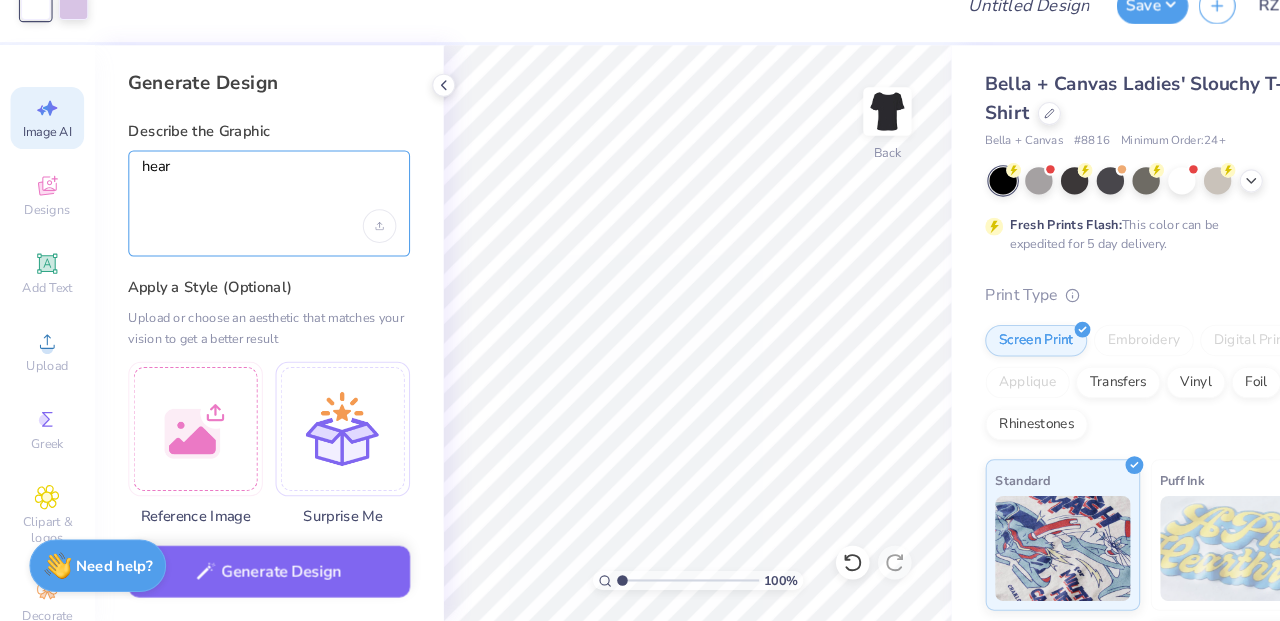 type on "heart" 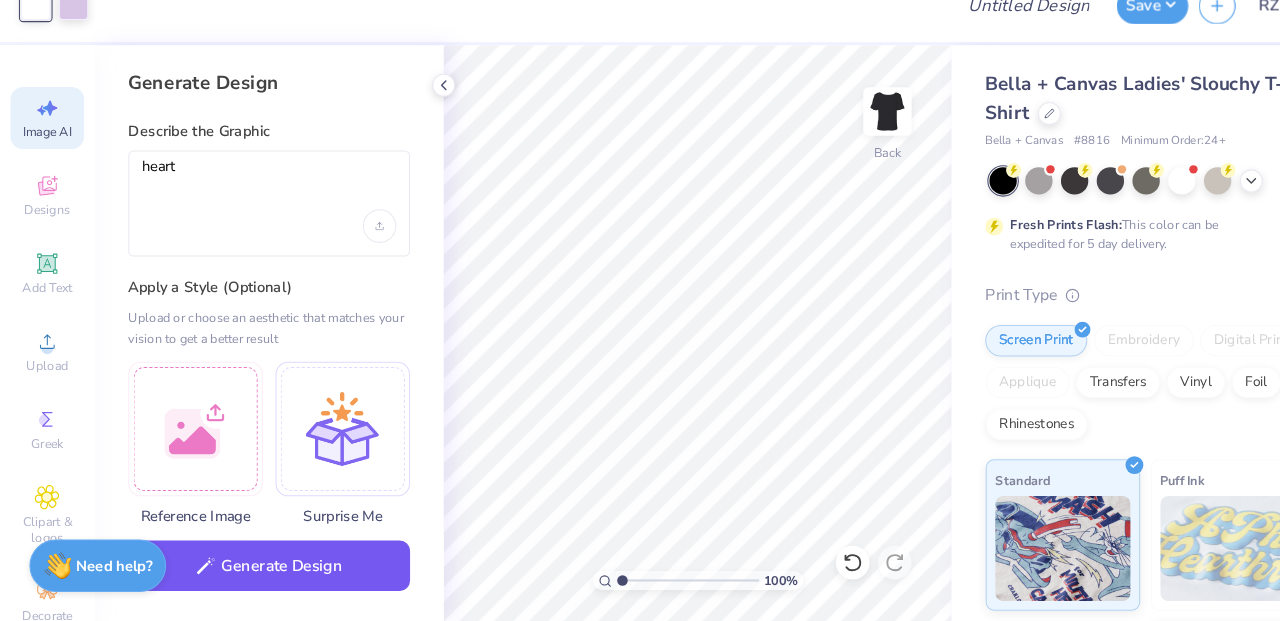 click on "Generate Design" at bounding box center [256, 568] 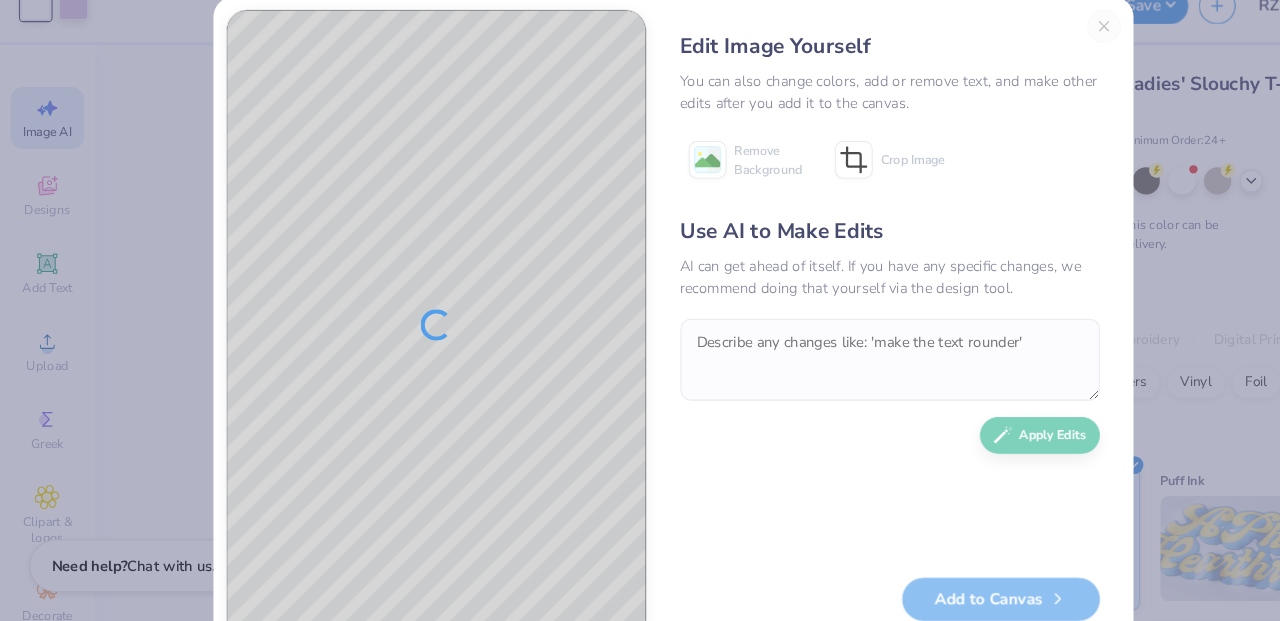 click on "Edit Image Yourself You can also change colors, add or remove text, and make other edits after you add it to the canvas. Remove Background Crop Image Use AI to Make Edits AI can get ahead of itself. If you have any specific changes, we recommend doing that yourself via the design tool. Apply Edits Add to Canvas" at bounding box center [846, 339] 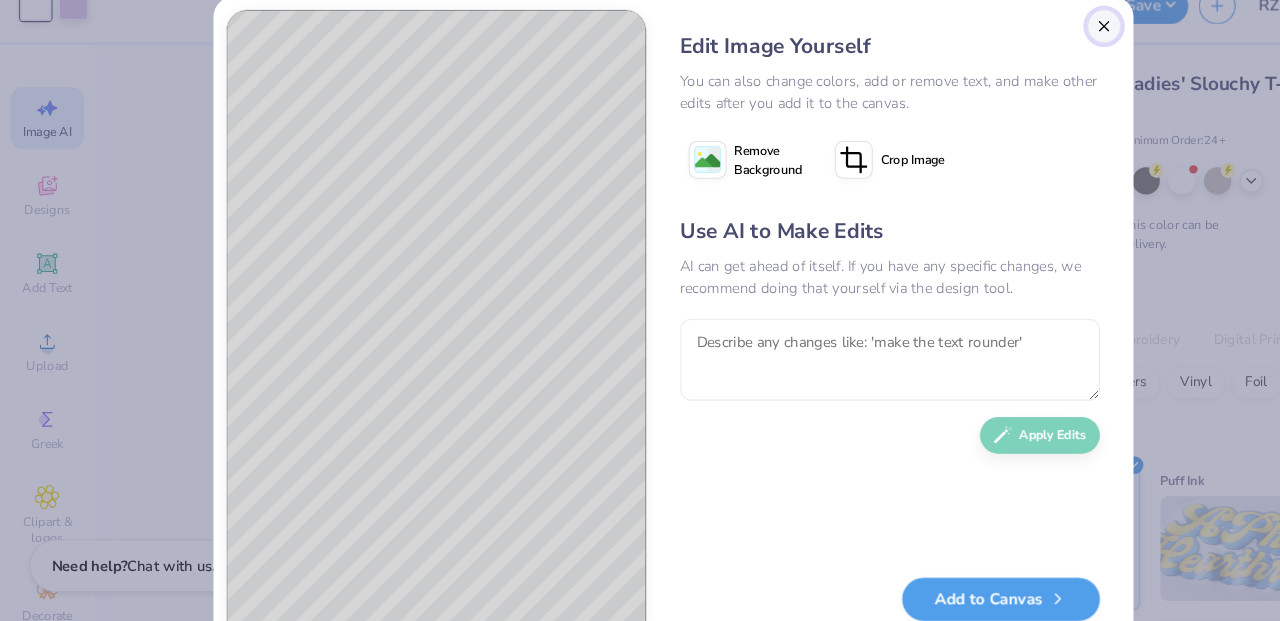 click at bounding box center [1050, 55] 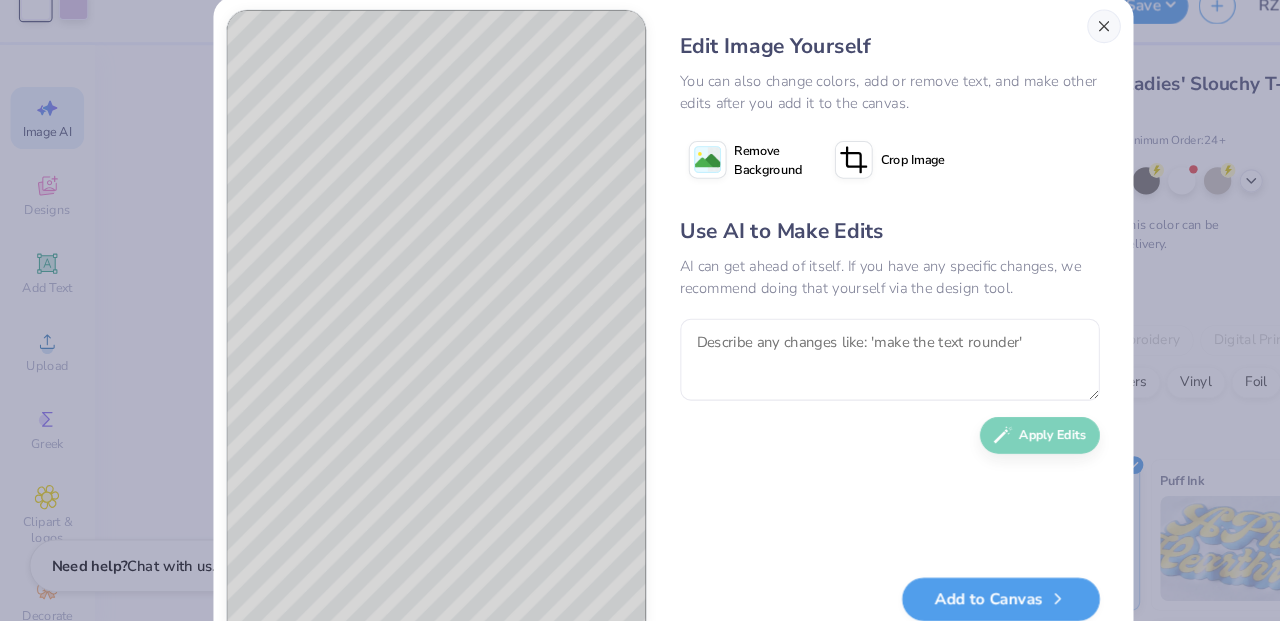 scroll, scrollTop: 0, scrollLeft: 45, axis: horizontal 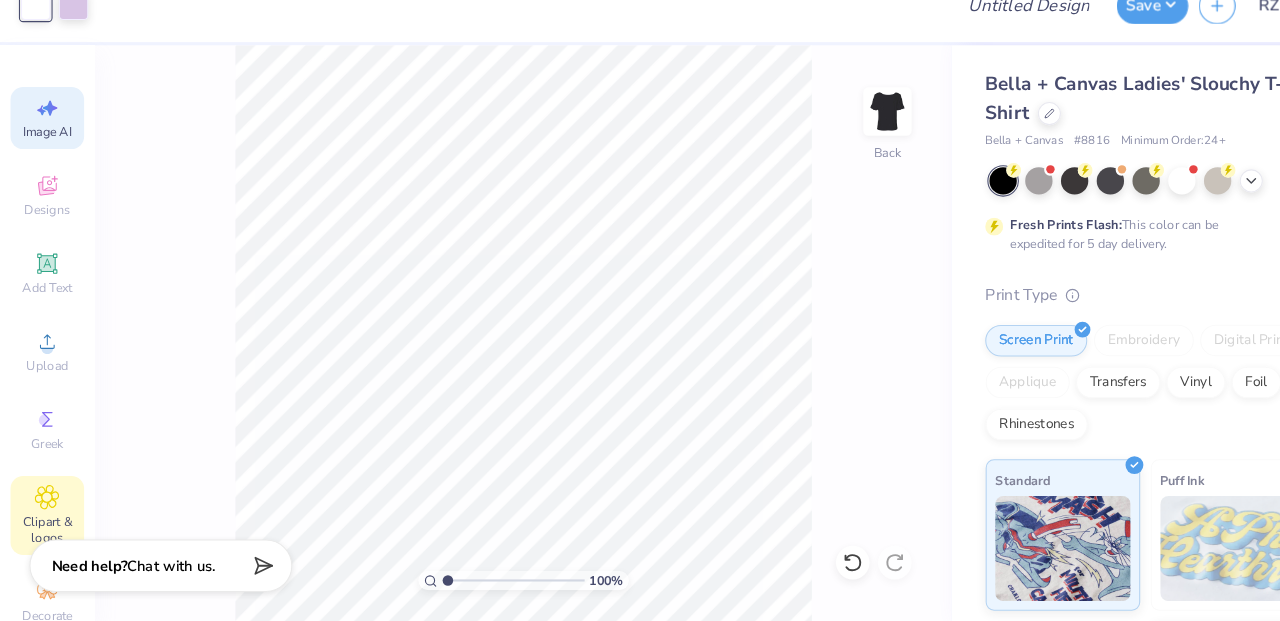 click 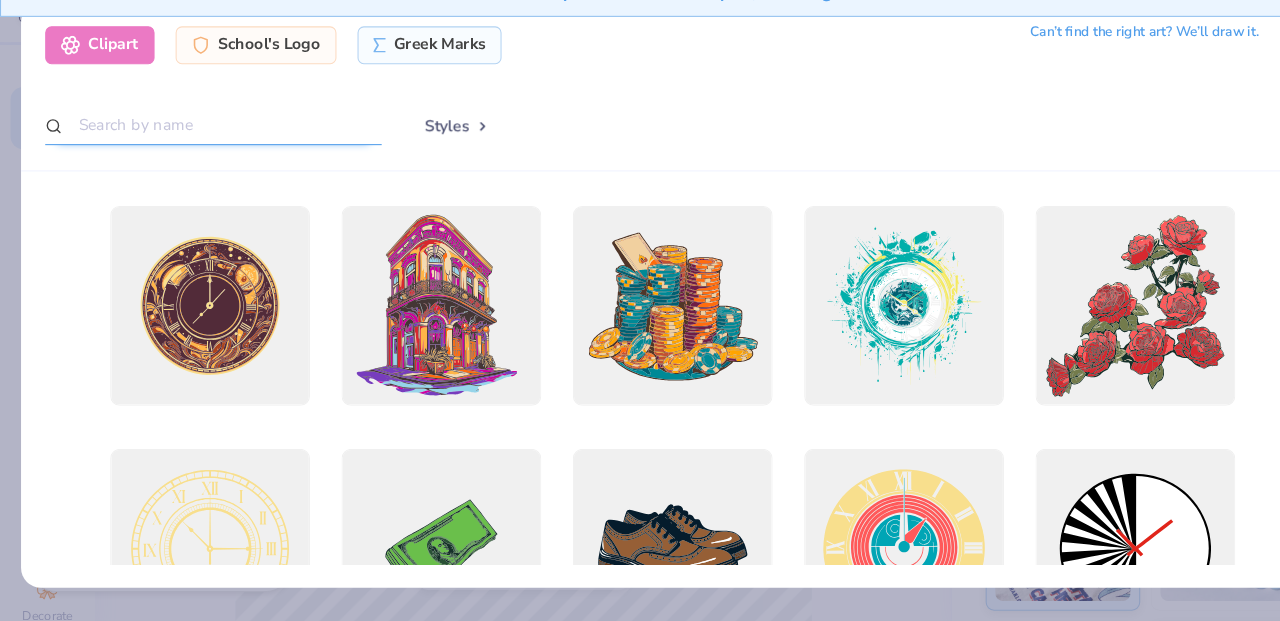 click at bounding box center (203, 149) 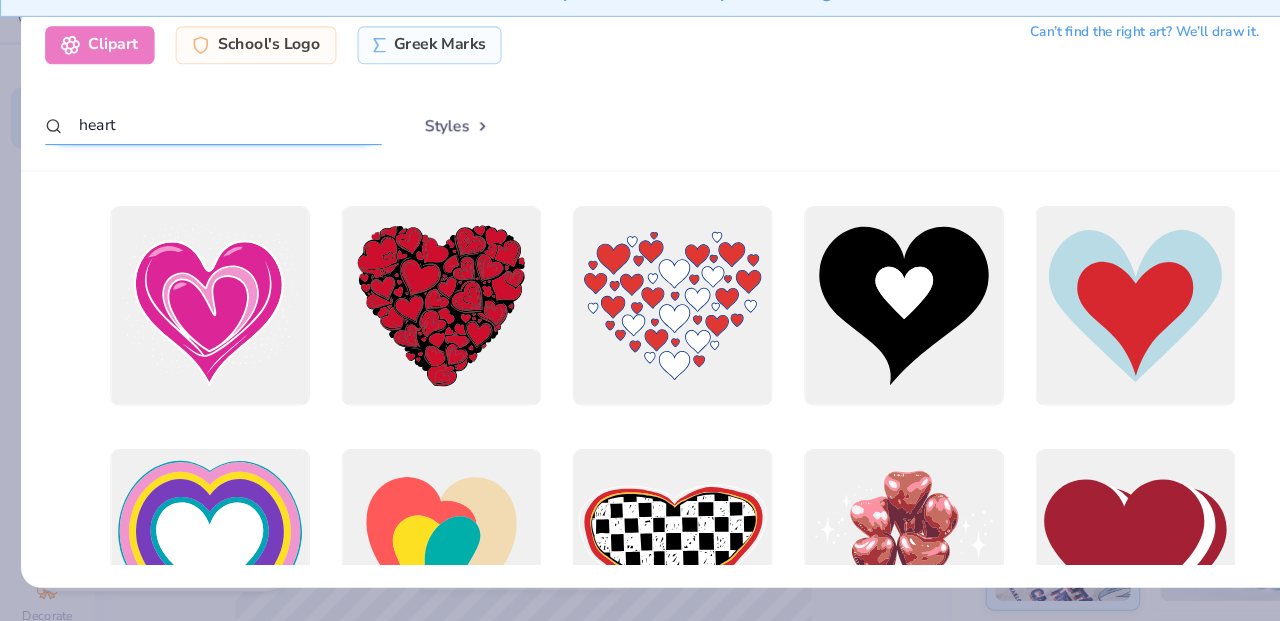 type on "heart" 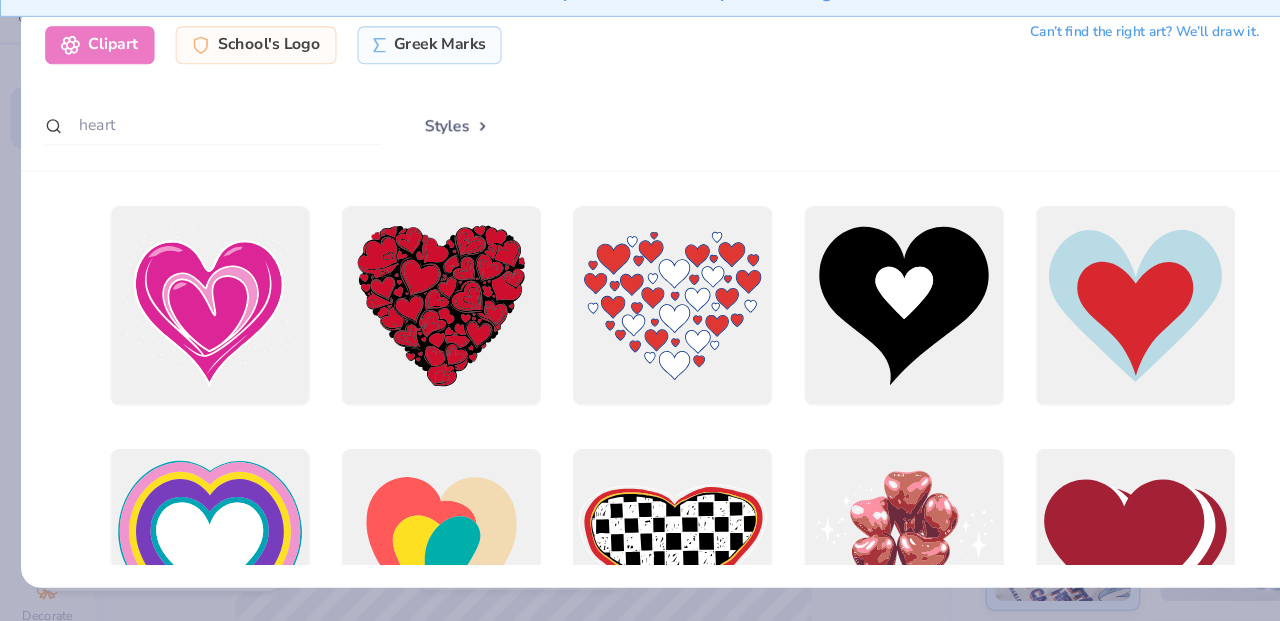 drag, startPoint x: 1193, startPoint y: 220, endPoint x: 1198, endPoint y: 419, distance: 199.0628 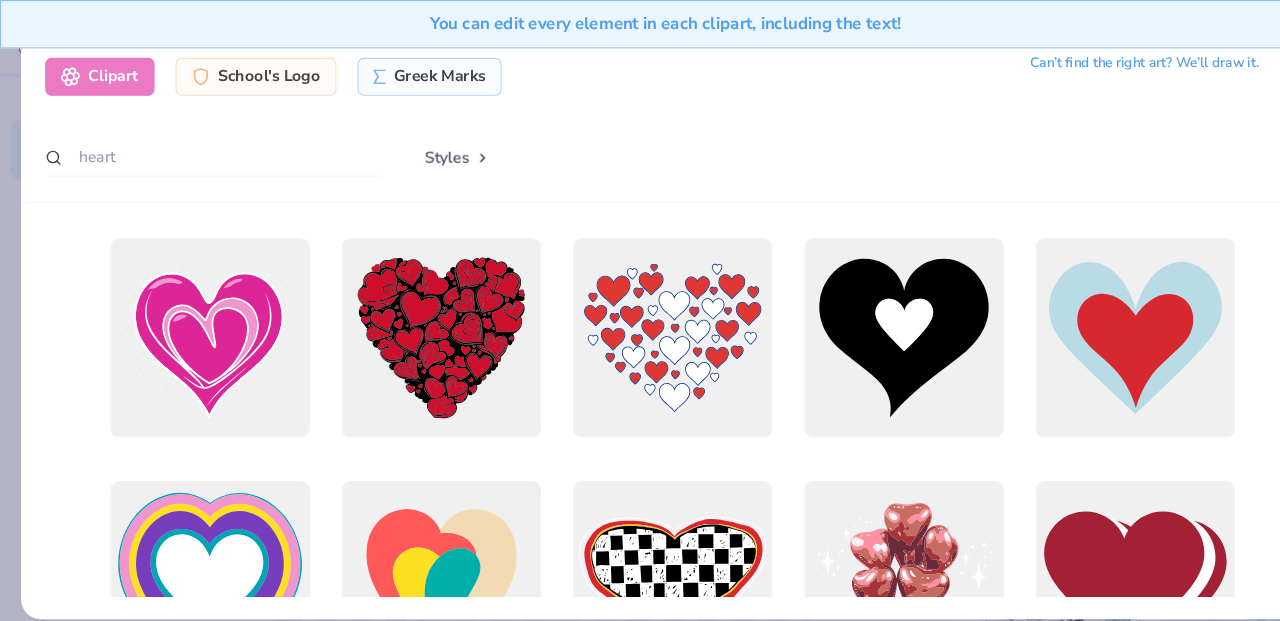 click on "You can edit every element in each clipart, including the text!" at bounding box center (633, 23) 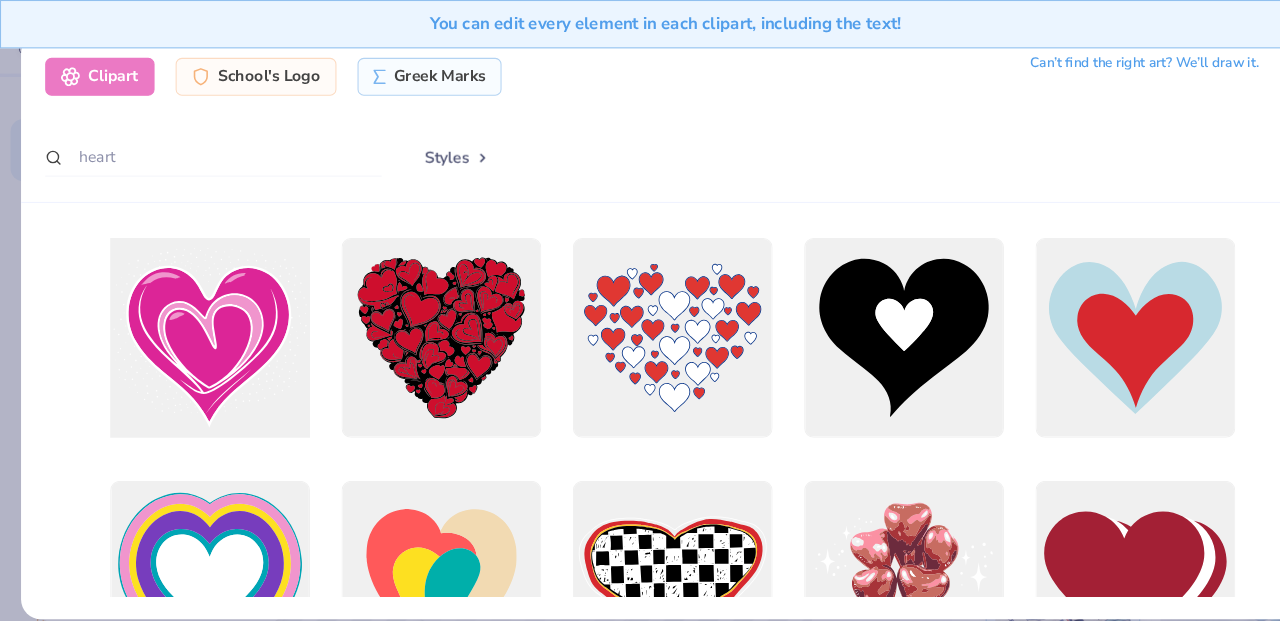 click at bounding box center [199, 320] 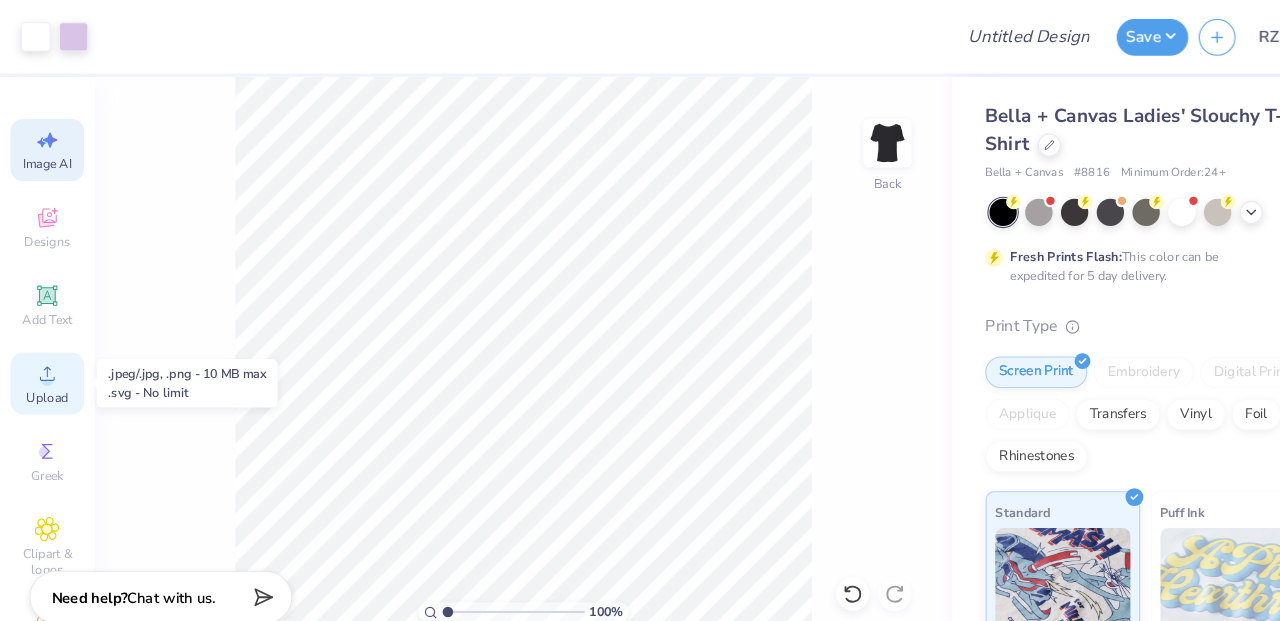click on "Upload" at bounding box center [45, 378] 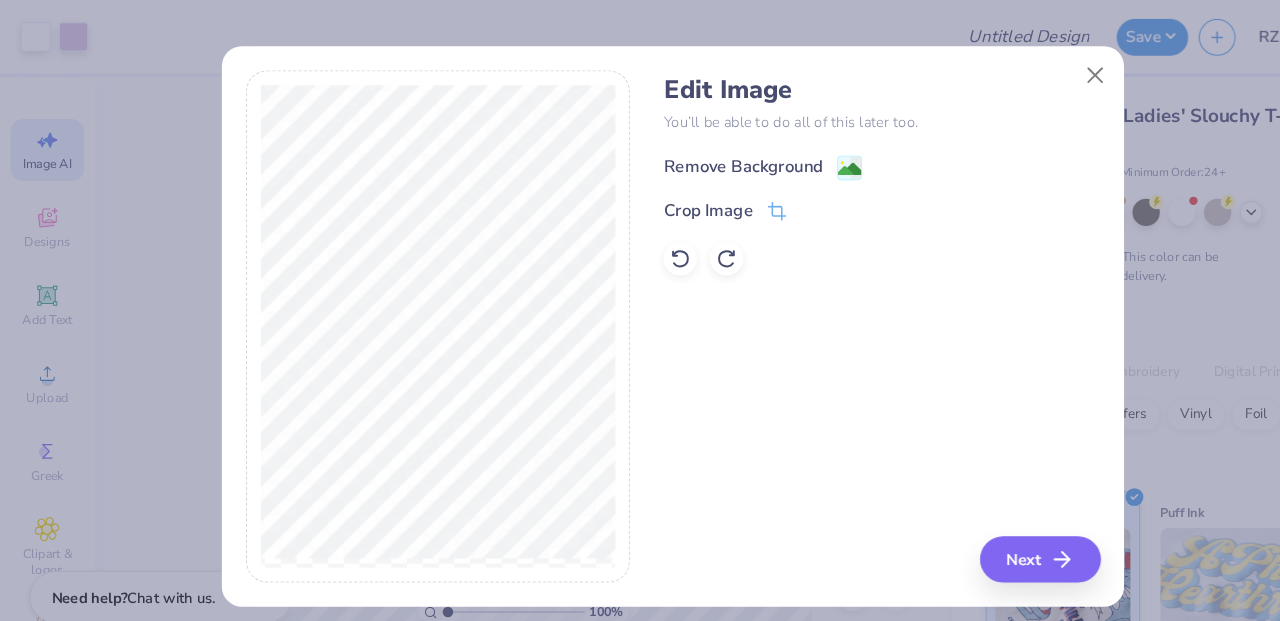 click 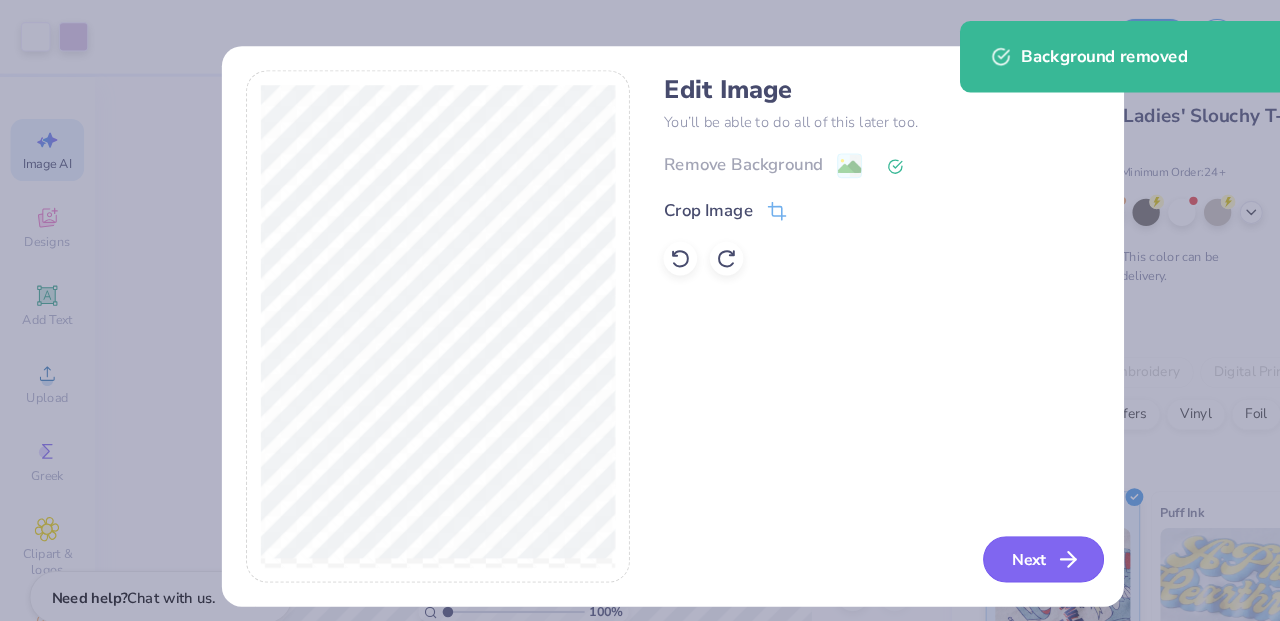 click on "Next" at bounding box center [992, 532] 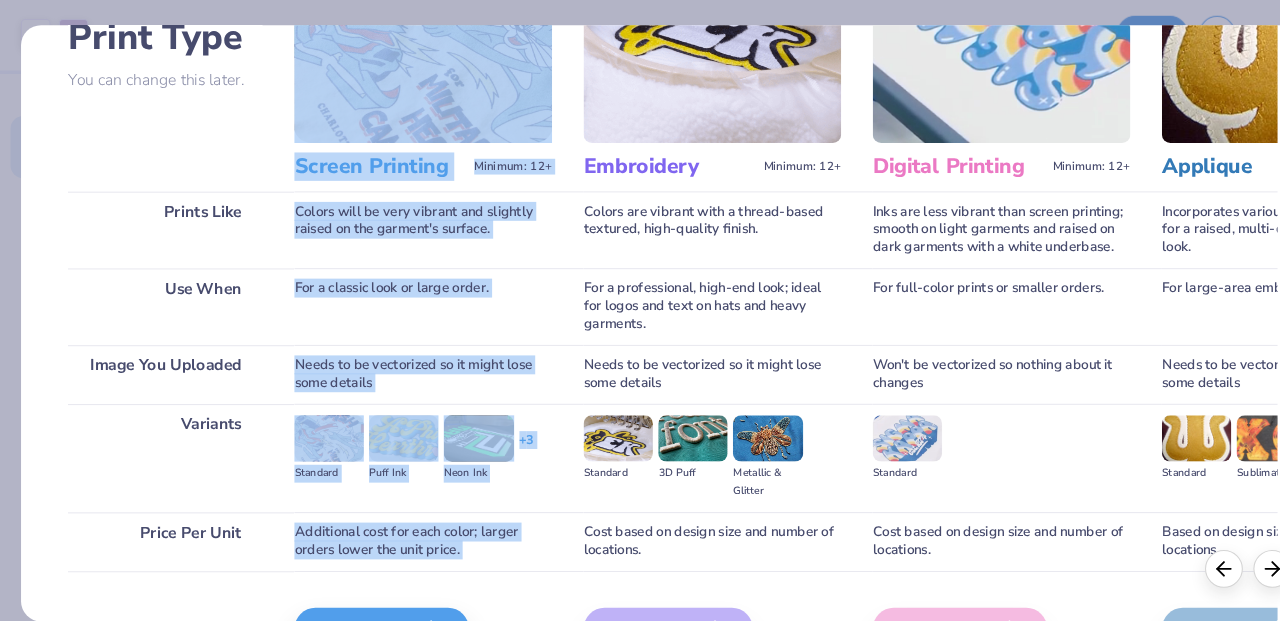 scroll, scrollTop: 253, scrollLeft: 0, axis: vertical 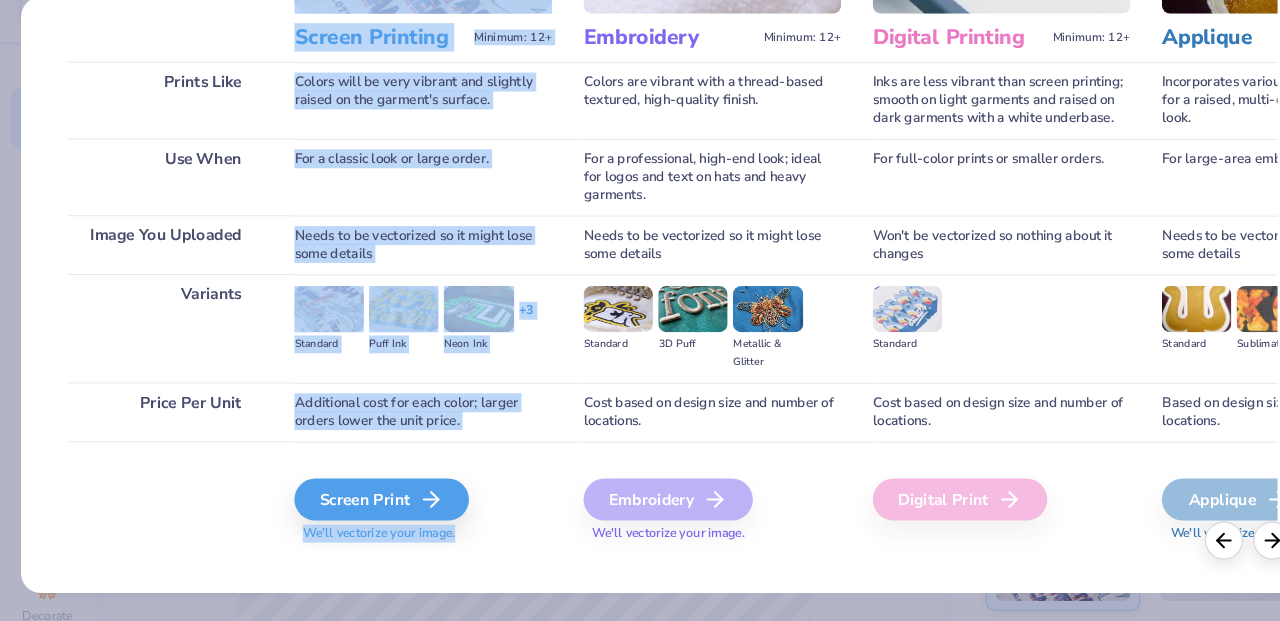 drag, startPoint x: 270, startPoint y: 94, endPoint x: 371, endPoint y: 598, distance: 514.02045 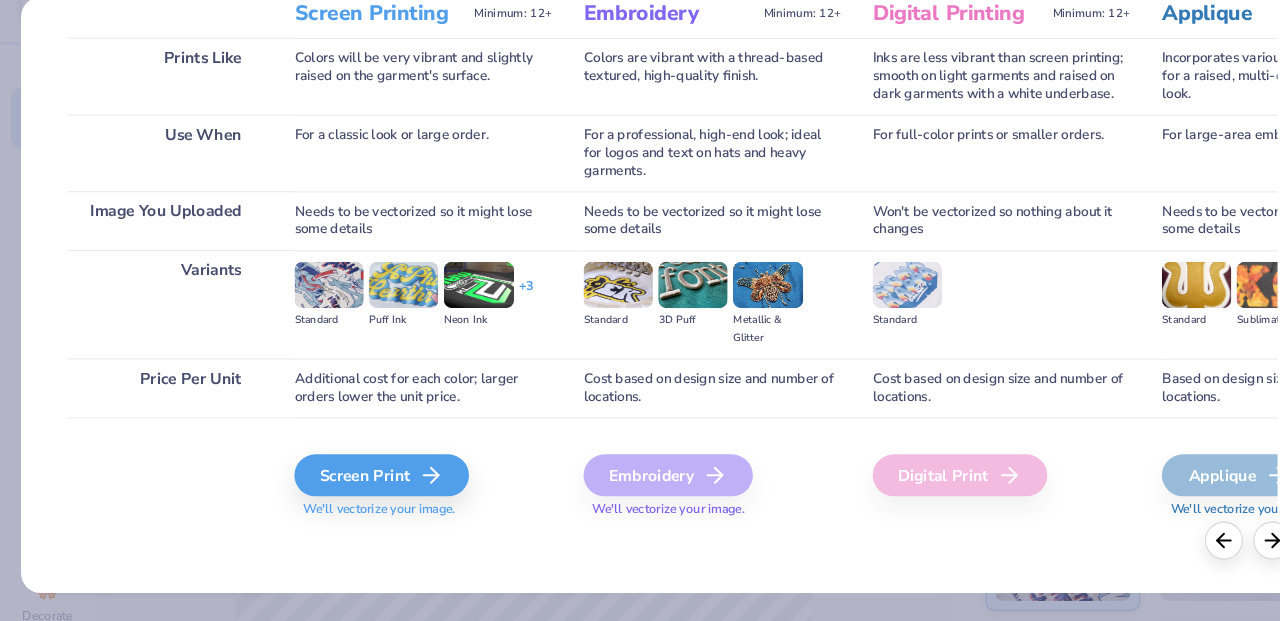click at bounding box center [157, 480] 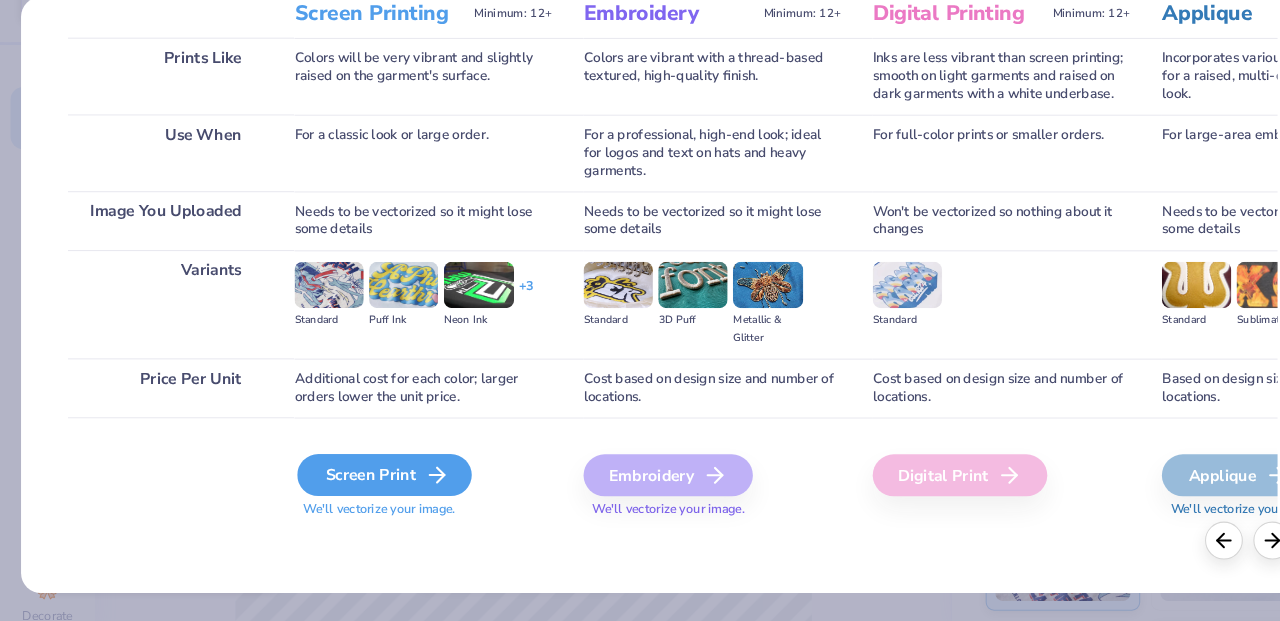 click on "Screen Print" at bounding box center [366, 482] 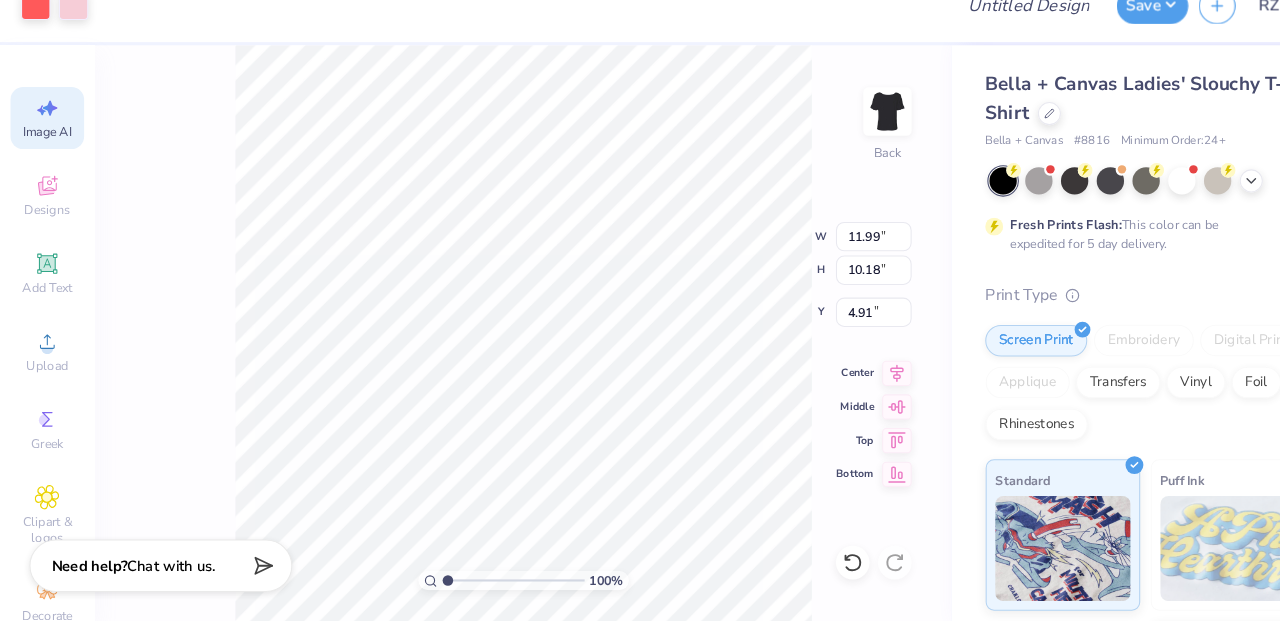 type on "2.53" 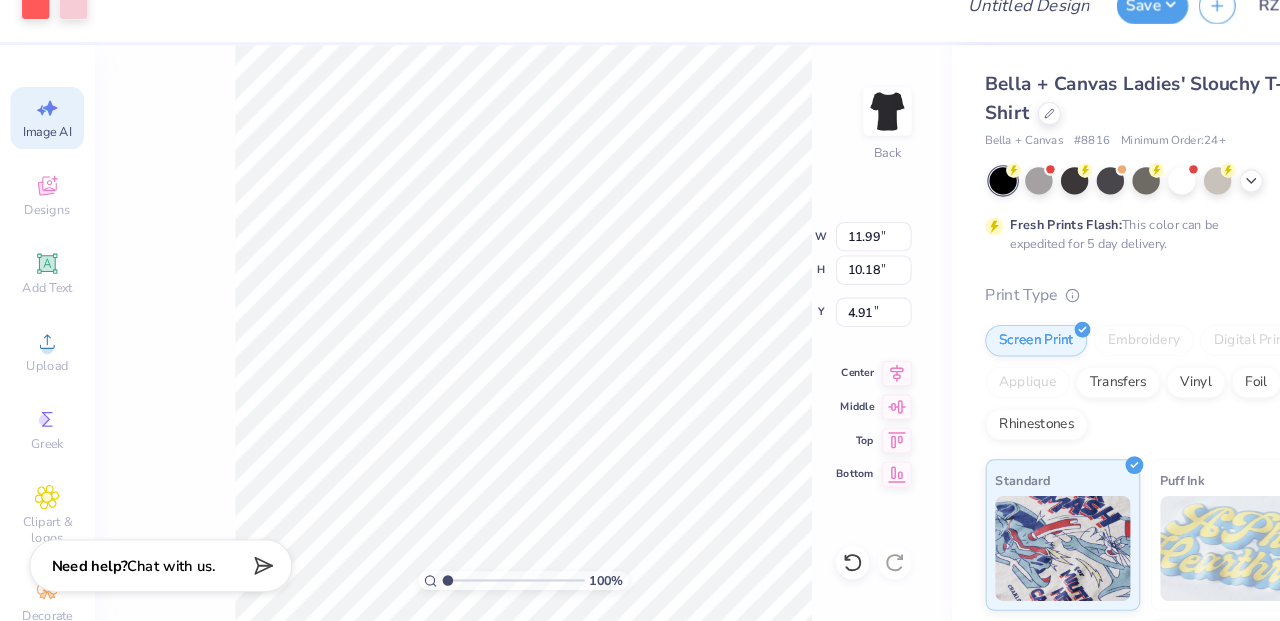 type on "2.15" 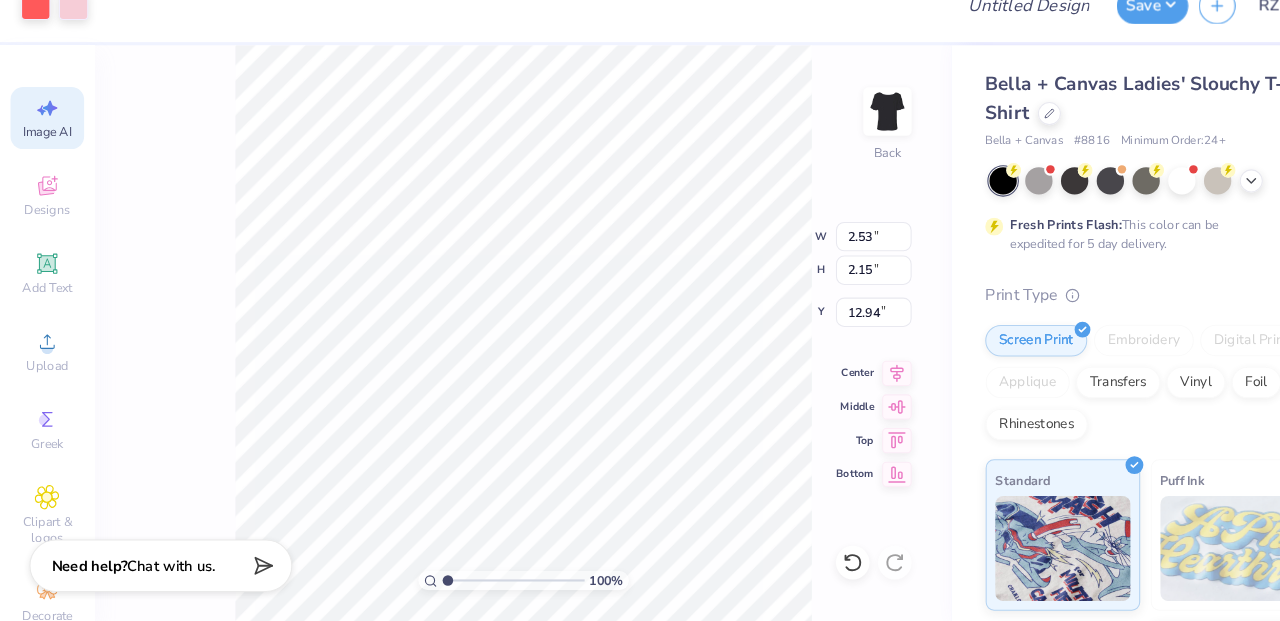 type on "4.11" 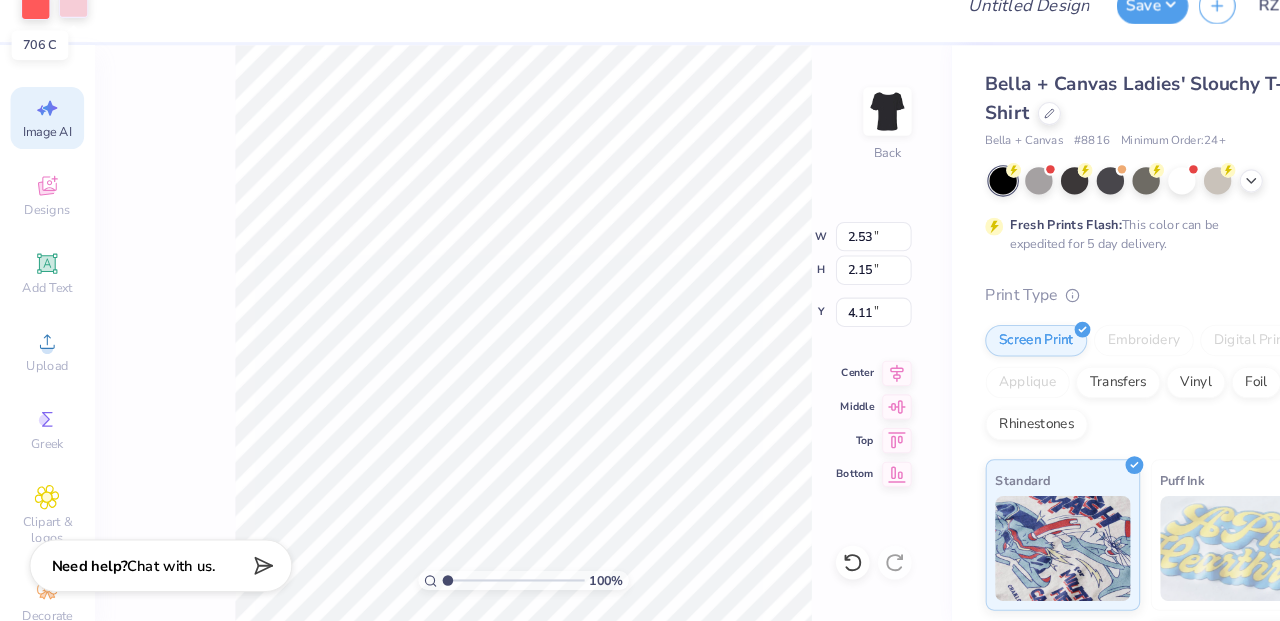 click at bounding box center (70, 33) 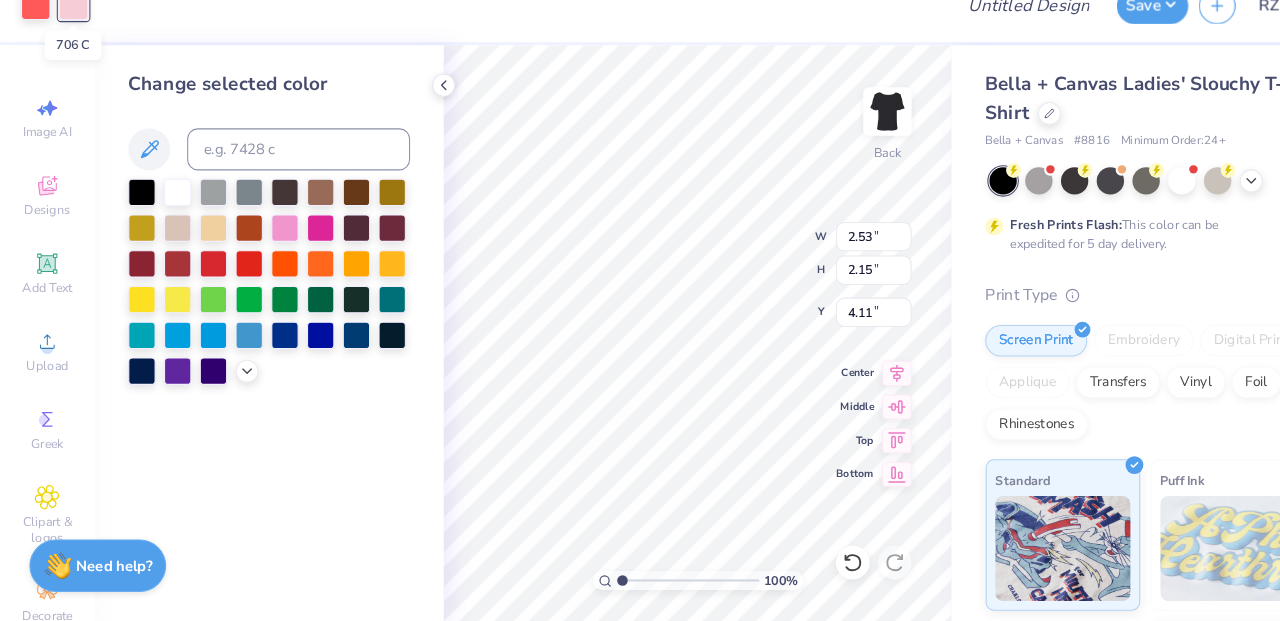 scroll, scrollTop: 0, scrollLeft: 0, axis: both 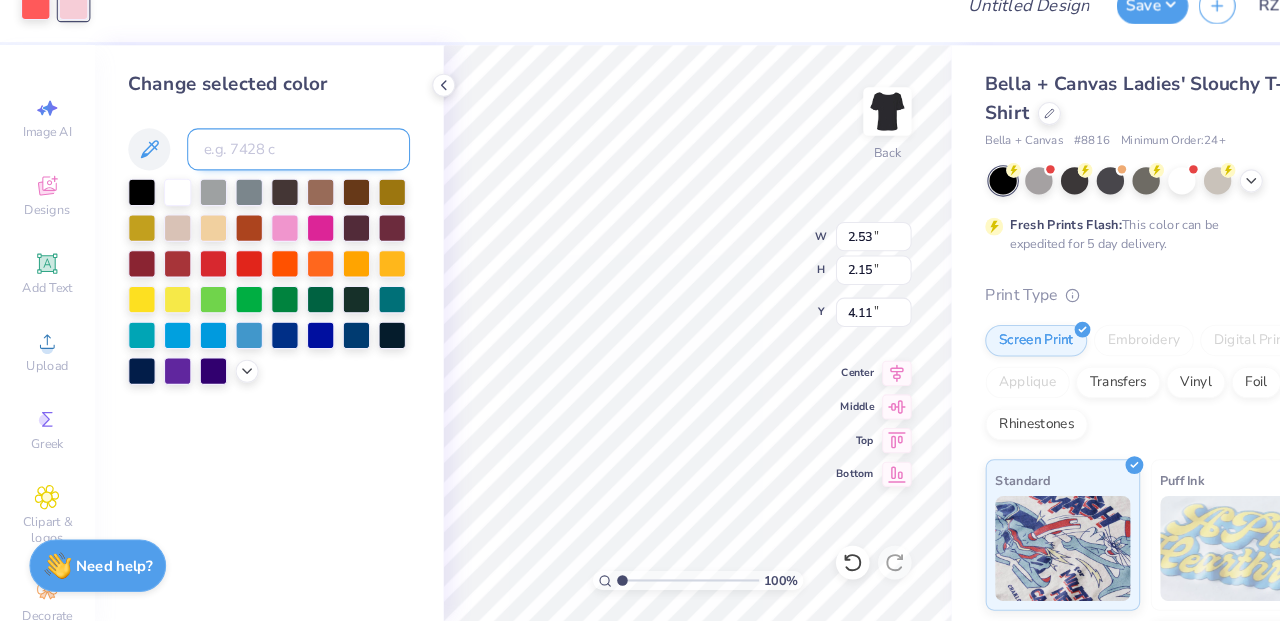 click at bounding box center [284, 172] 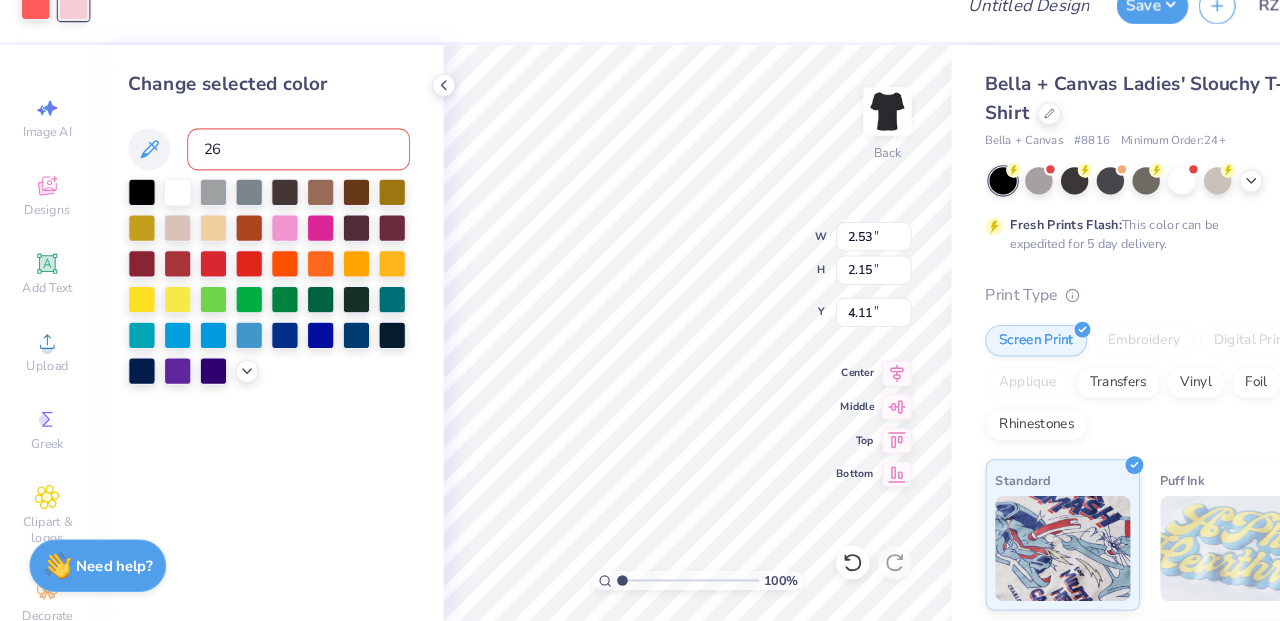 type on "263" 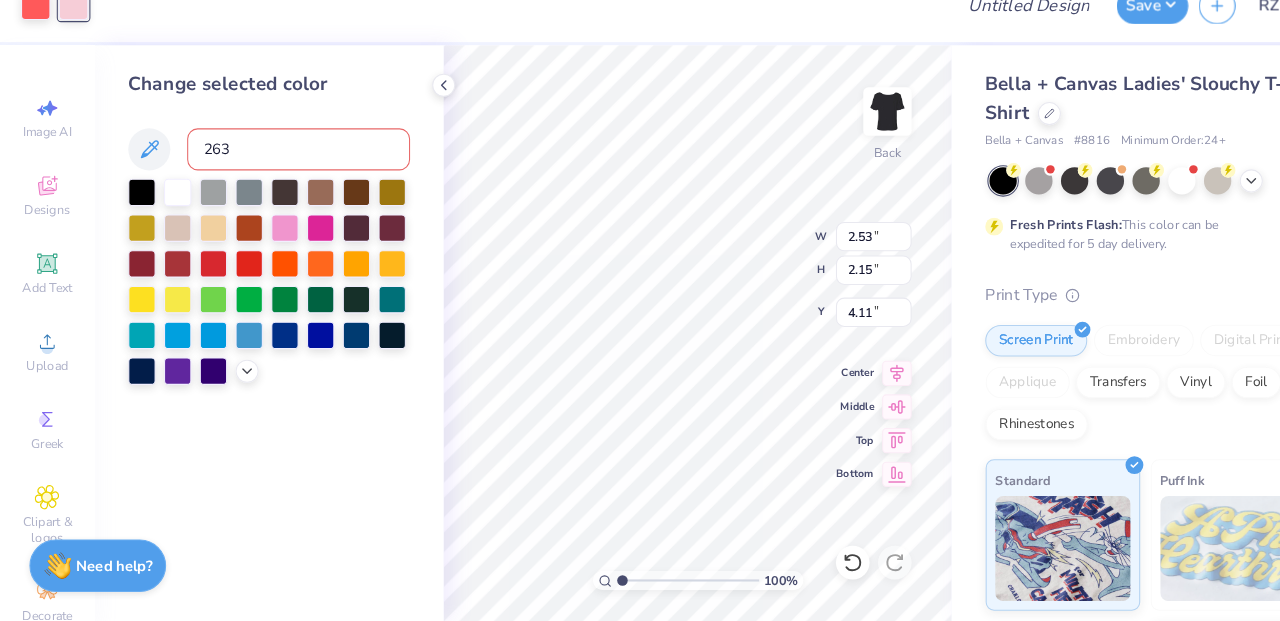 type 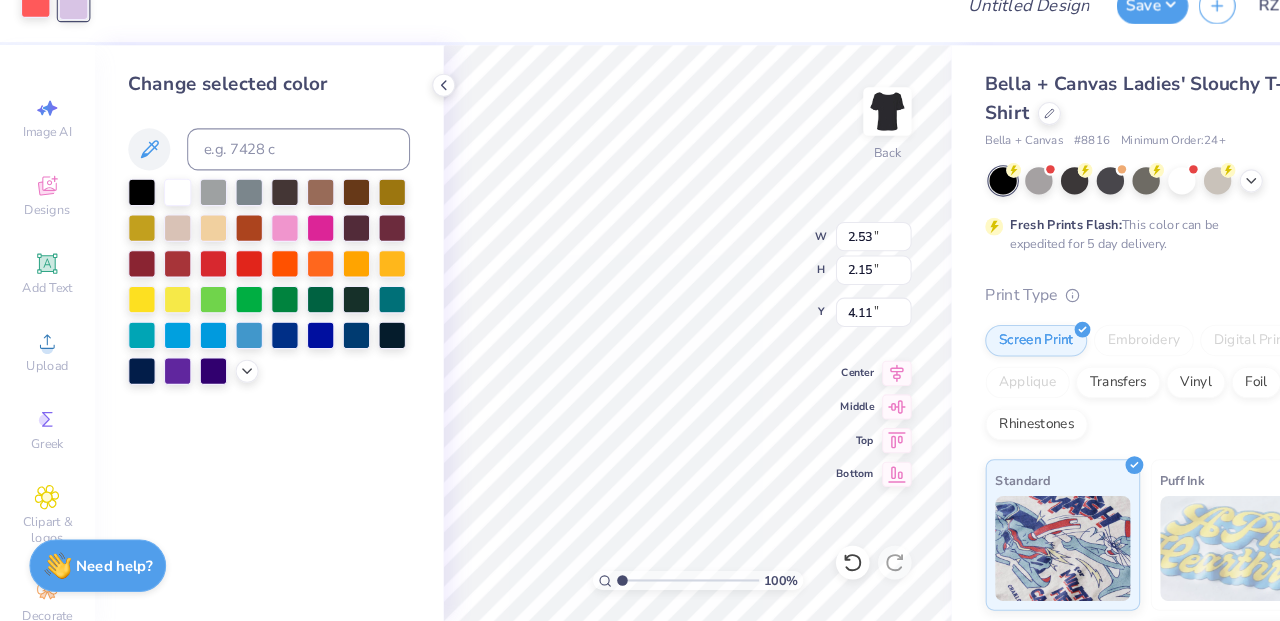 click at bounding box center (34, 33) 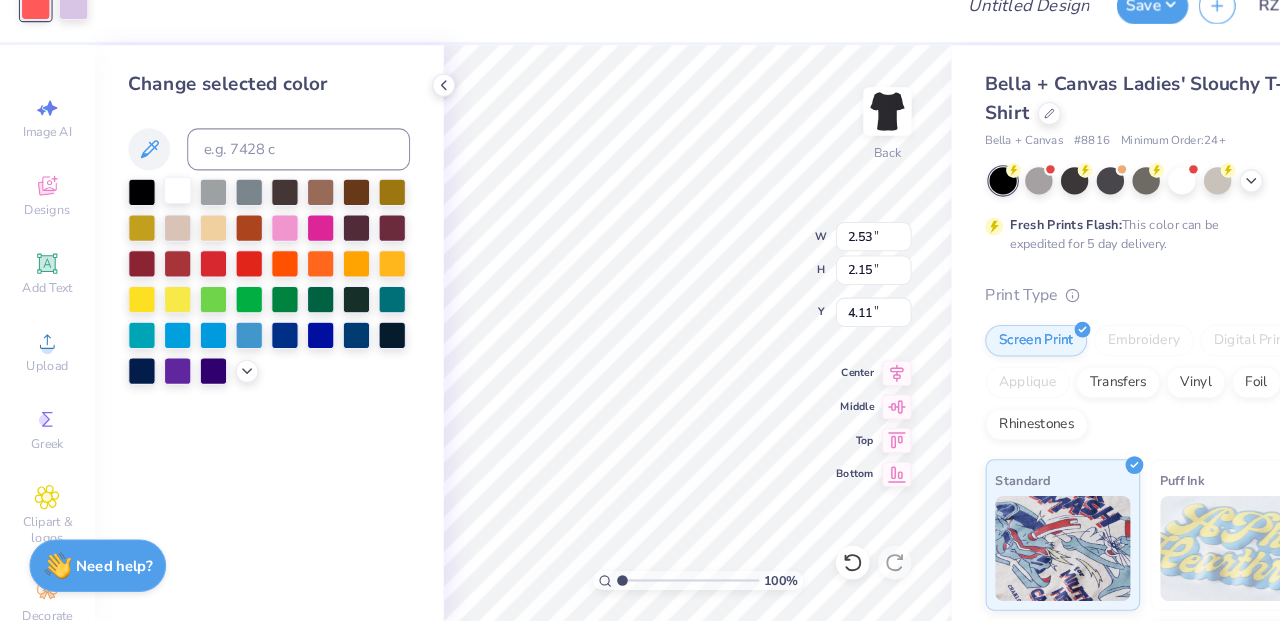 click at bounding box center [169, 211] 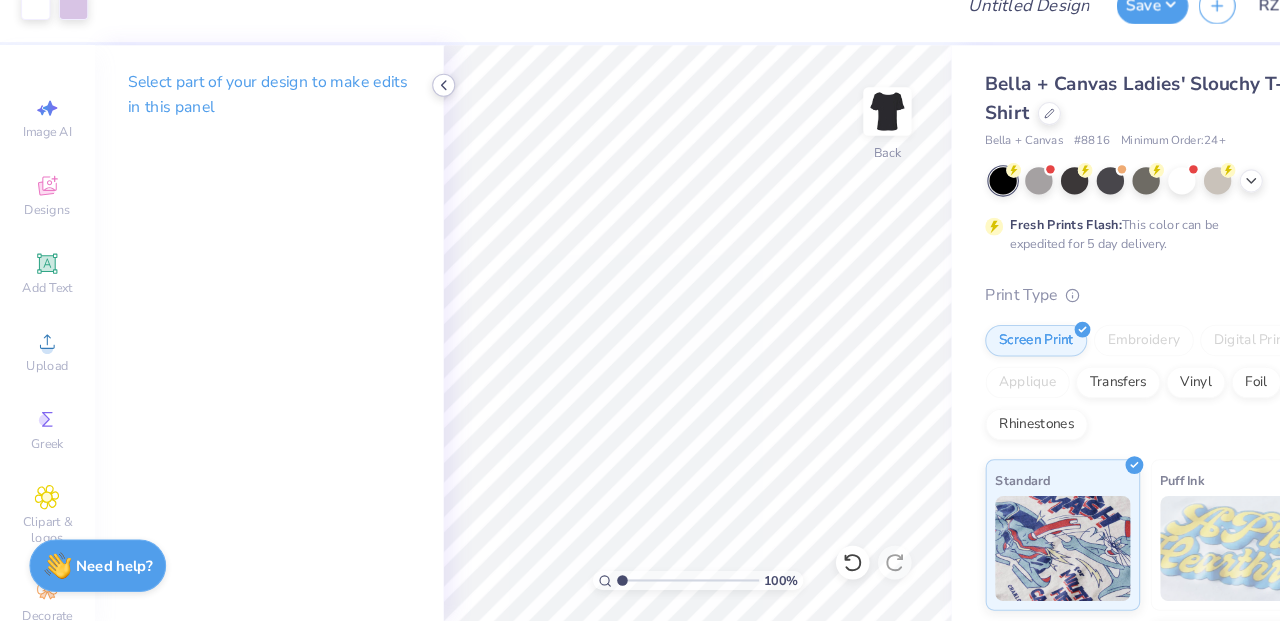 click 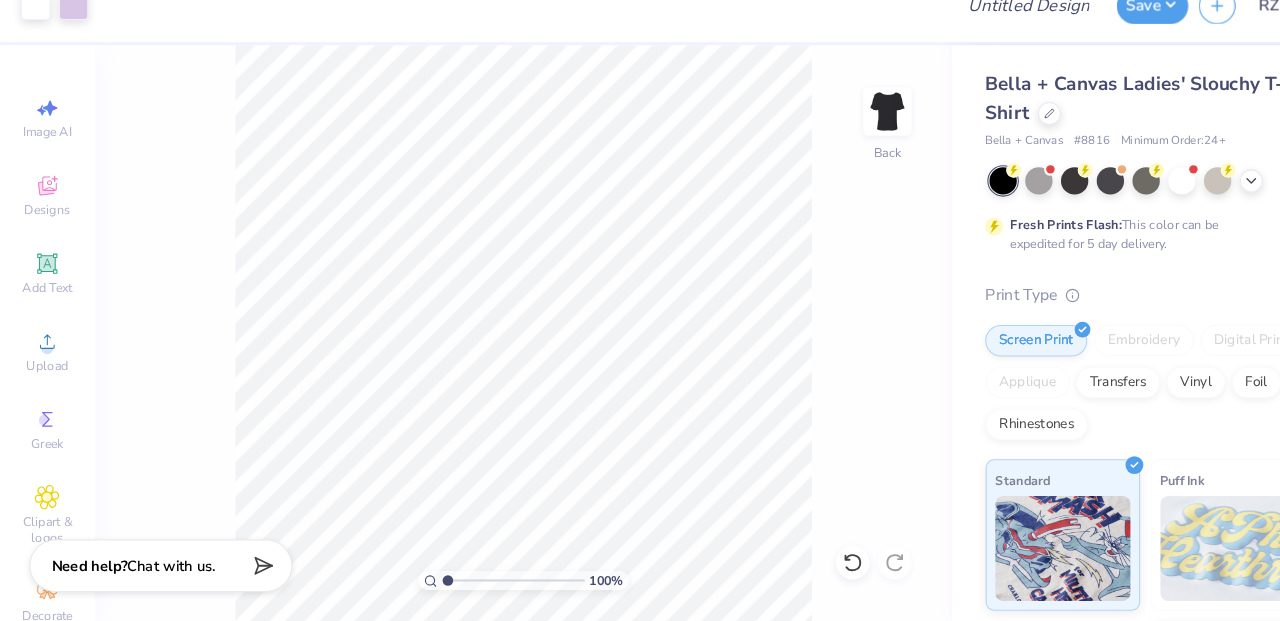 scroll, scrollTop: 0, scrollLeft: 0, axis: both 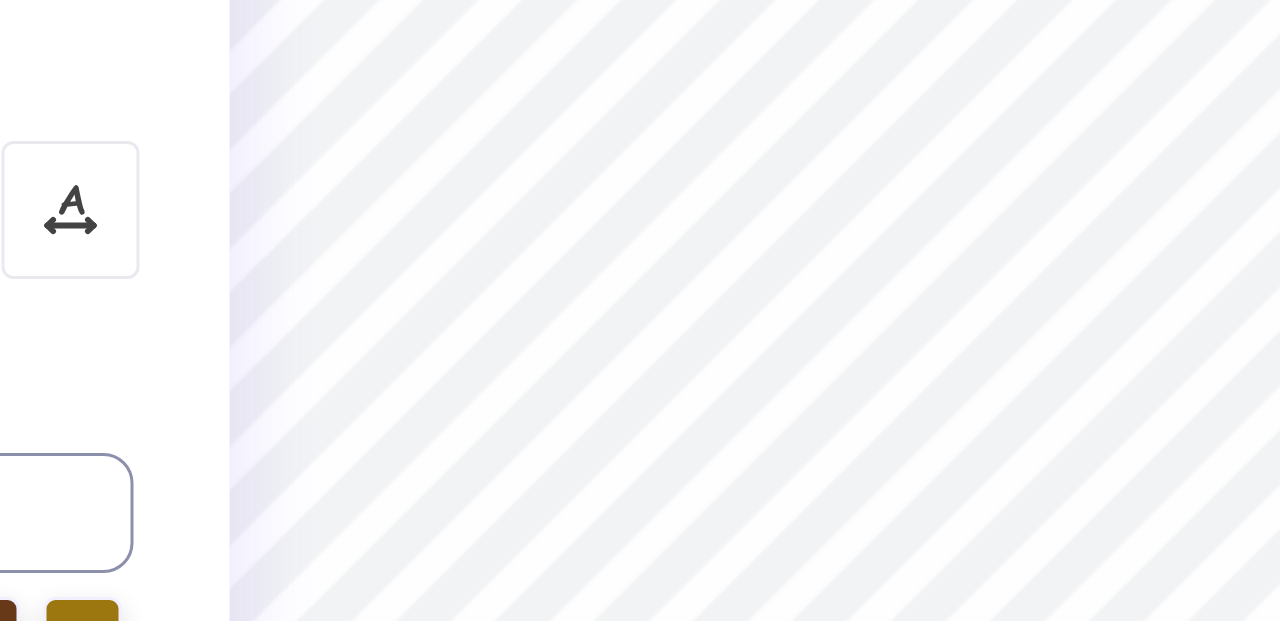 type on ",Dove Duces" 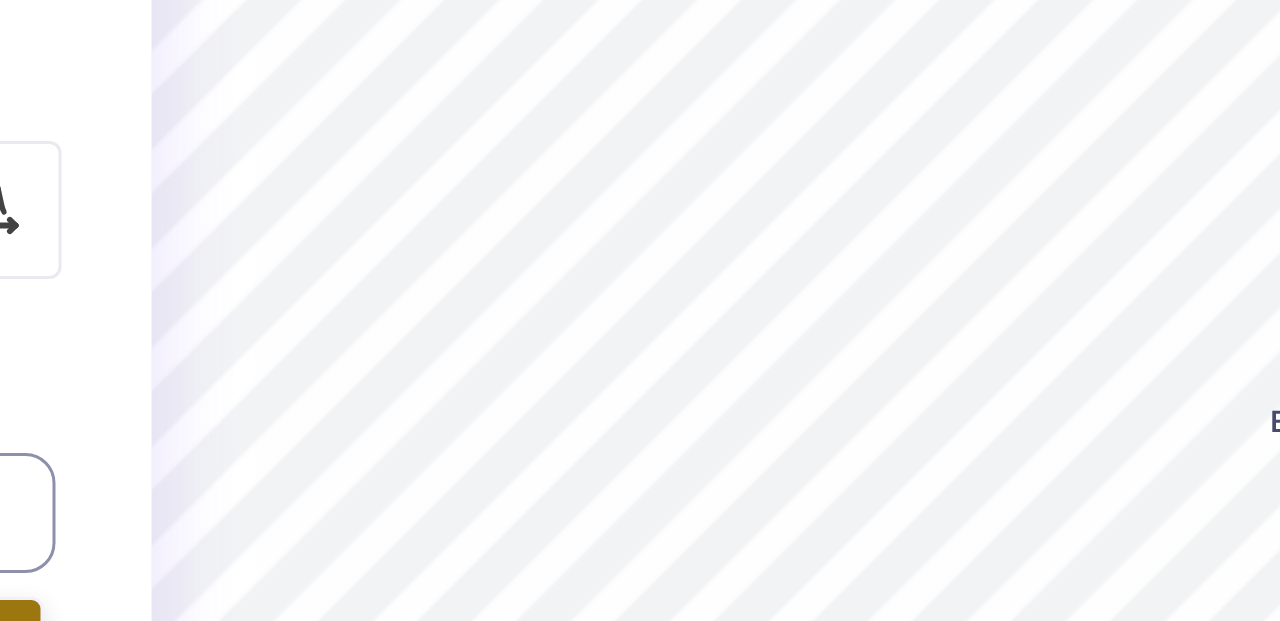 scroll, scrollTop: 0, scrollLeft: 4, axis: horizontal 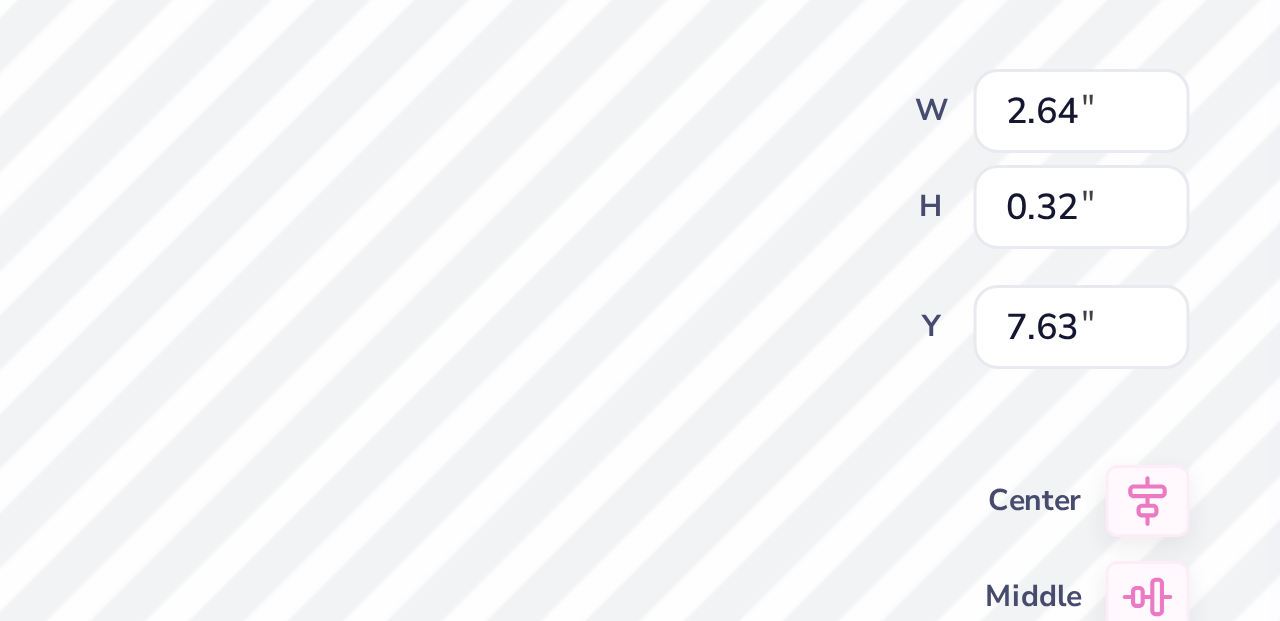 type on "2.64" 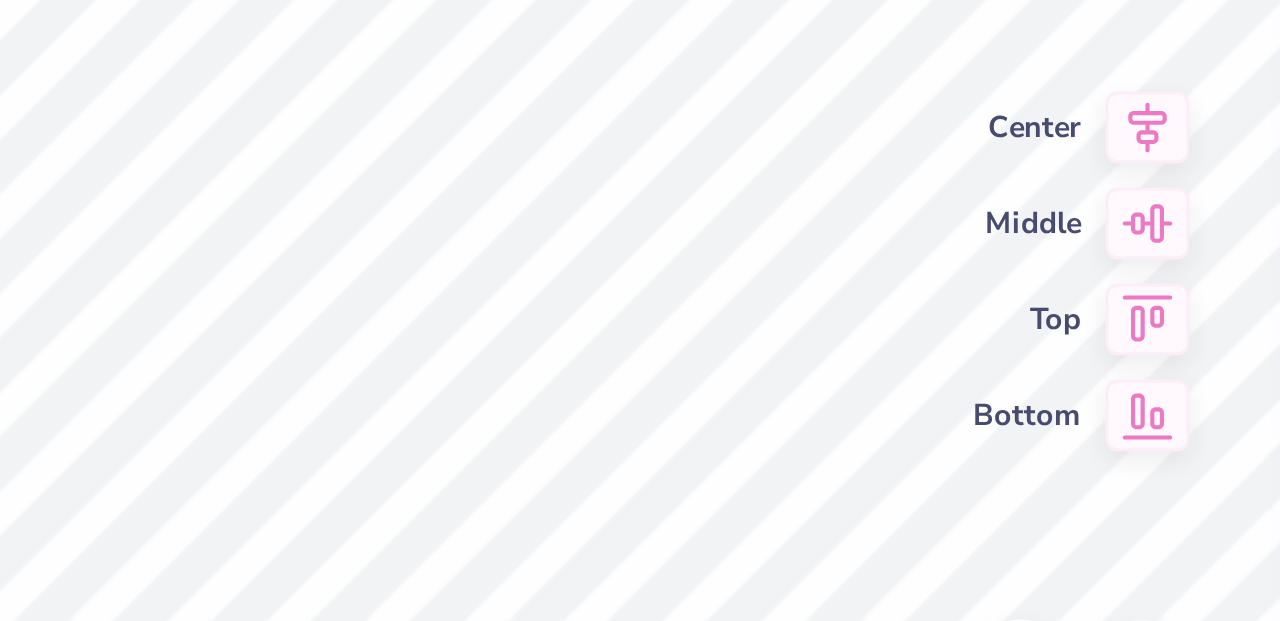 scroll, scrollTop: 0, scrollLeft: 4, axis: horizontal 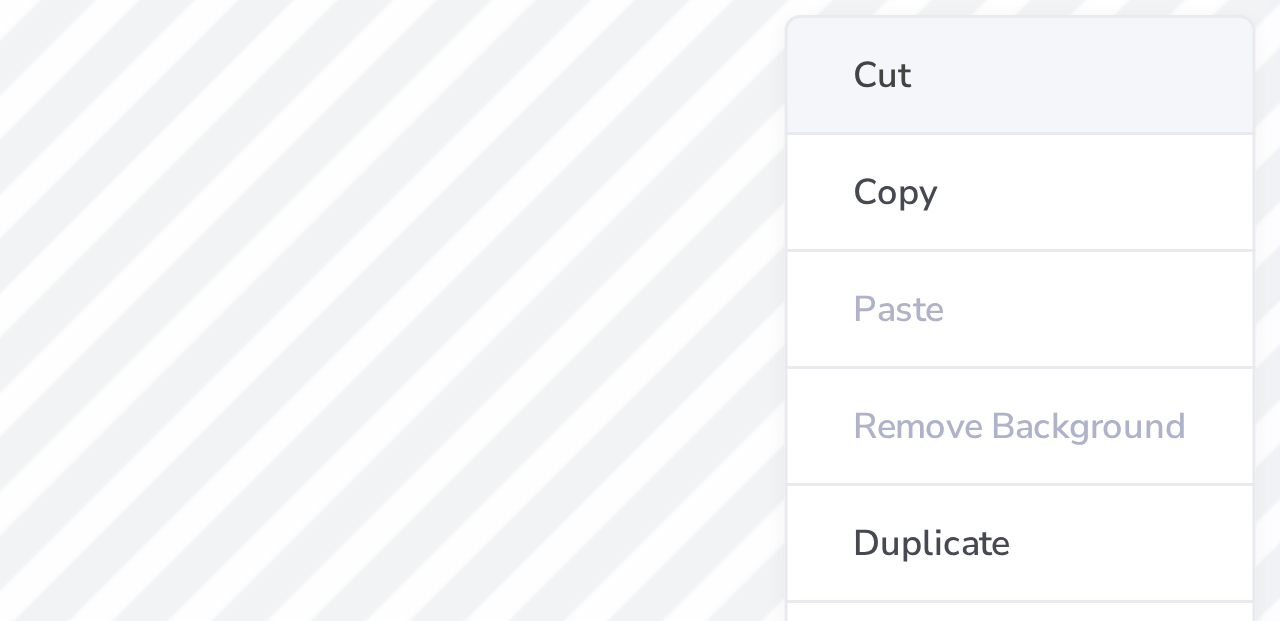 click on "Cut" at bounding box center [810, 368] 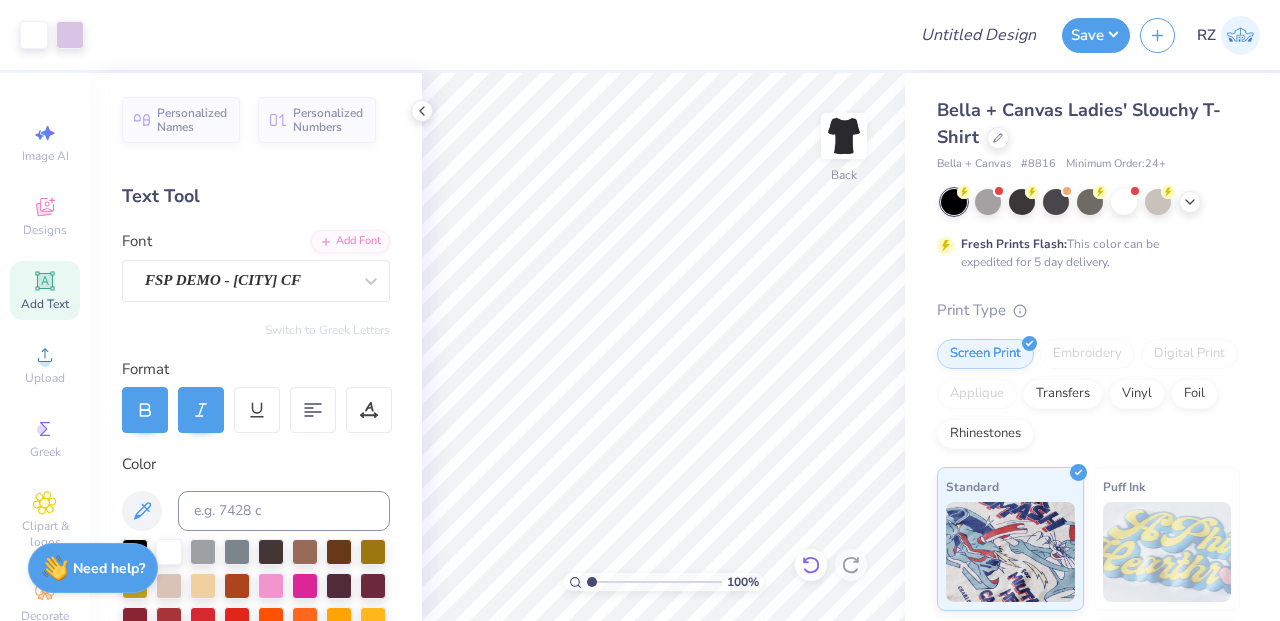 click at bounding box center (811, 565) 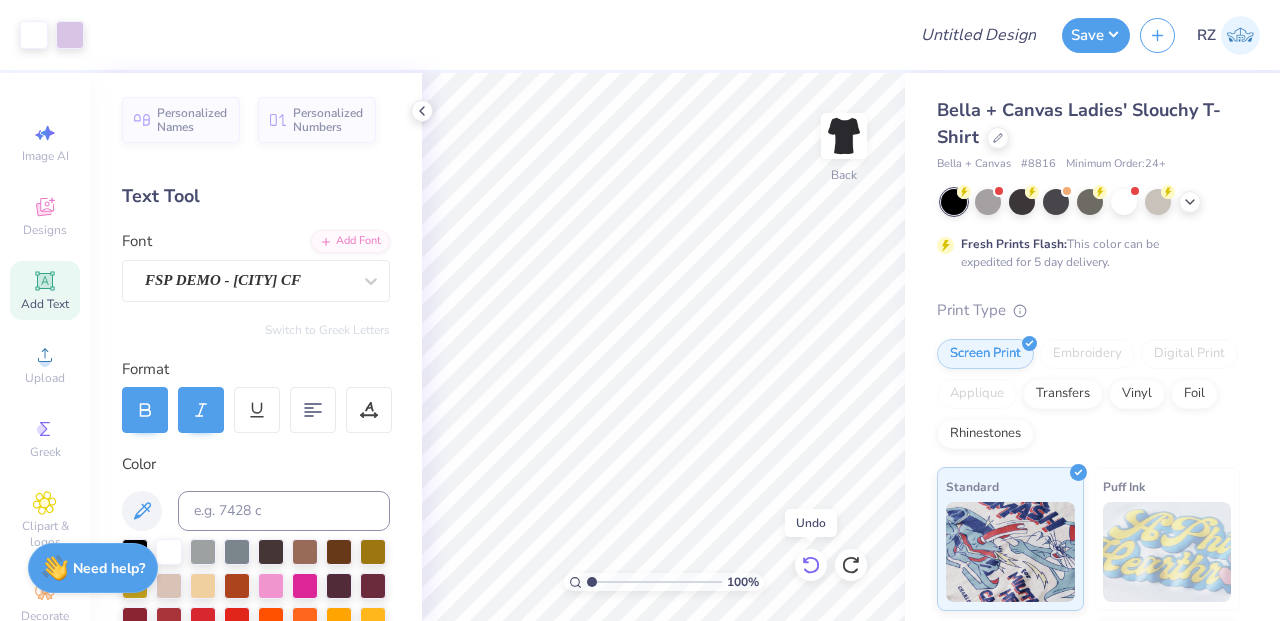 click at bounding box center [811, 565] 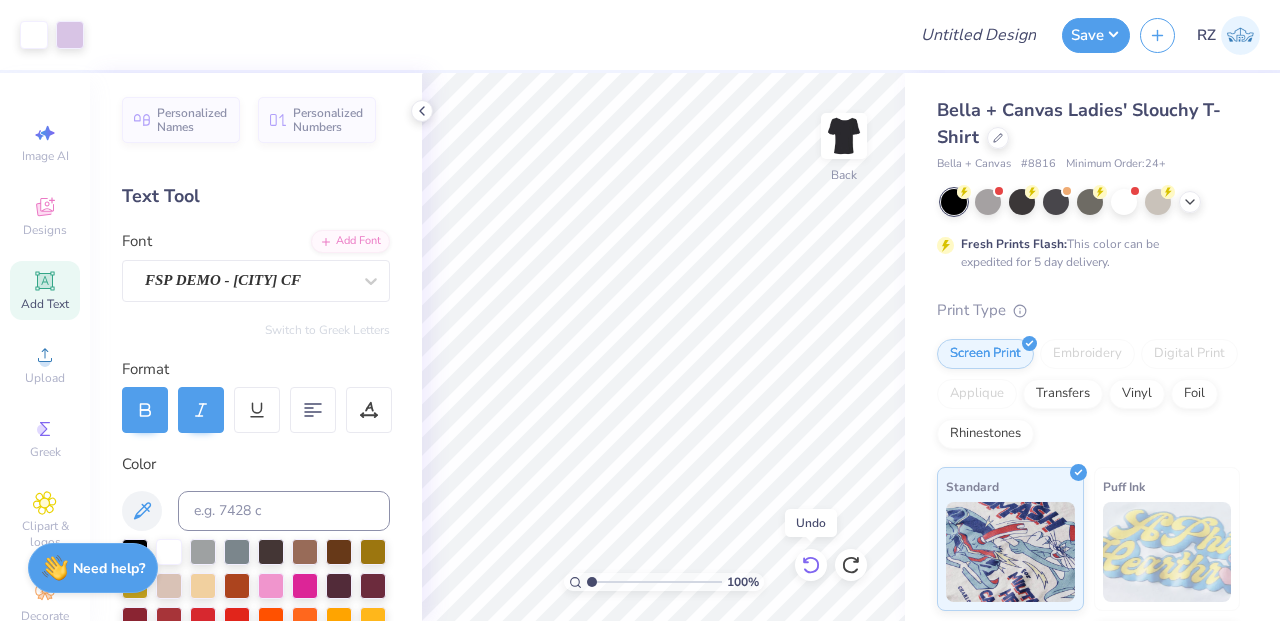 click 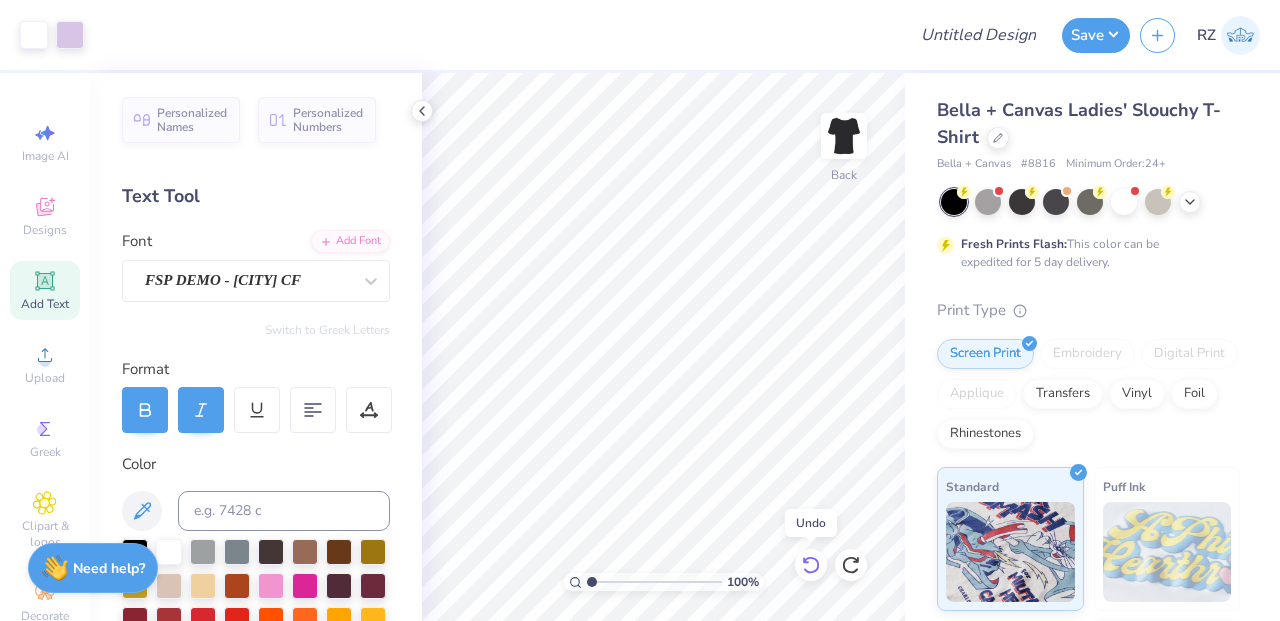 click 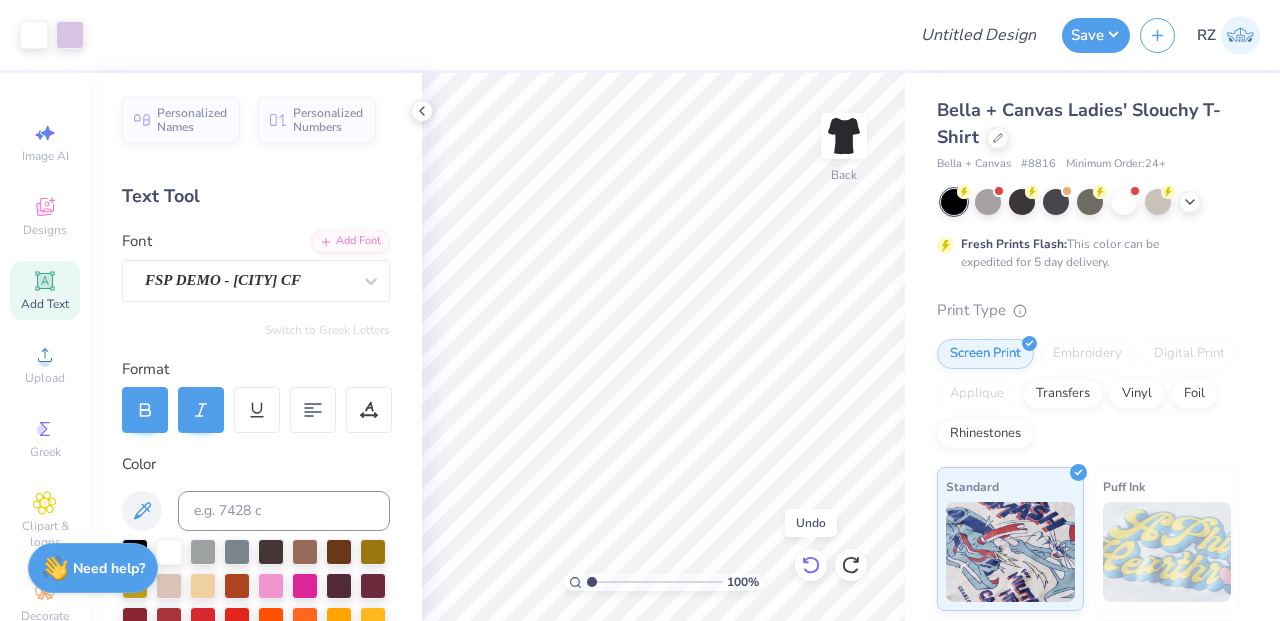 click 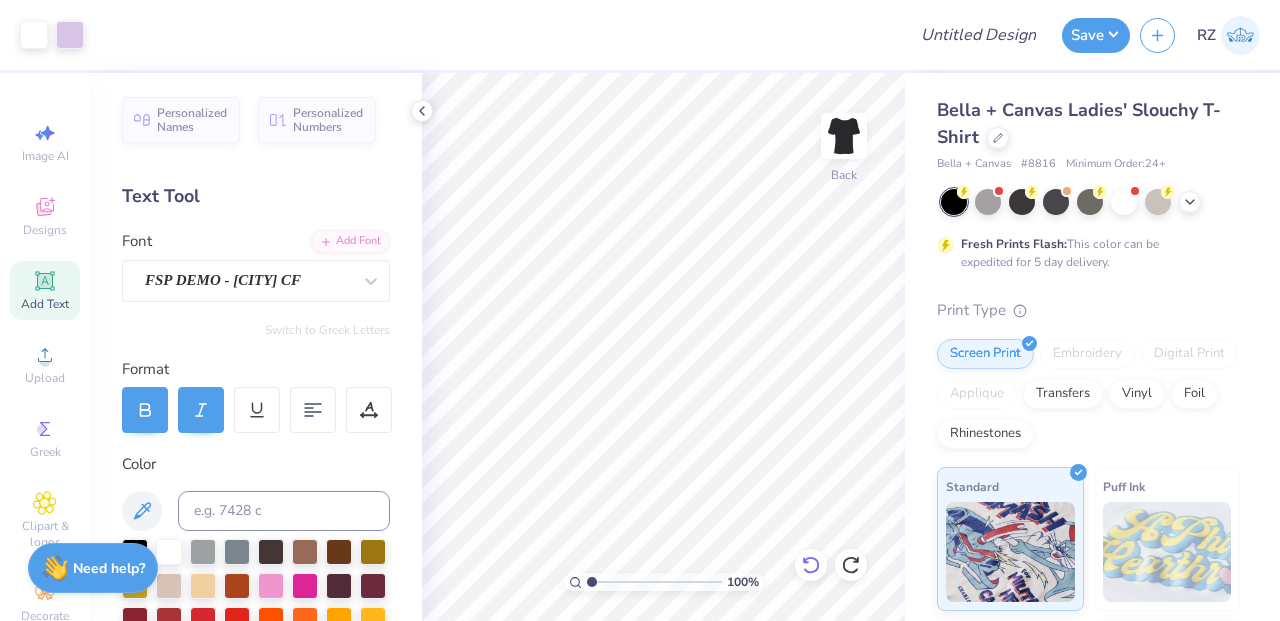 click 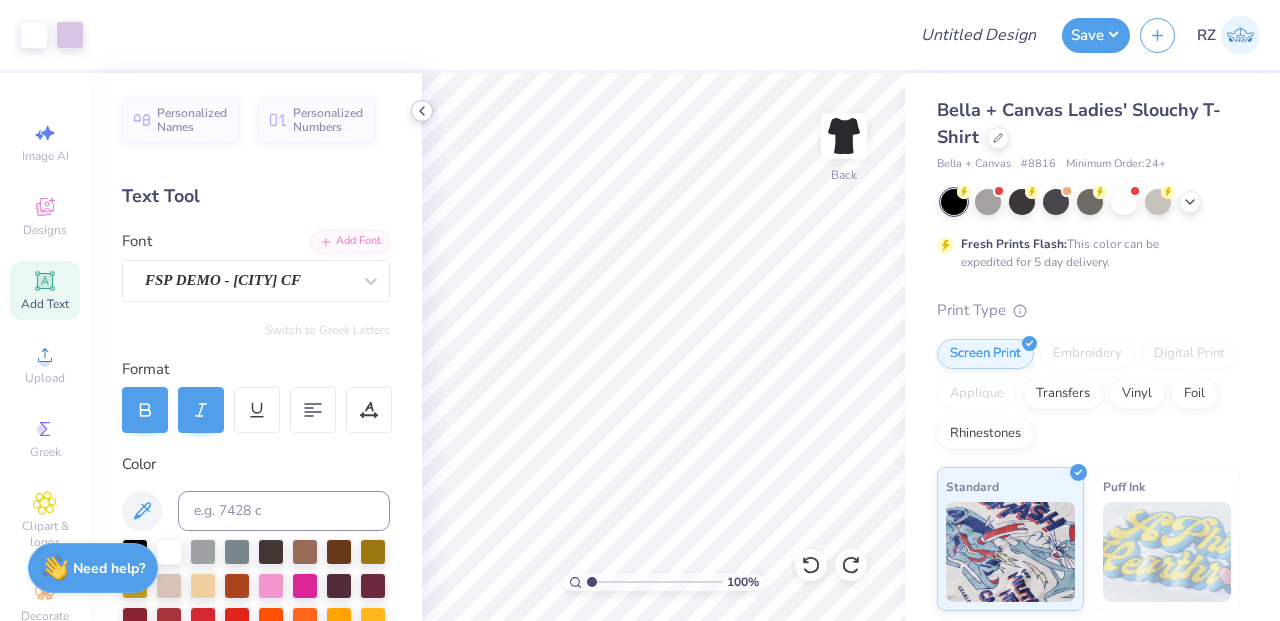 click 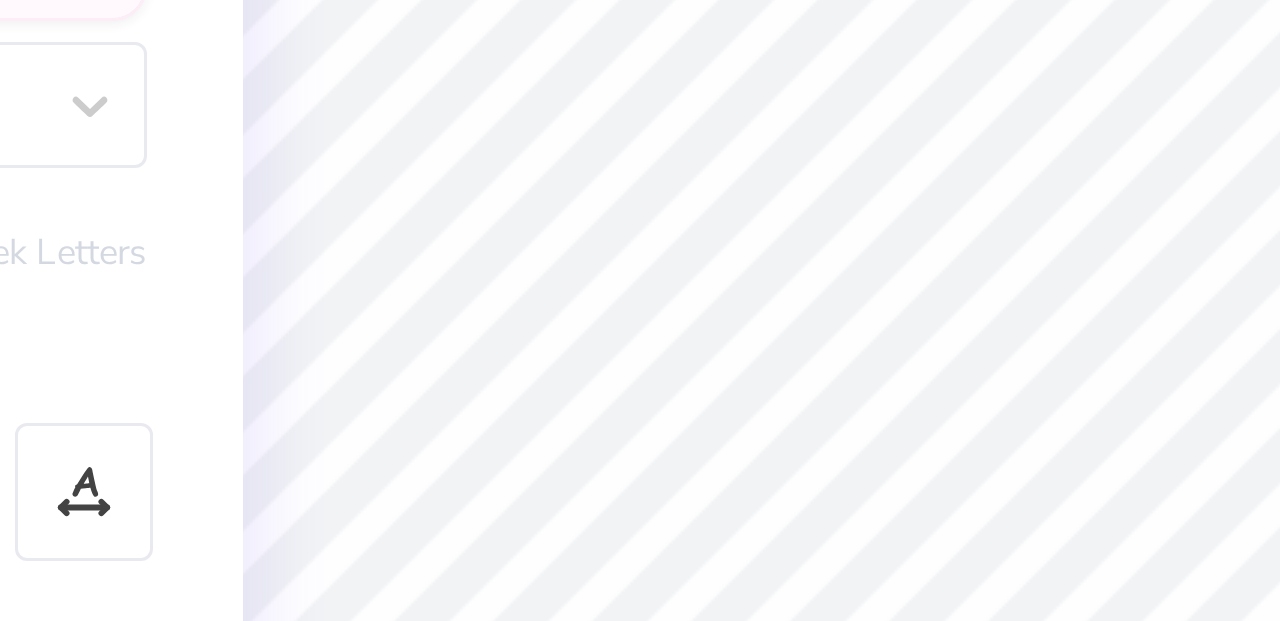 type on "E" 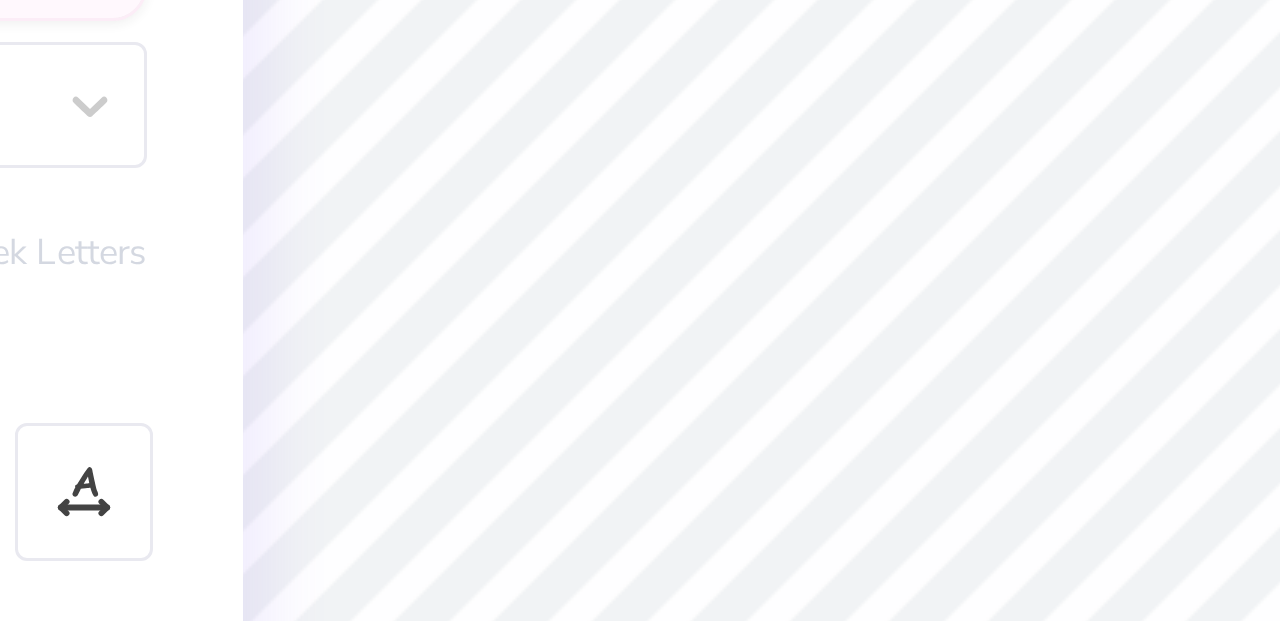 type on "1.41" 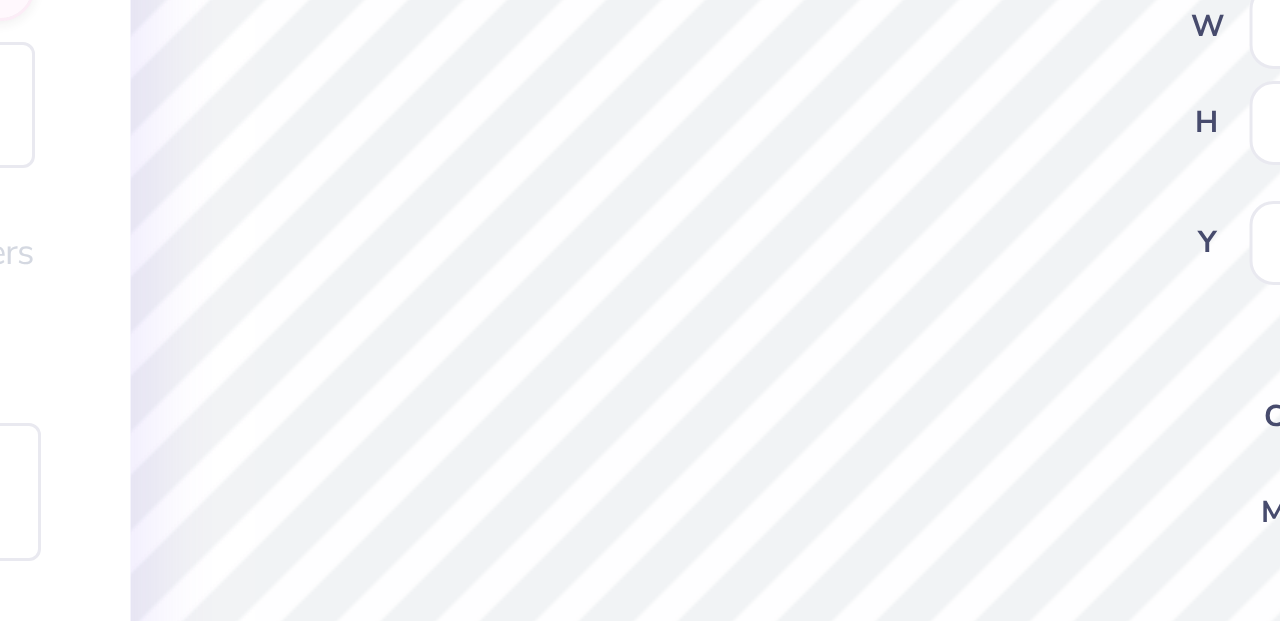 type on "1.82" 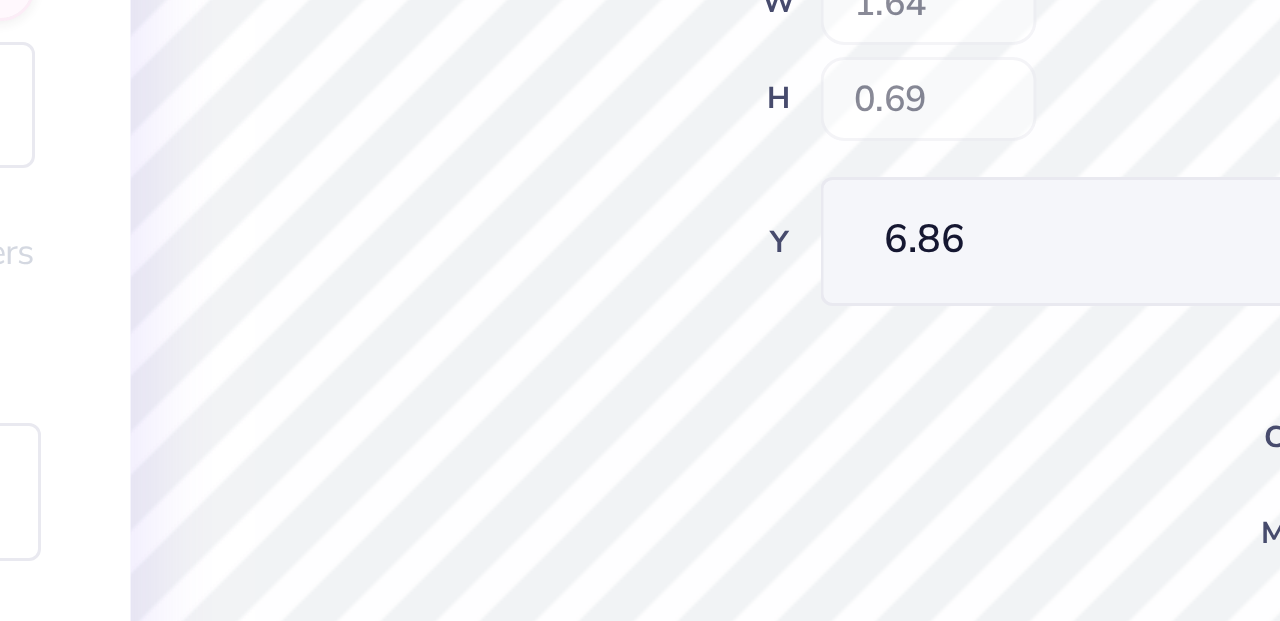 type on "6.86" 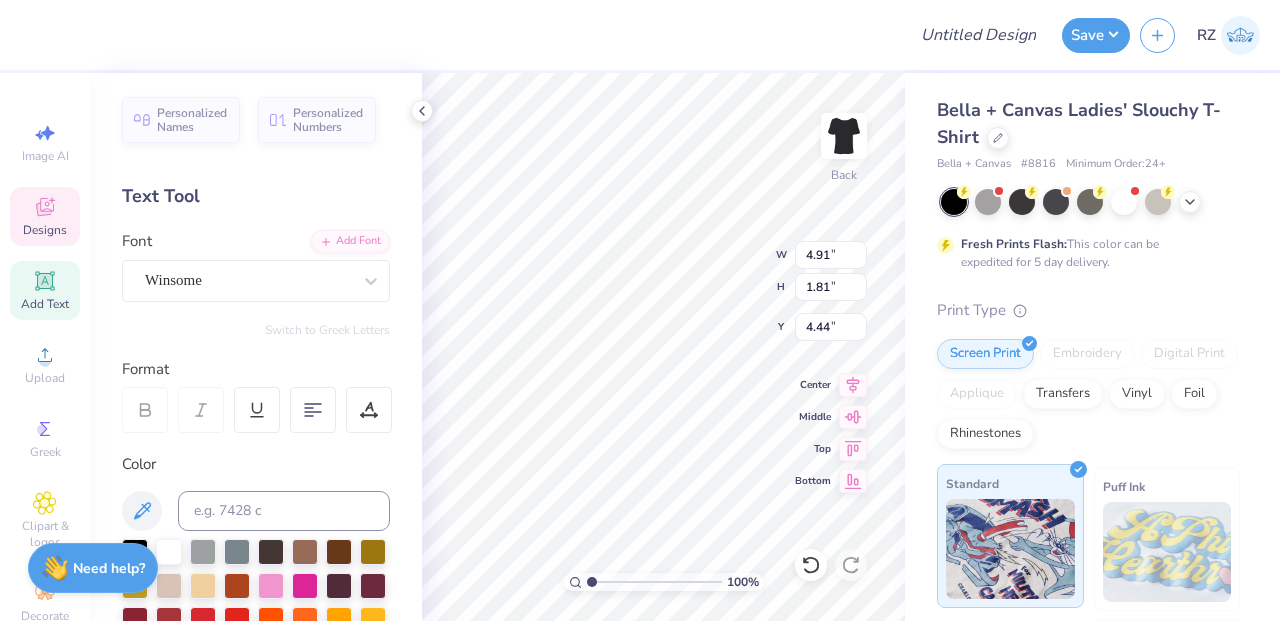 type on "4.91" 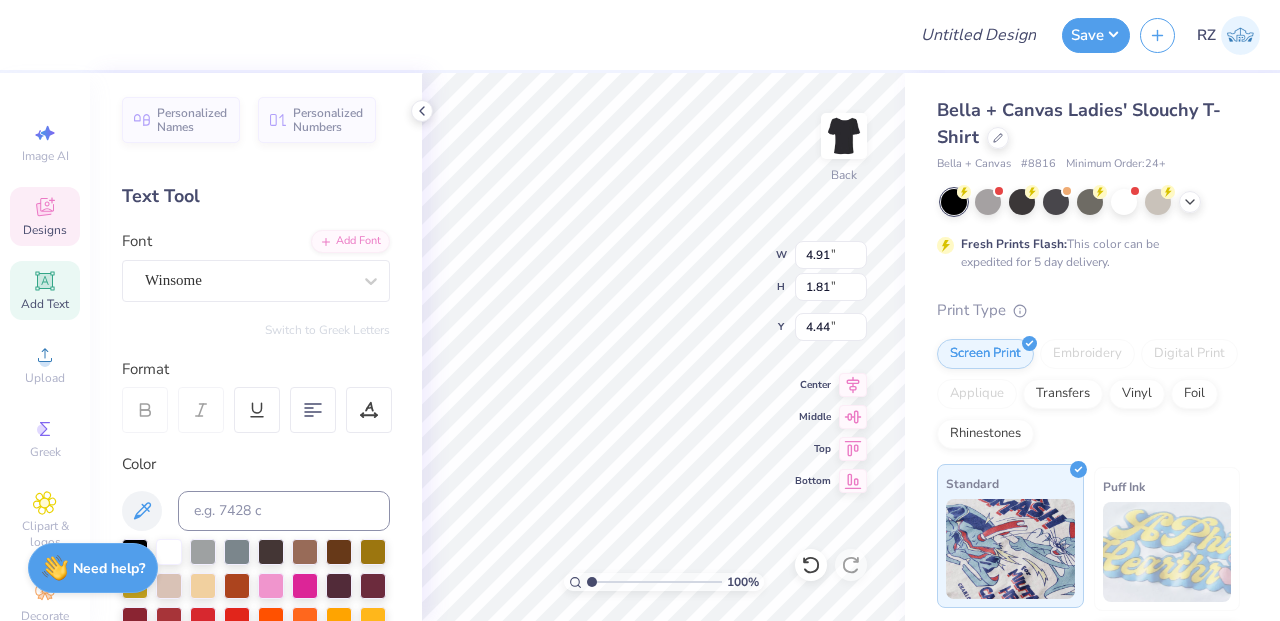 type on "1.81" 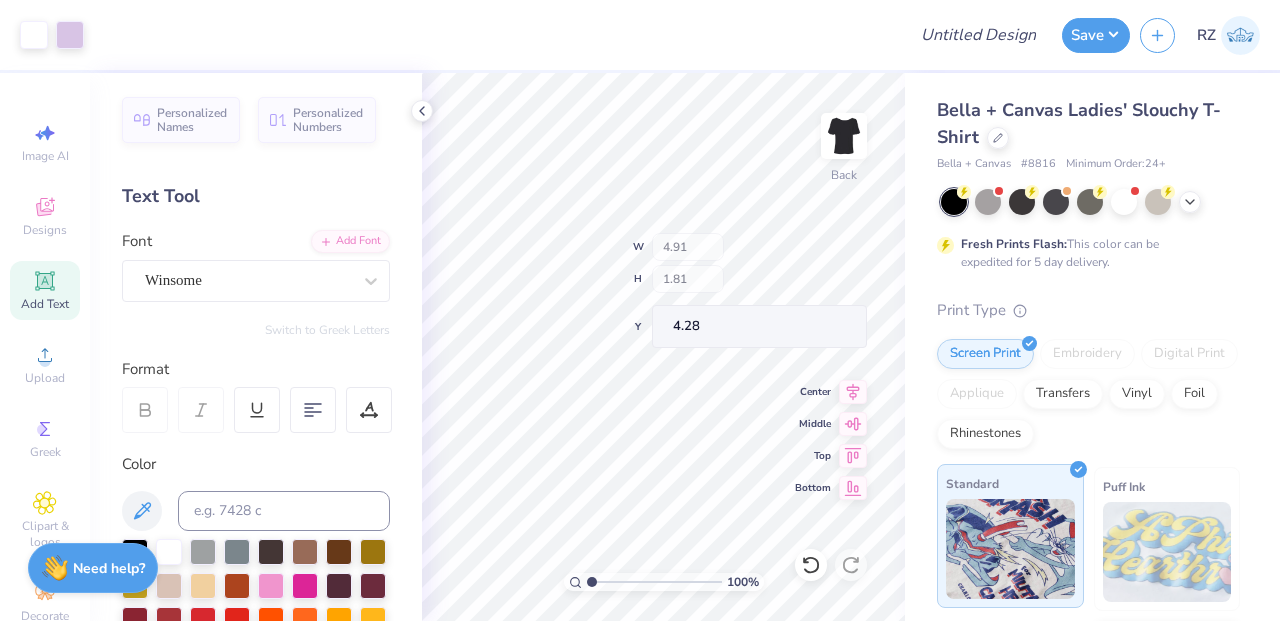 type on "4.45" 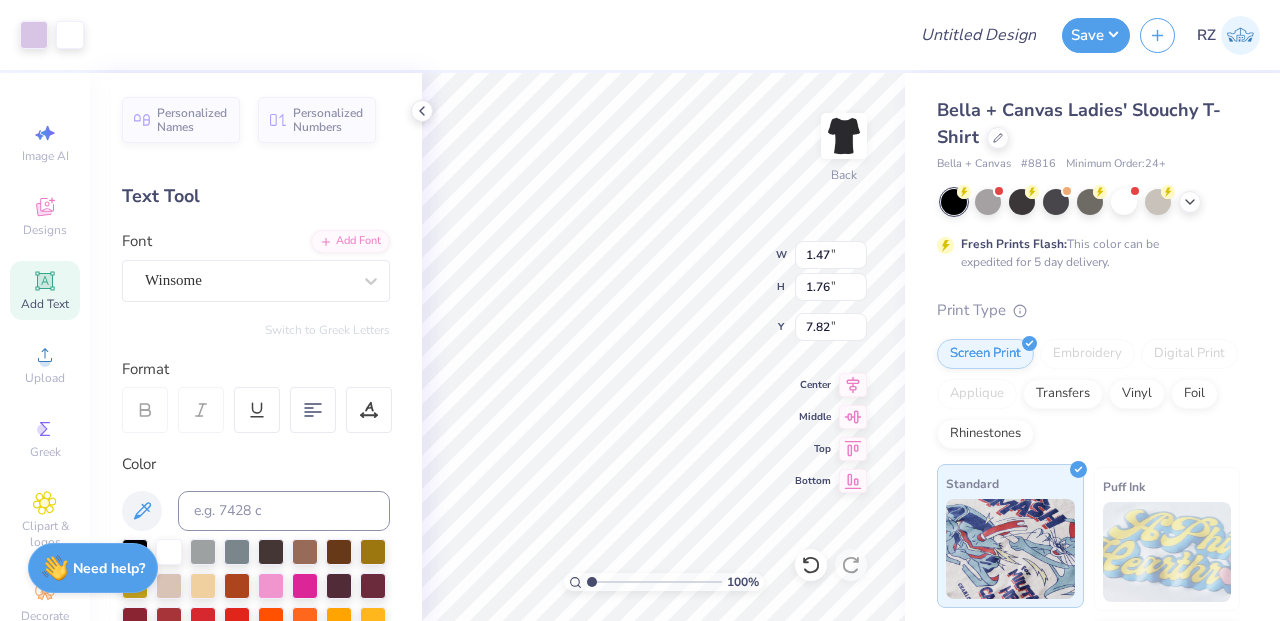 type on "7.82" 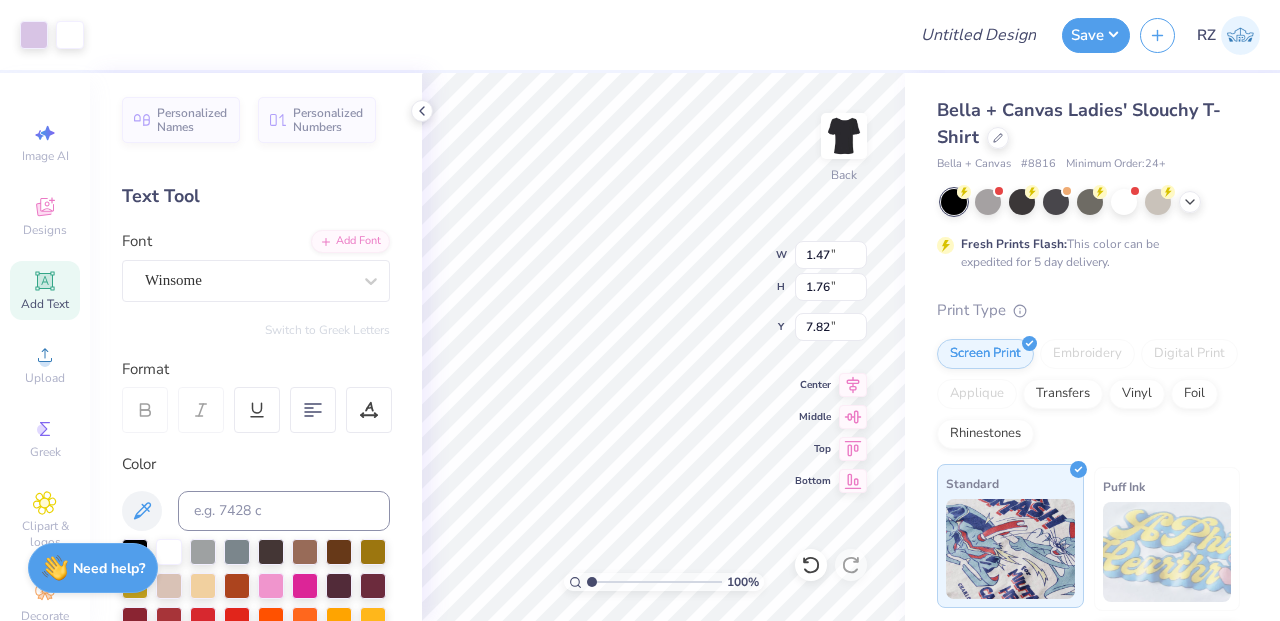 type on "1.32" 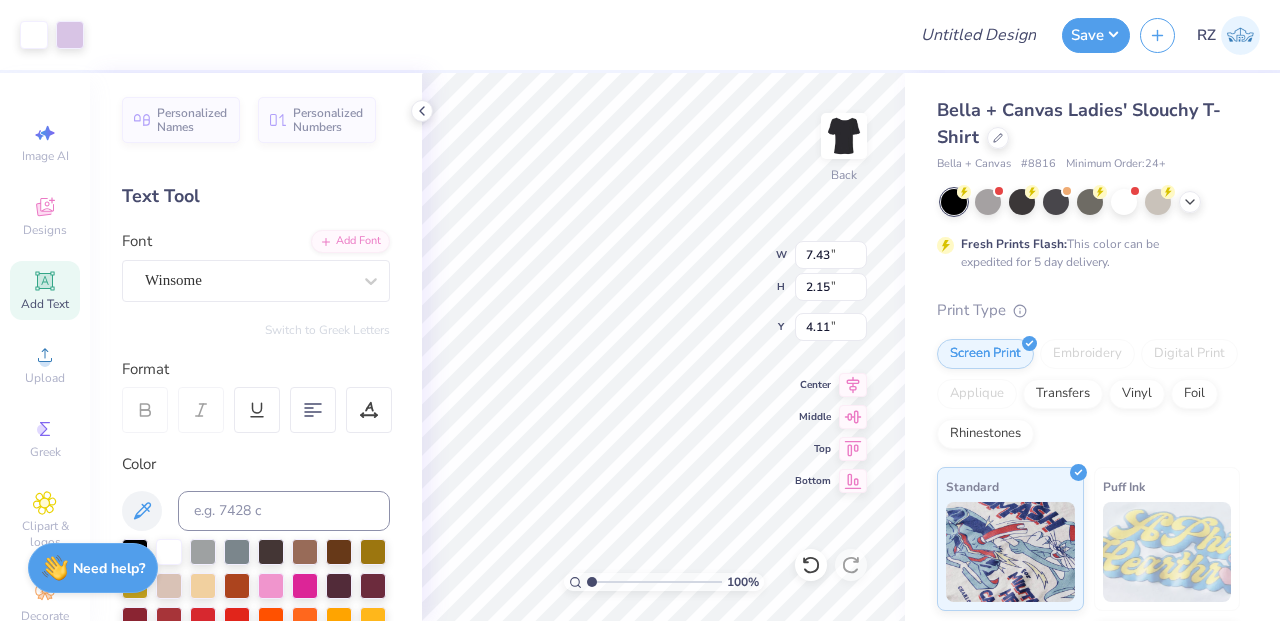click on "100  % Back W 7.43 7.43 " H 2.15 2.15 " Y 4.11 4.11 " Center Middle Top Bottom" at bounding box center (663, 347) 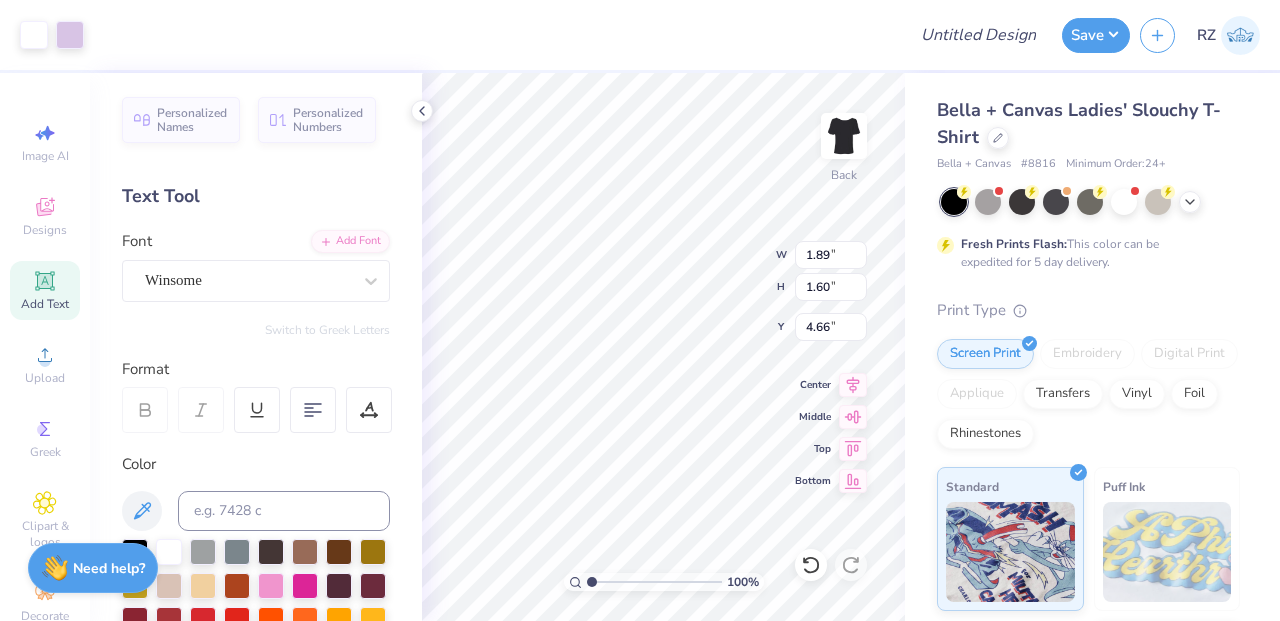 type on "1.89" 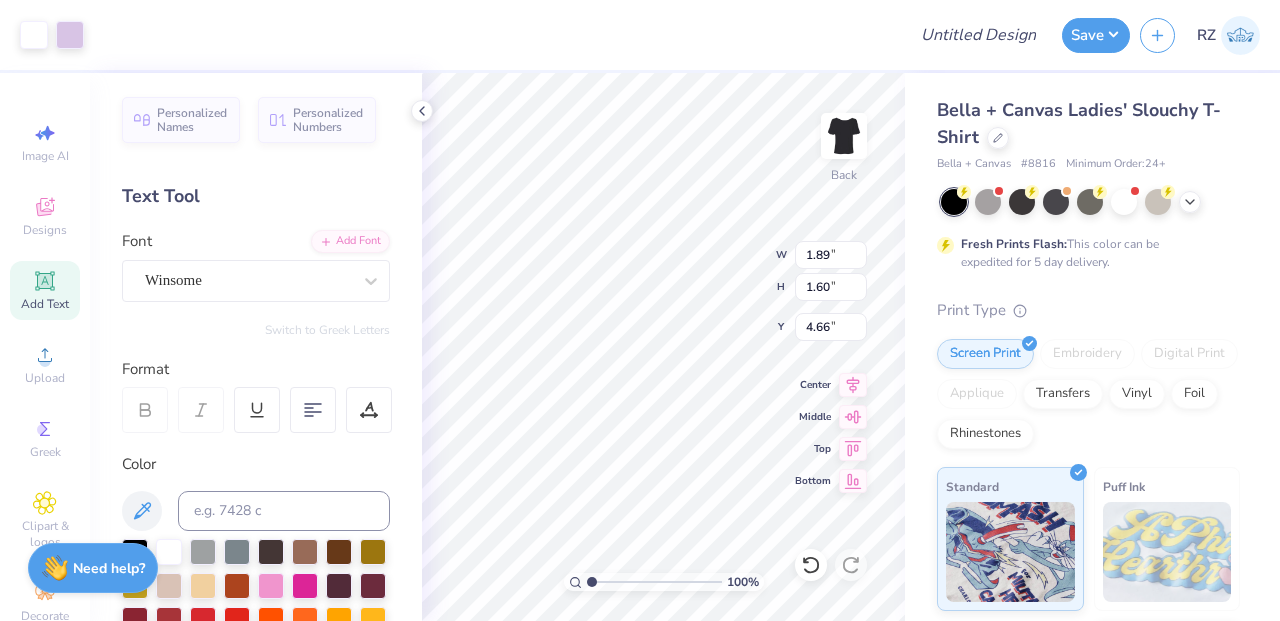 type on "1.60" 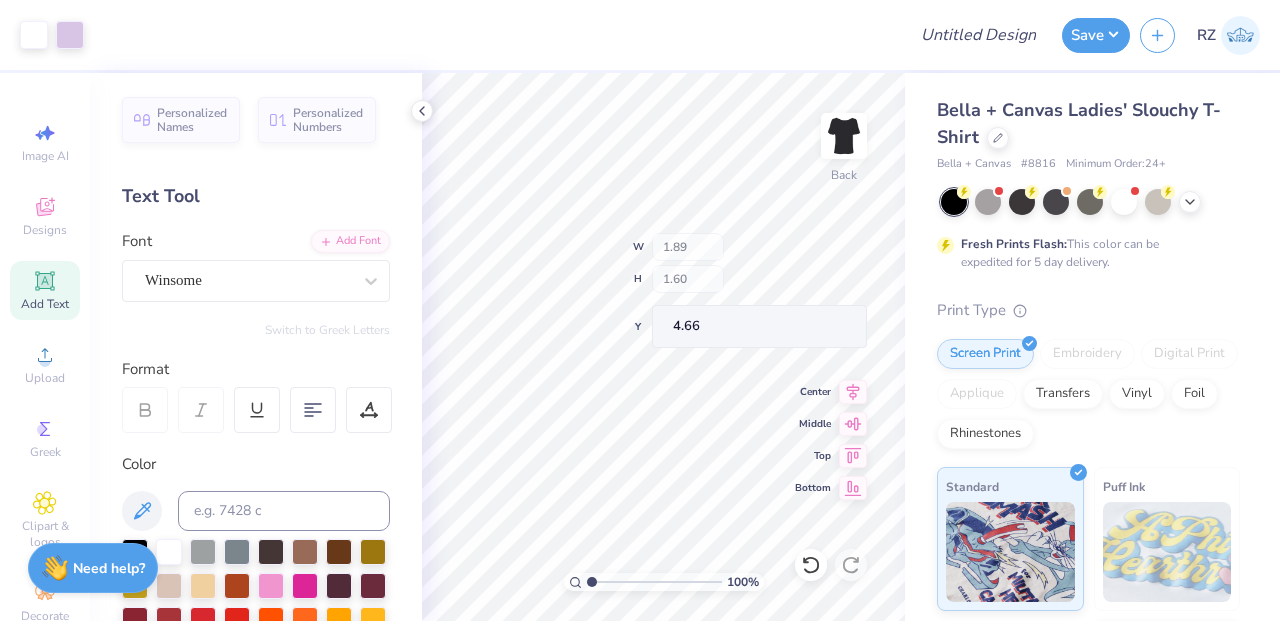 type on "4.68" 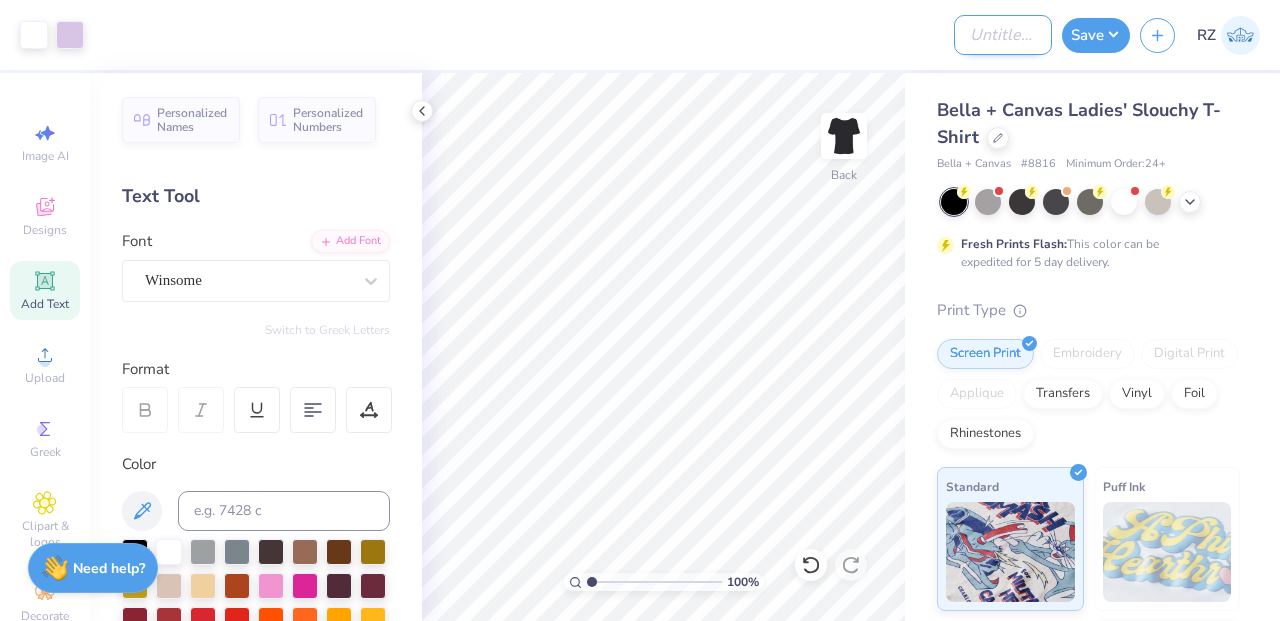 click on "Design Title" at bounding box center [1003, 35] 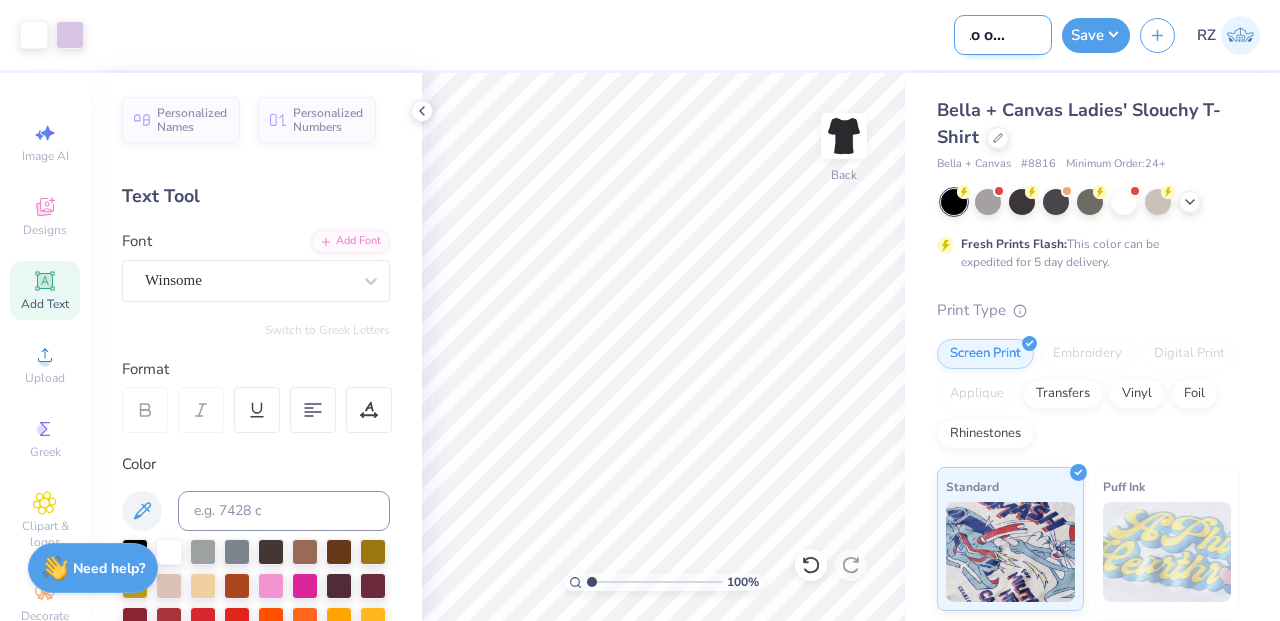 scroll, scrollTop: 0, scrollLeft: 37, axis: horizontal 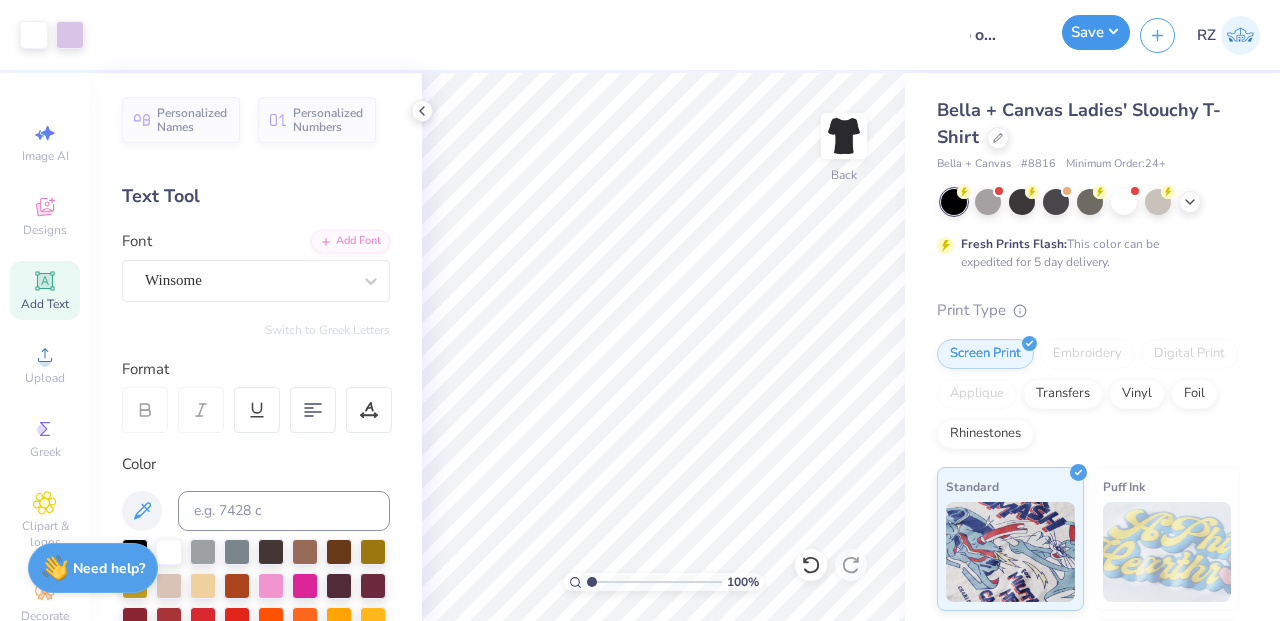 click on "Save" at bounding box center (1096, 32) 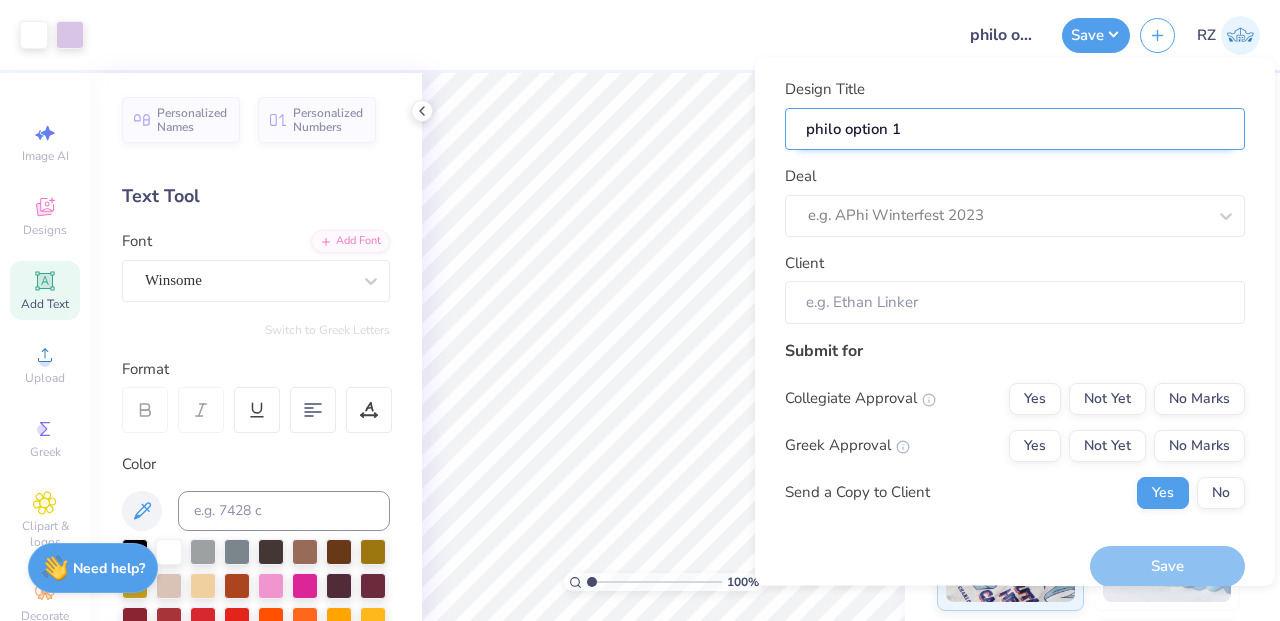 click on "philo option 1" at bounding box center [1015, 128] 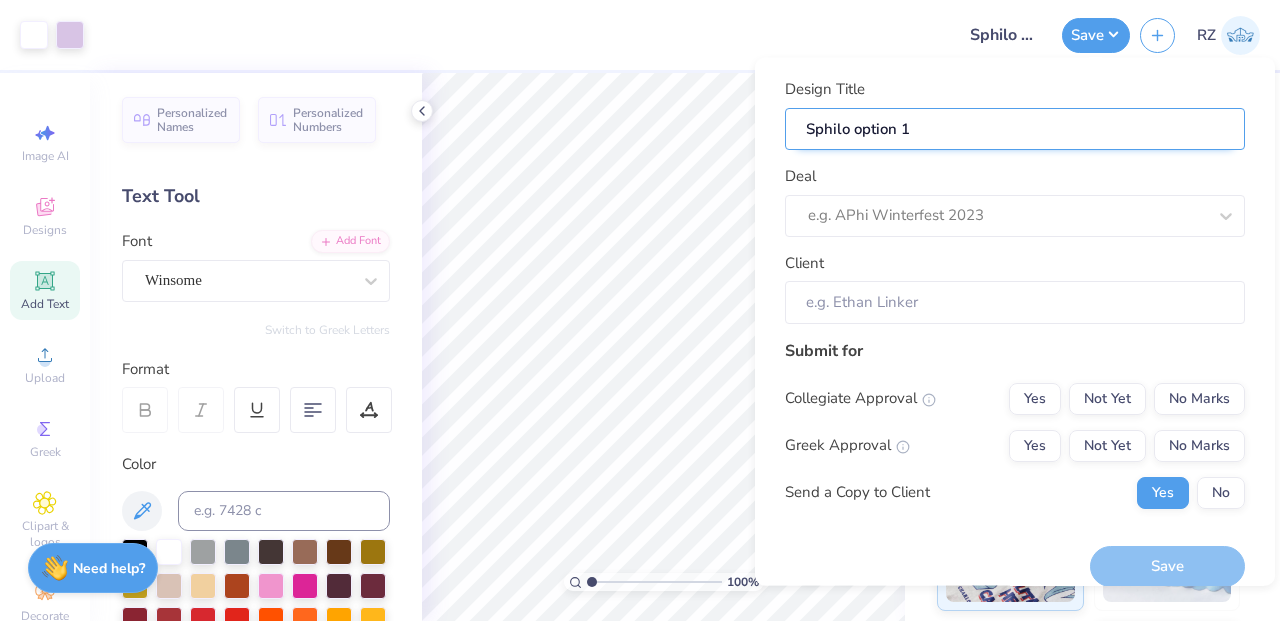type on "SKphilo option 1" 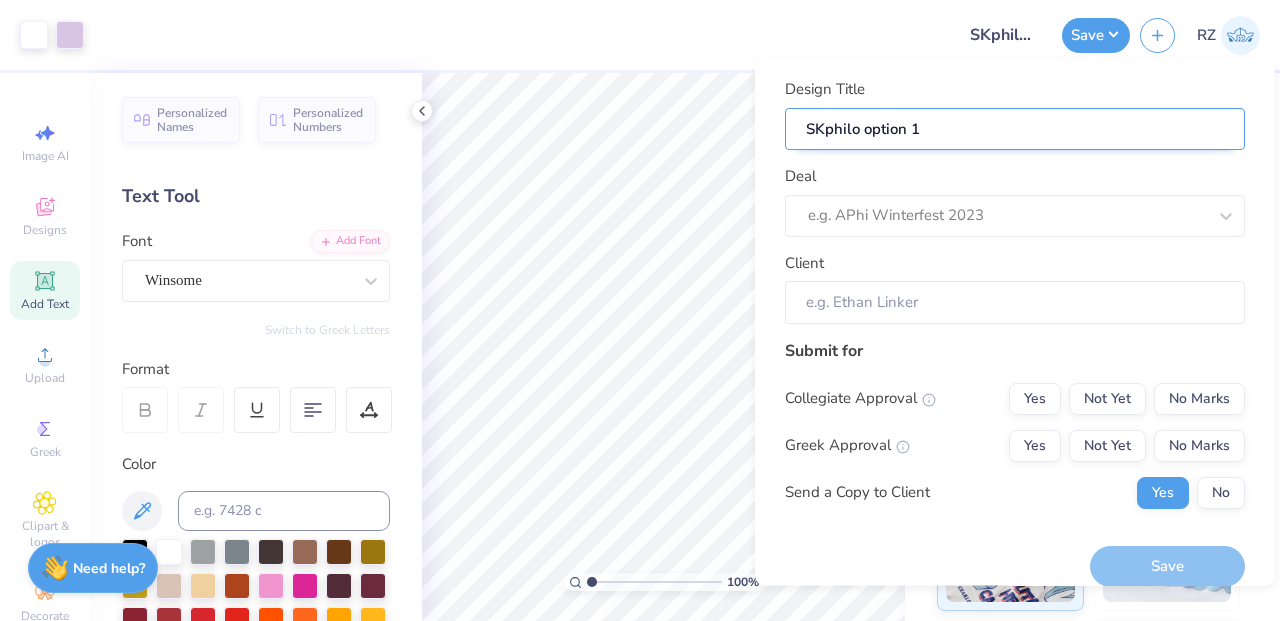 type on "SK philo option 1" 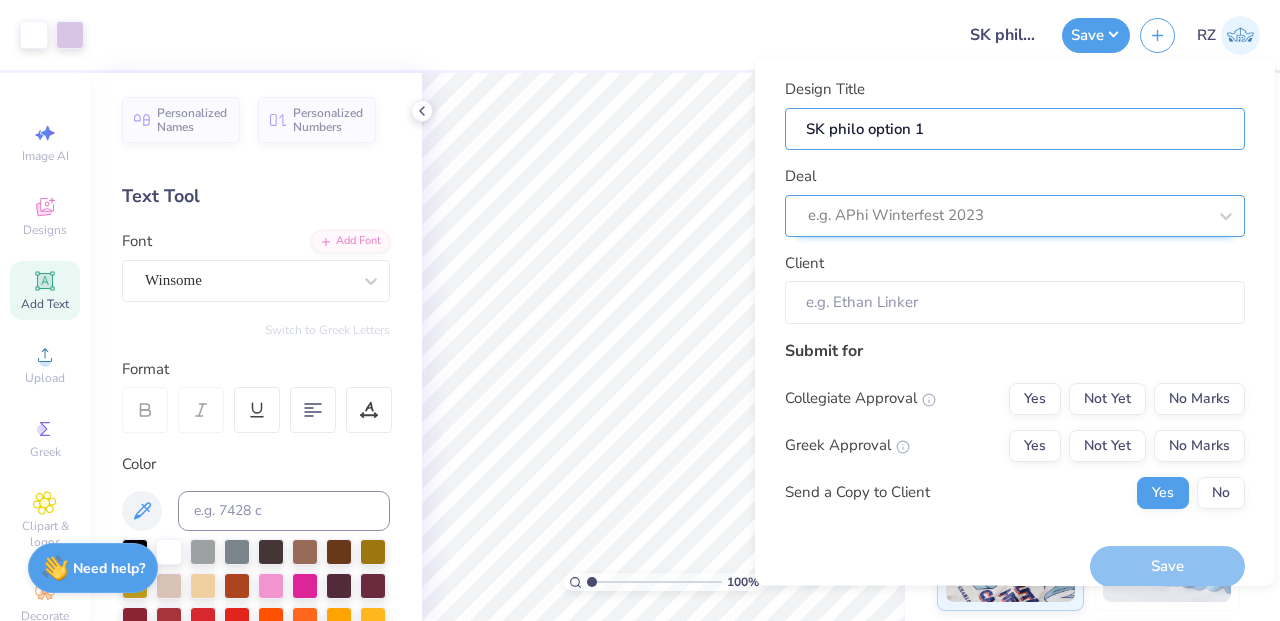 type on "SK philo option 1" 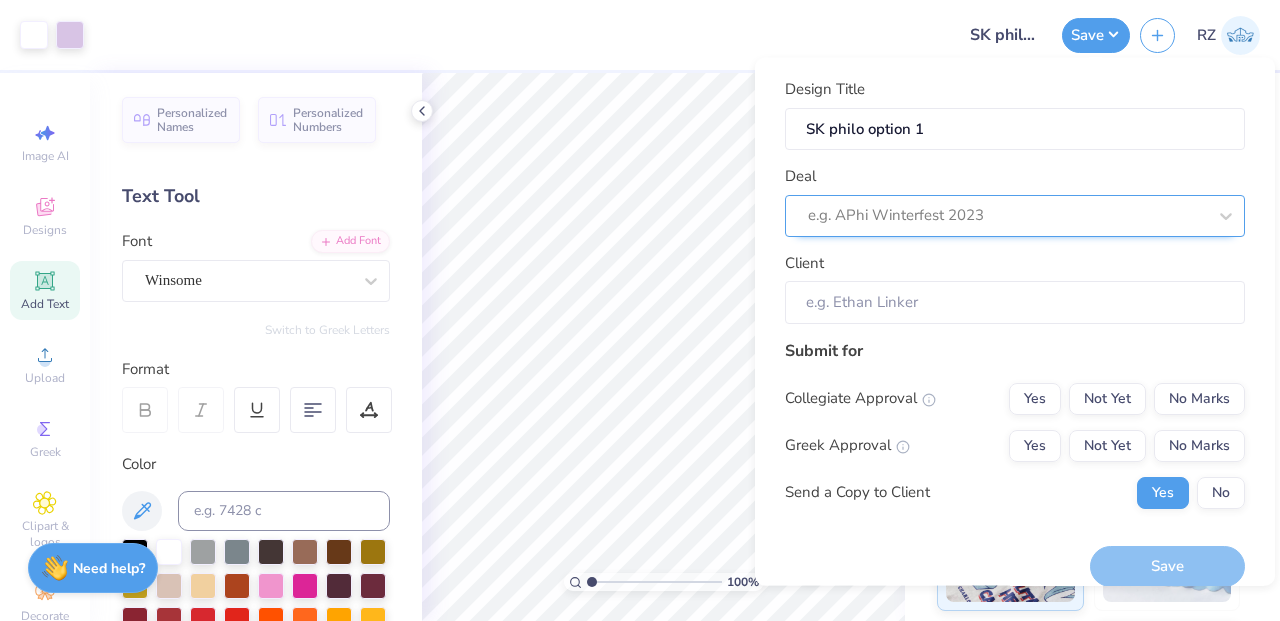 click at bounding box center (1007, 215) 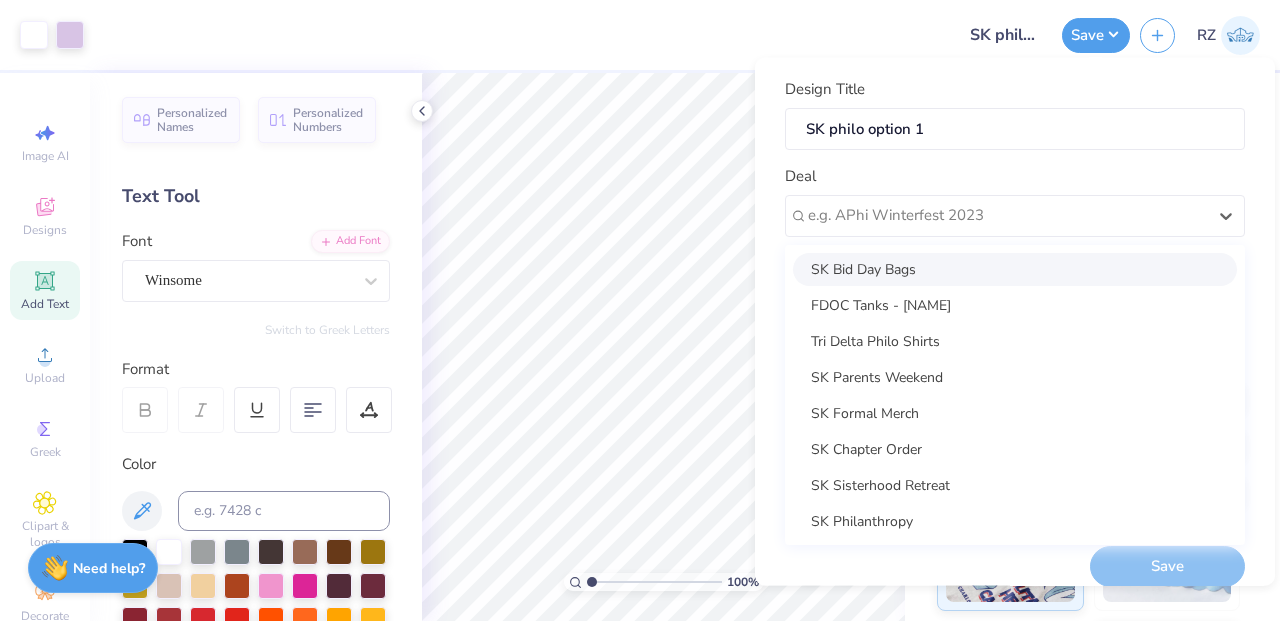 click on "Deal option SK Bid Day Bags focused, 1 of 12. 12 results available. Use Up and Down to choose options, press Enter to select the currently focused option, press Escape to exit the menu, press Tab to select the option and exit the menu. e.g. APhi Winterfest 2023 SK Bid Day Bags FDOC Tanks - Carson Fox Tri Delta Philo Shirts SK Parents Weekend SK Formal Merch SK Chapter Order SK Sisterhood Retreat SK Philanthropy ADPI Parents Weekend Merch ADPI Formal Merch ADPI General Merch Beta Fall Rush Shirts" at bounding box center (1015, 201) 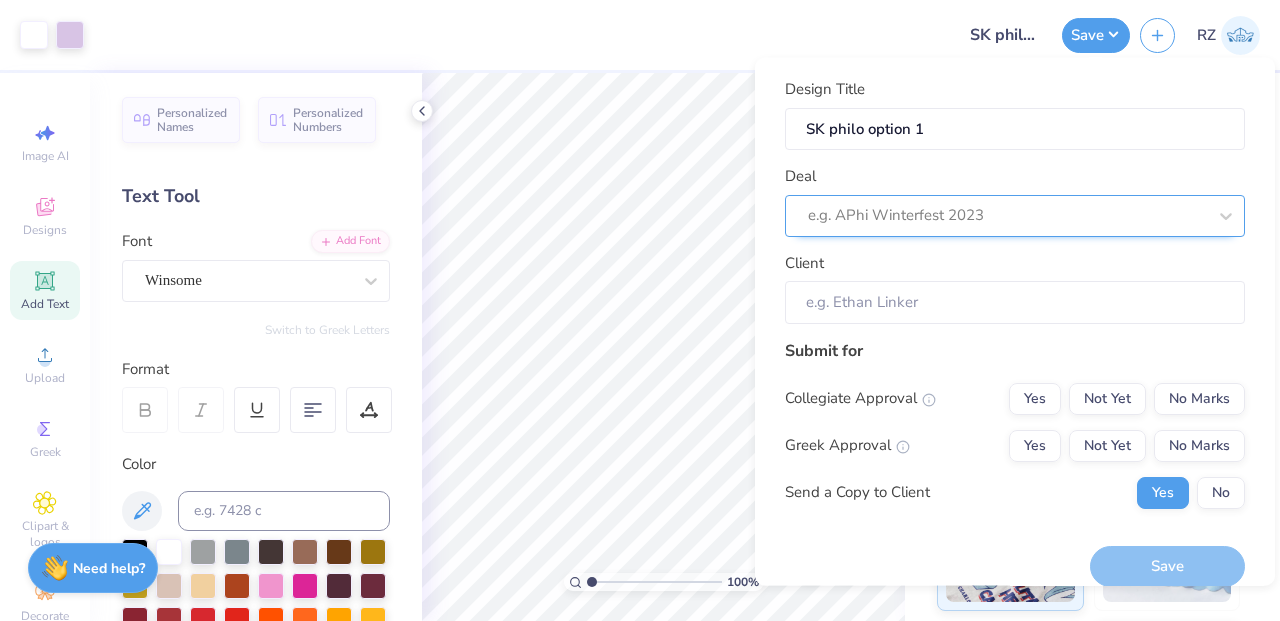 click on "e.g. APhi Winterfest 2023" at bounding box center (1015, 215) 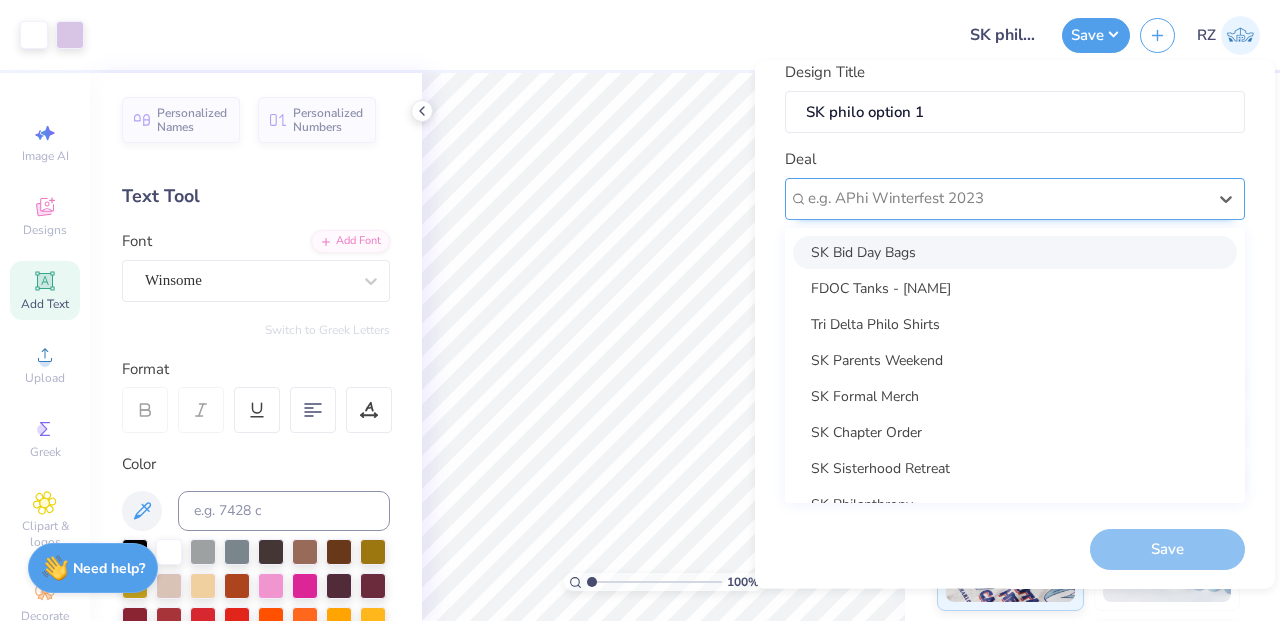 scroll, scrollTop: 20, scrollLeft: 0, axis: vertical 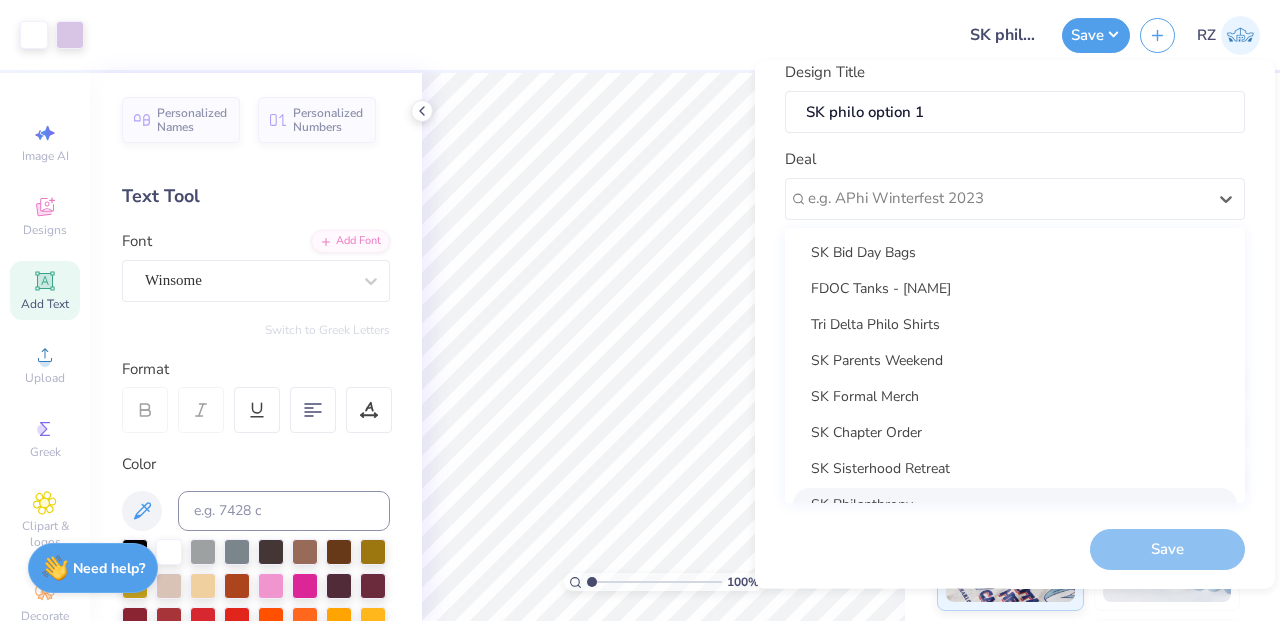 click on "SK Philanthropy" at bounding box center (1015, 503) 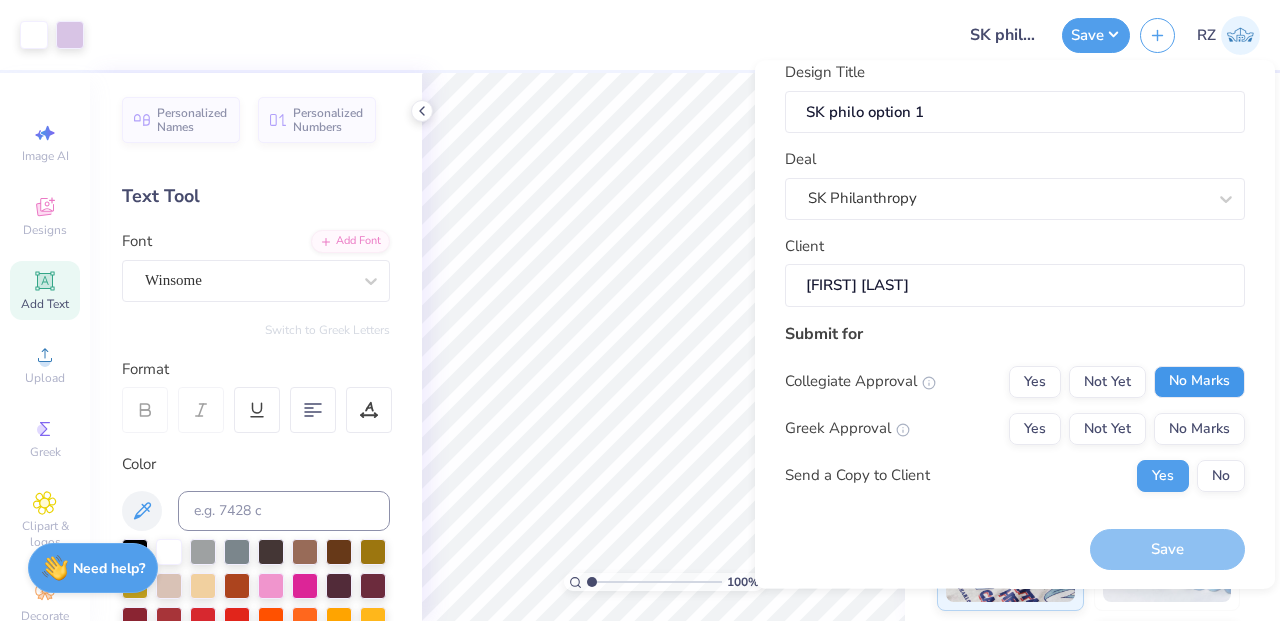 click on "No Marks" at bounding box center (1199, 381) 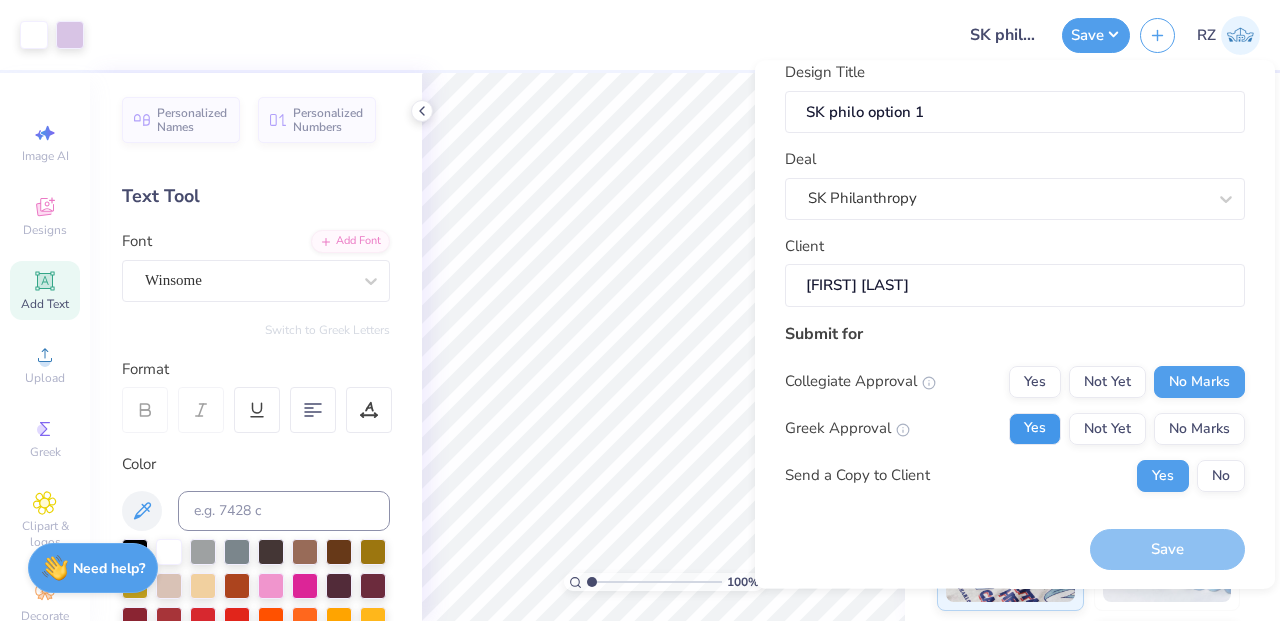 click on "Yes" at bounding box center (1035, 428) 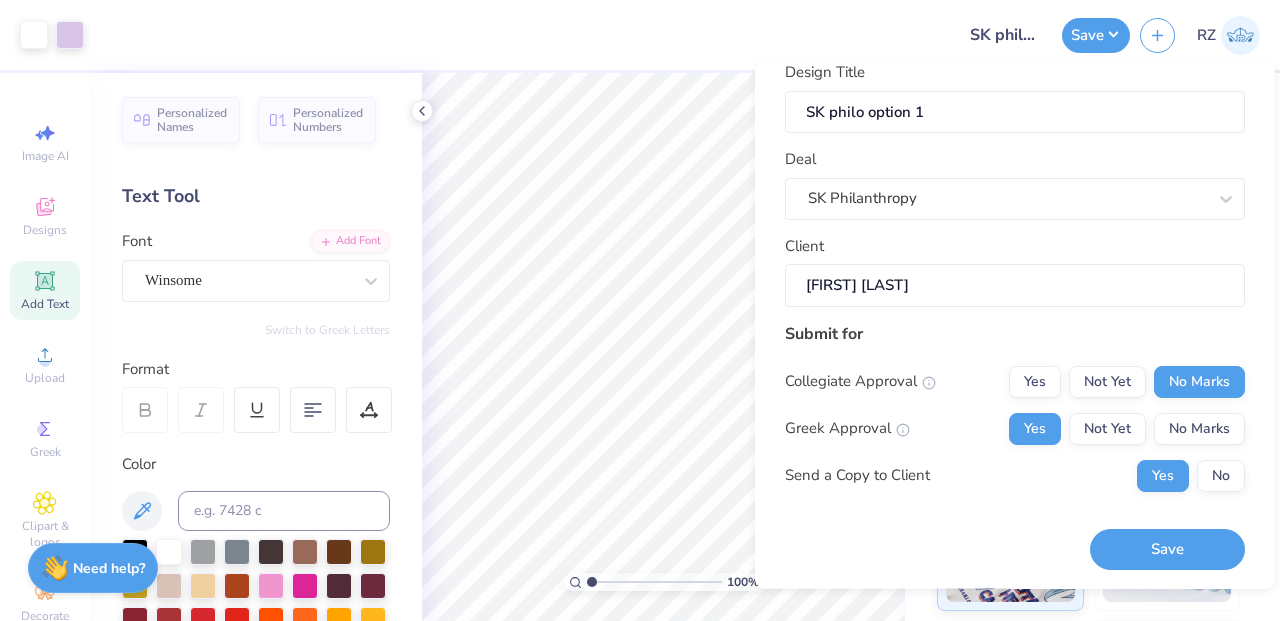 scroll, scrollTop: 0, scrollLeft: 0, axis: both 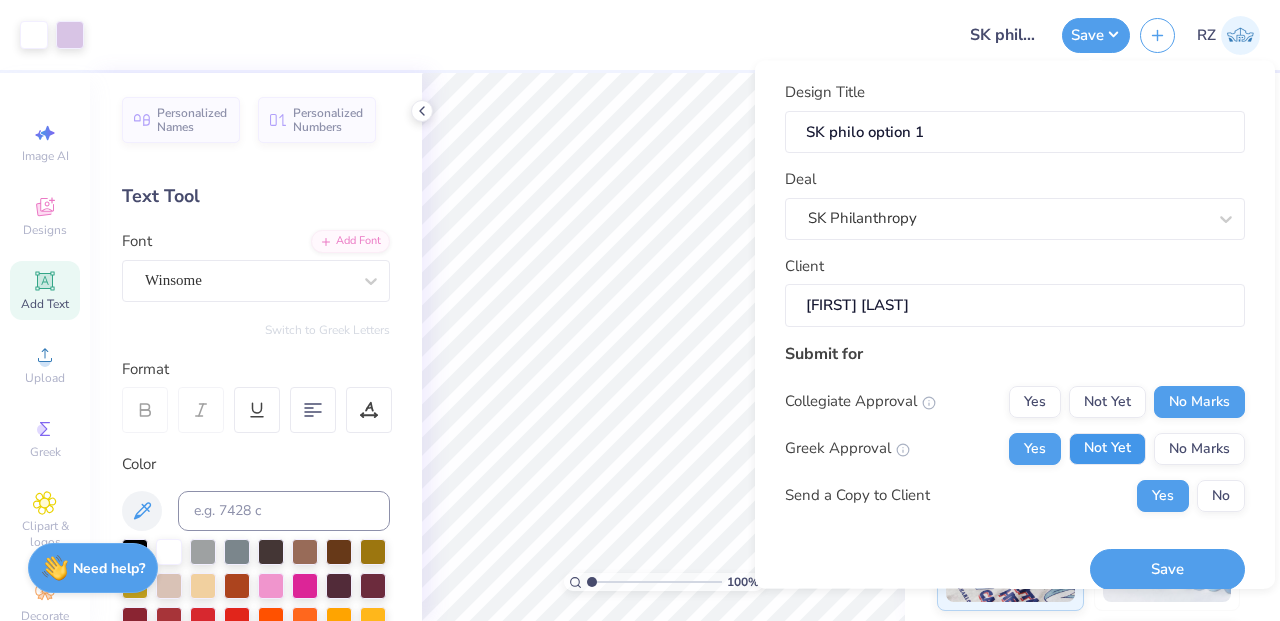click on "Not Yet" at bounding box center (1107, 448) 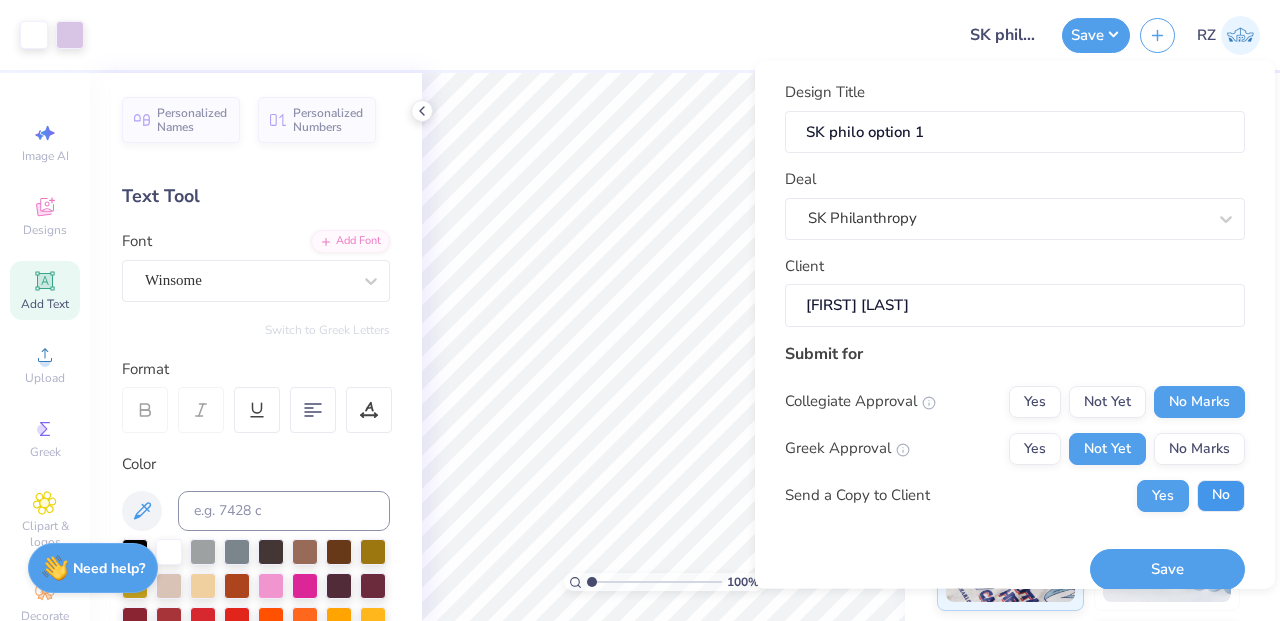 click on "No" at bounding box center [1221, 495] 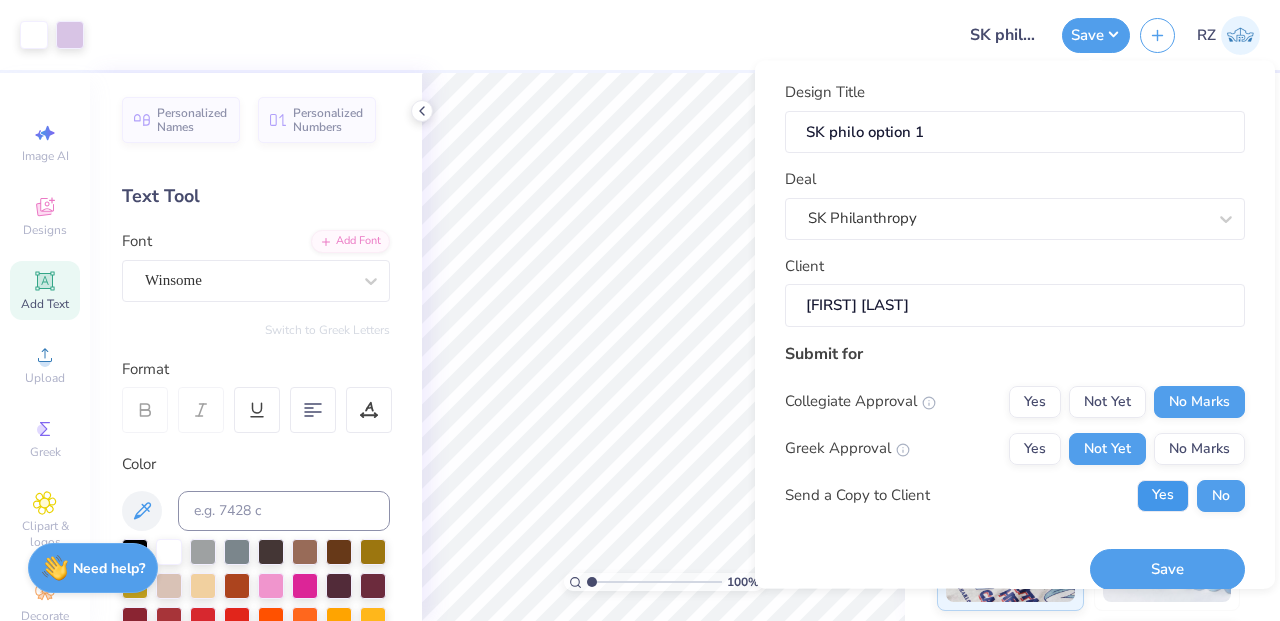 click on "Yes" at bounding box center [1163, 495] 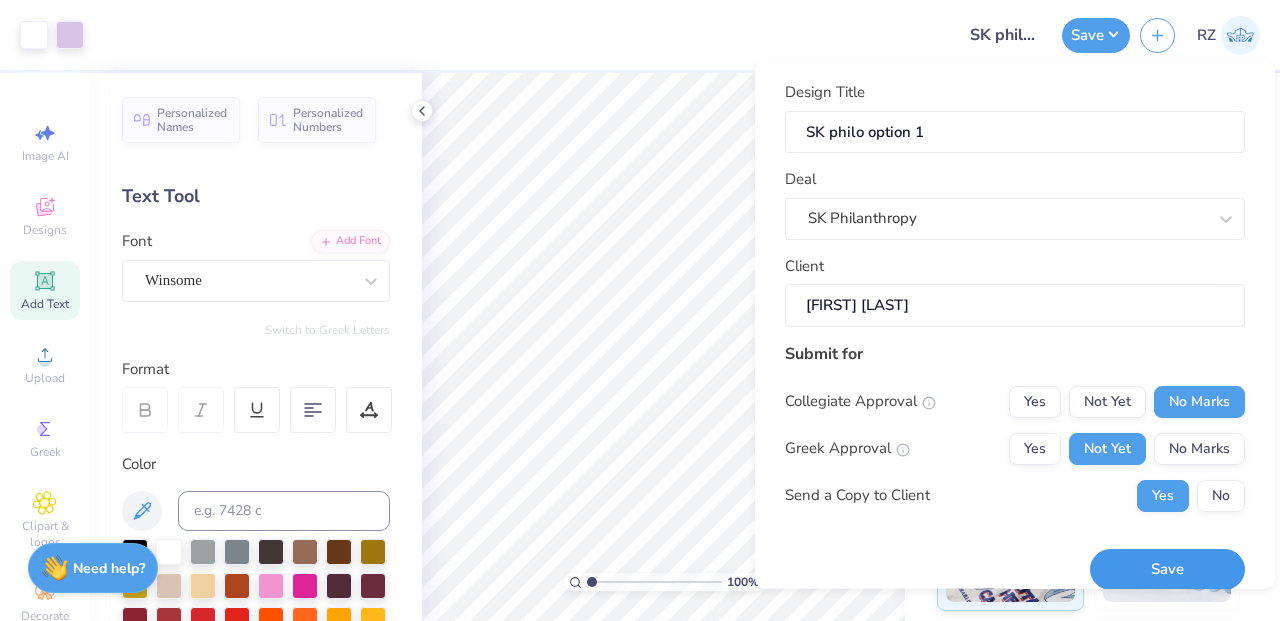 click on "Save" at bounding box center (1167, 569) 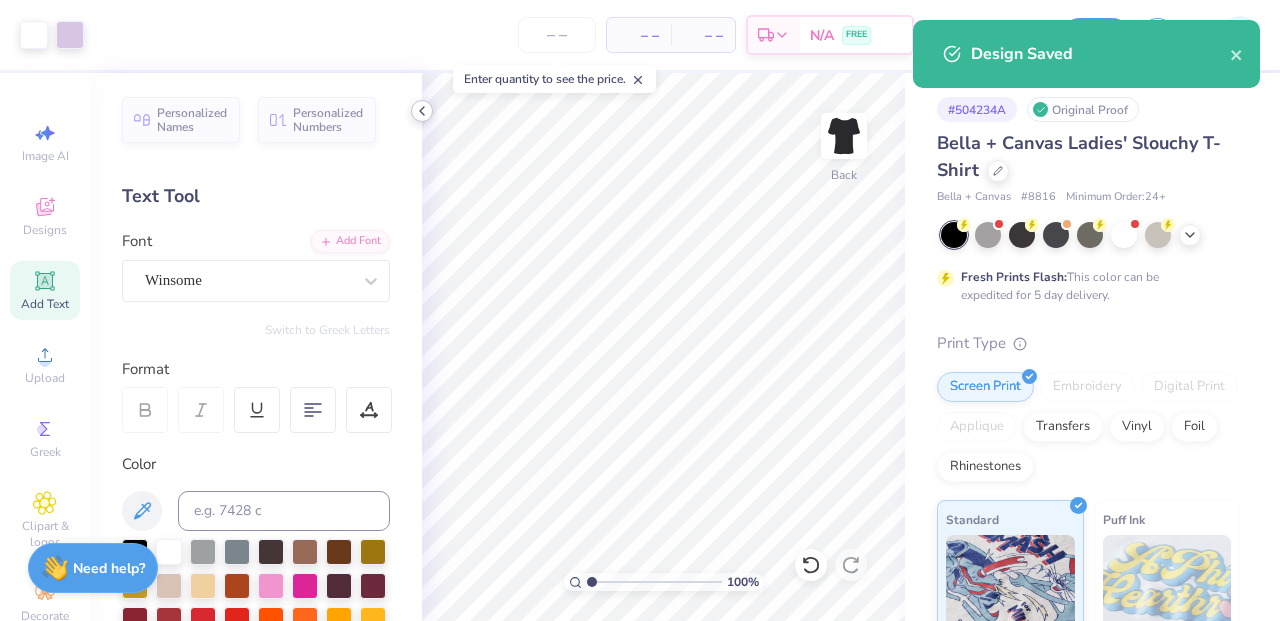 click 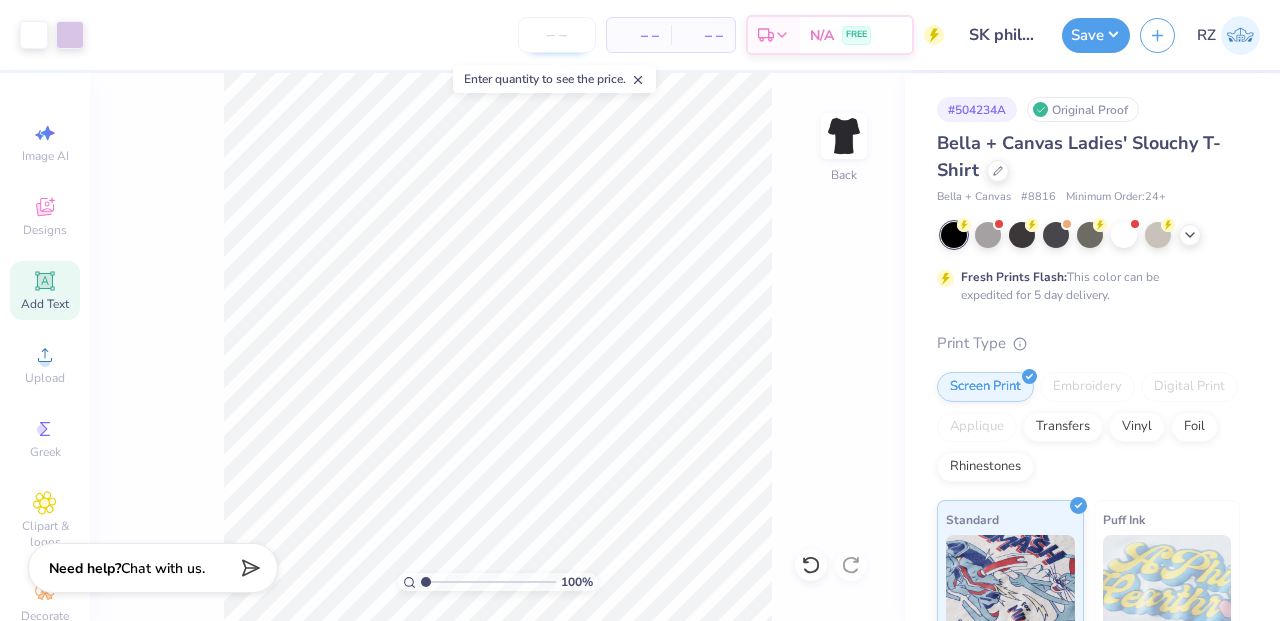 click at bounding box center (557, 35) 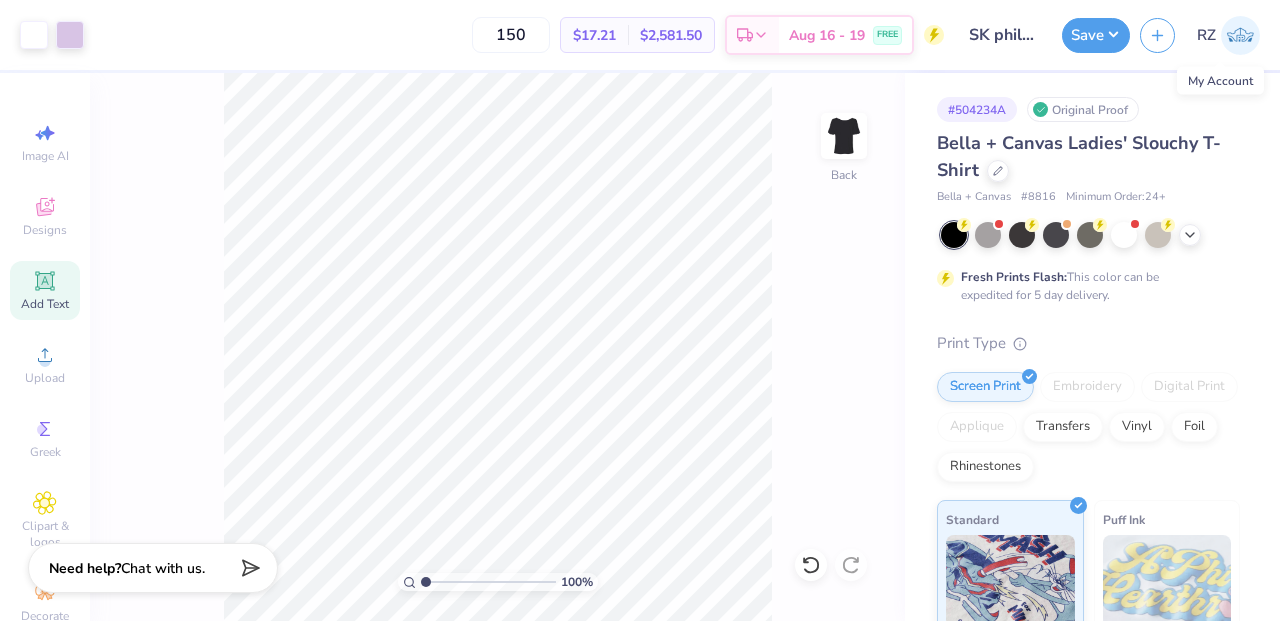 type on "150" 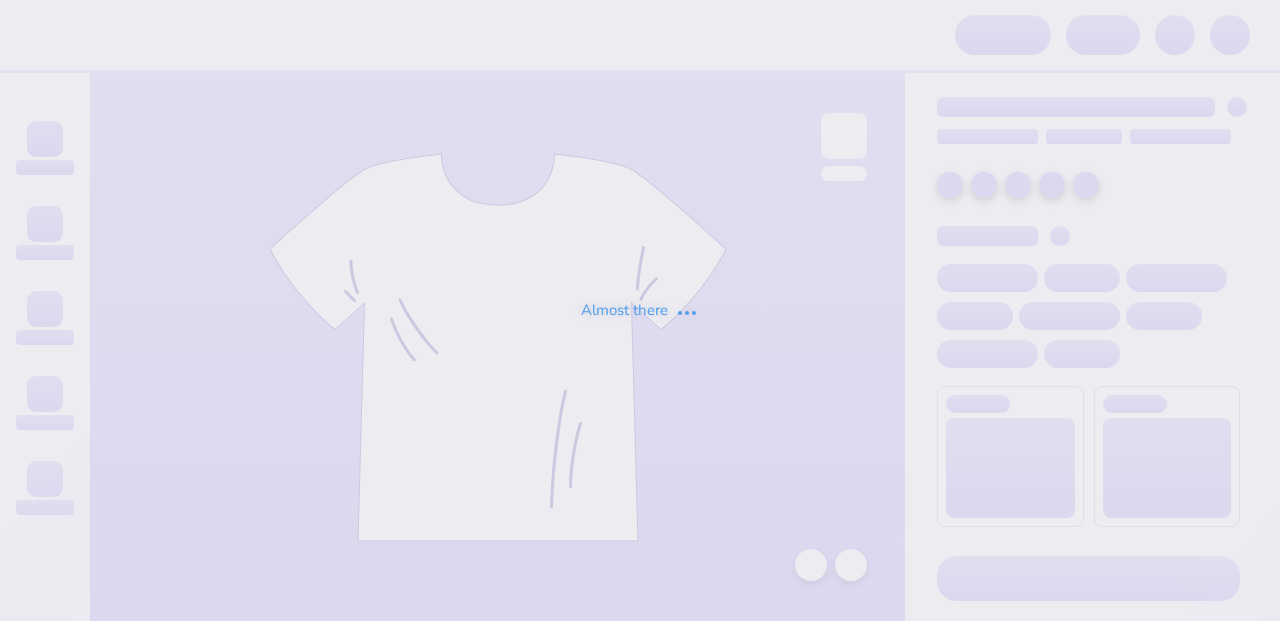scroll, scrollTop: 0, scrollLeft: 0, axis: both 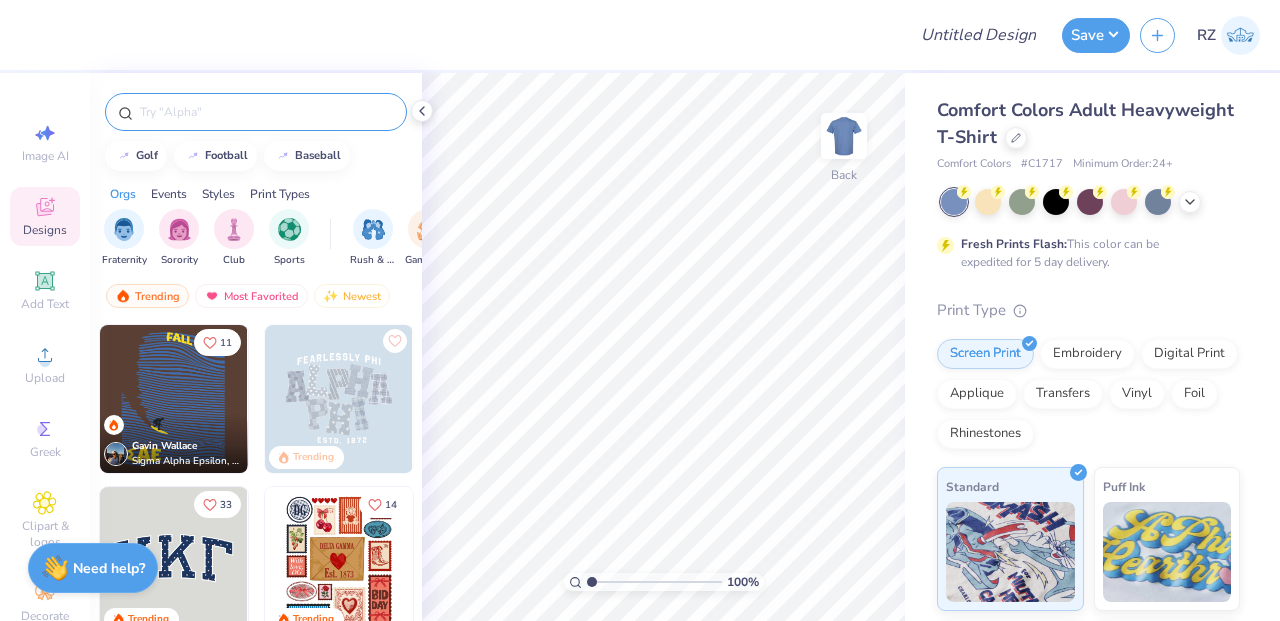 click at bounding box center (266, 112) 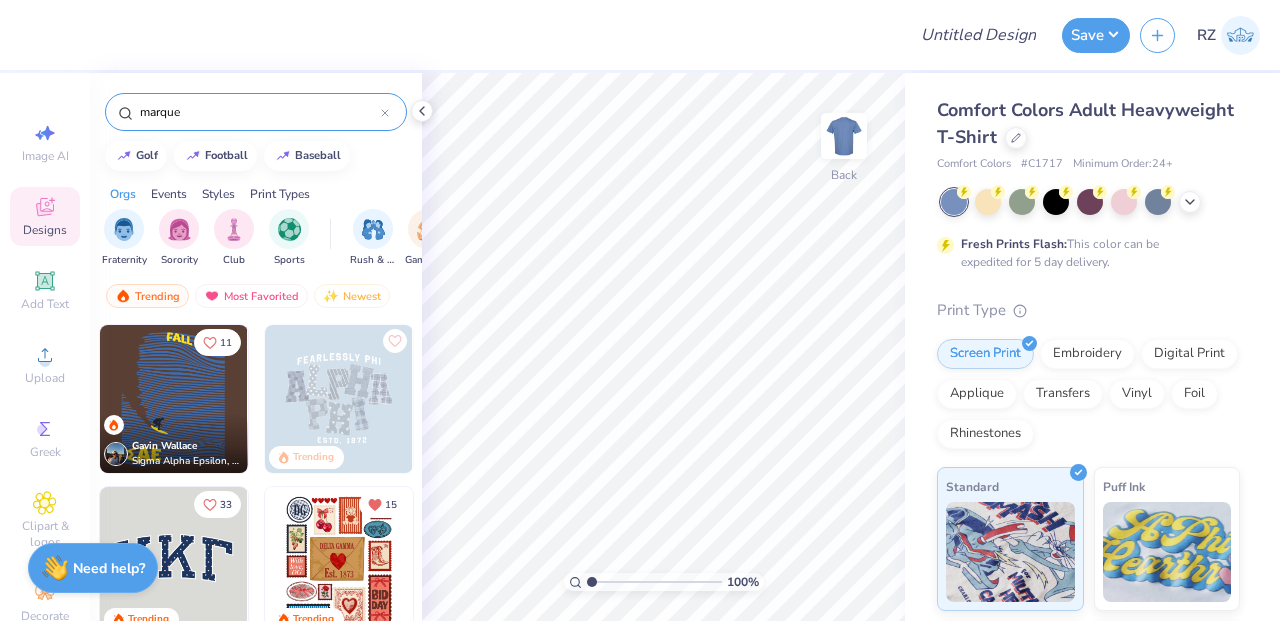 type on "marquee" 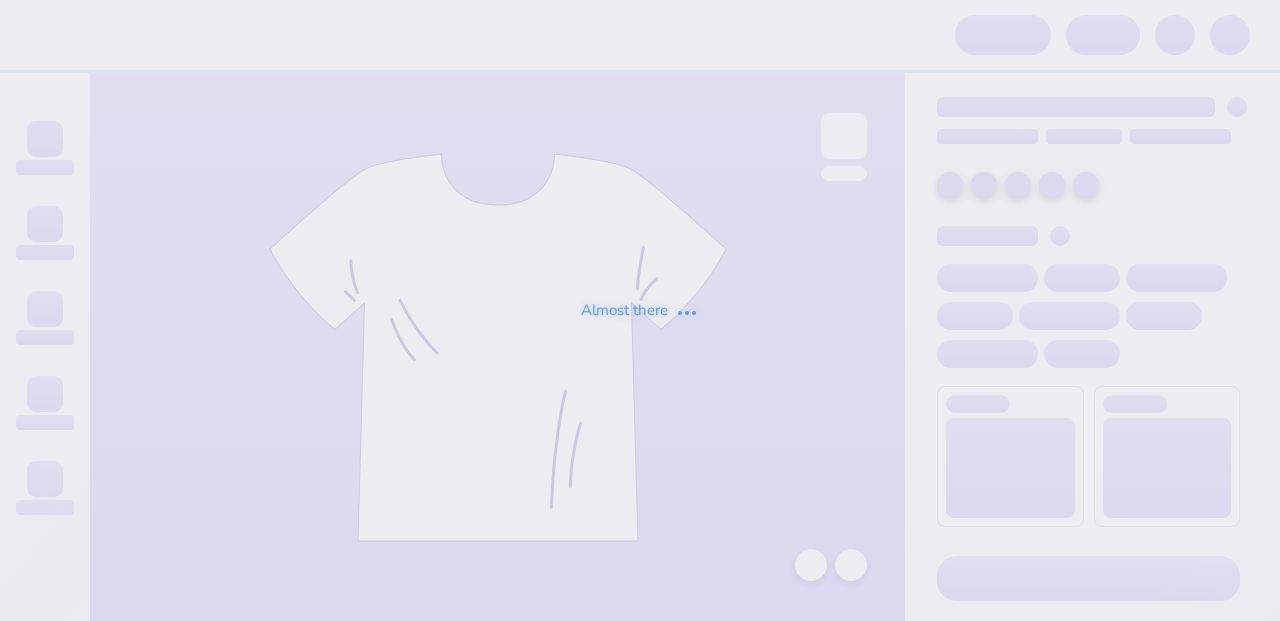 scroll, scrollTop: 0, scrollLeft: 0, axis: both 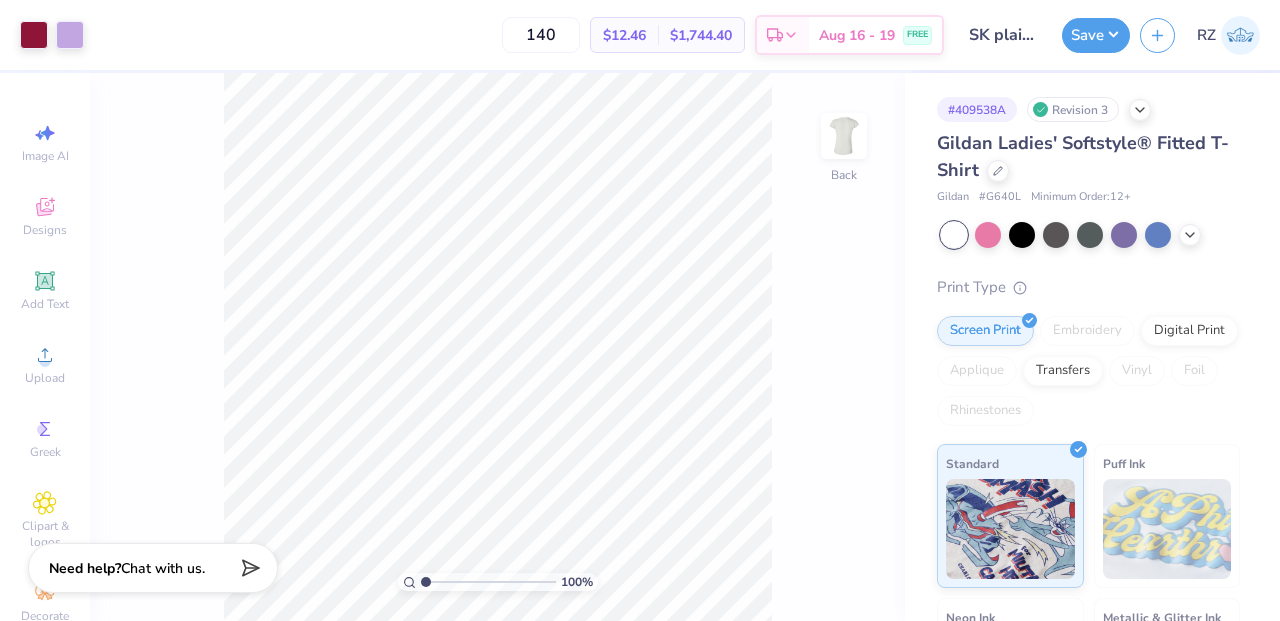 click at bounding box center [1240, 35] 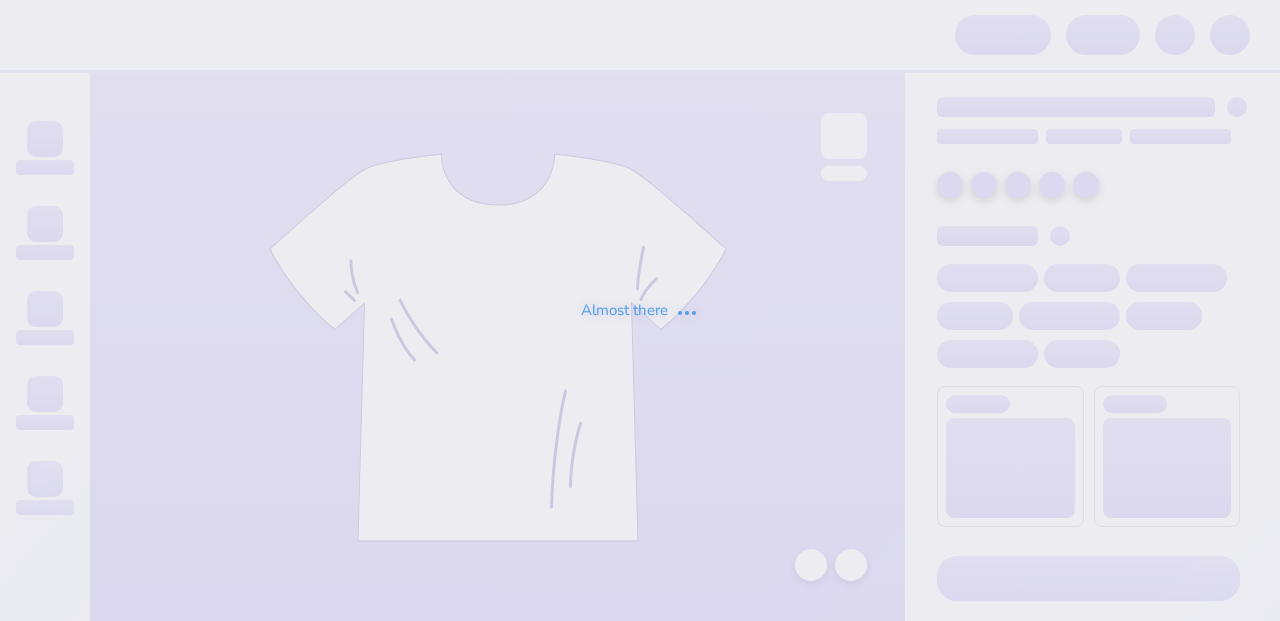 scroll, scrollTop: 0, scrollLeft: 0, axis: both 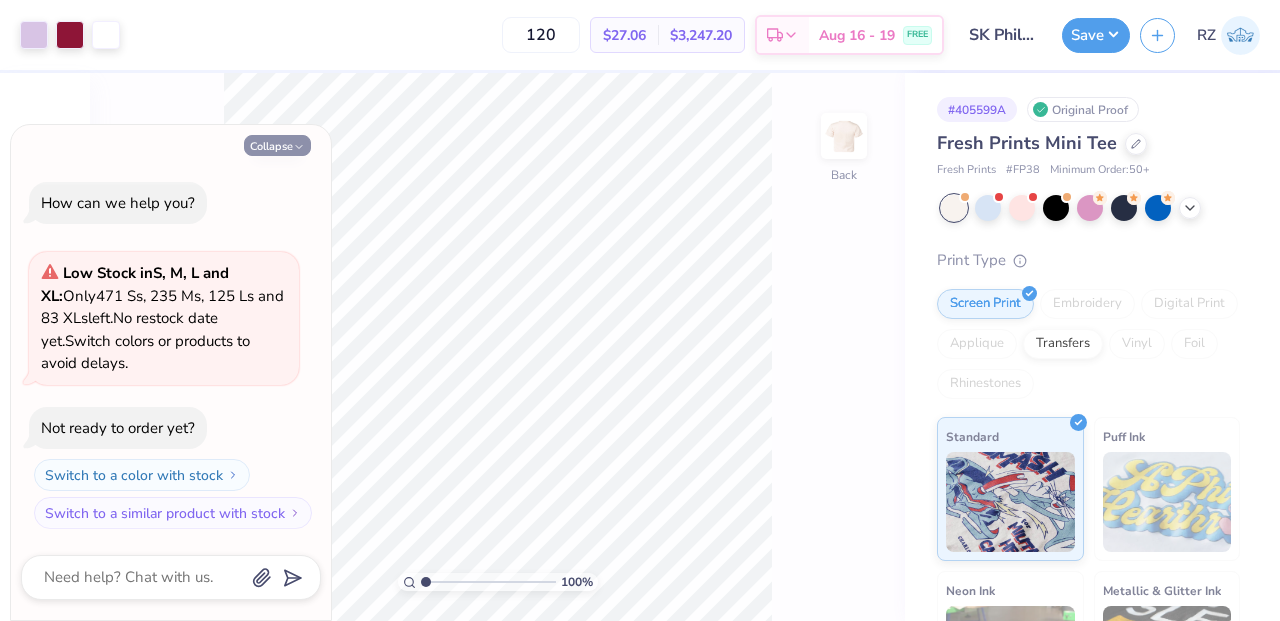 click on "Collapse" at bounding box center [277, 145] 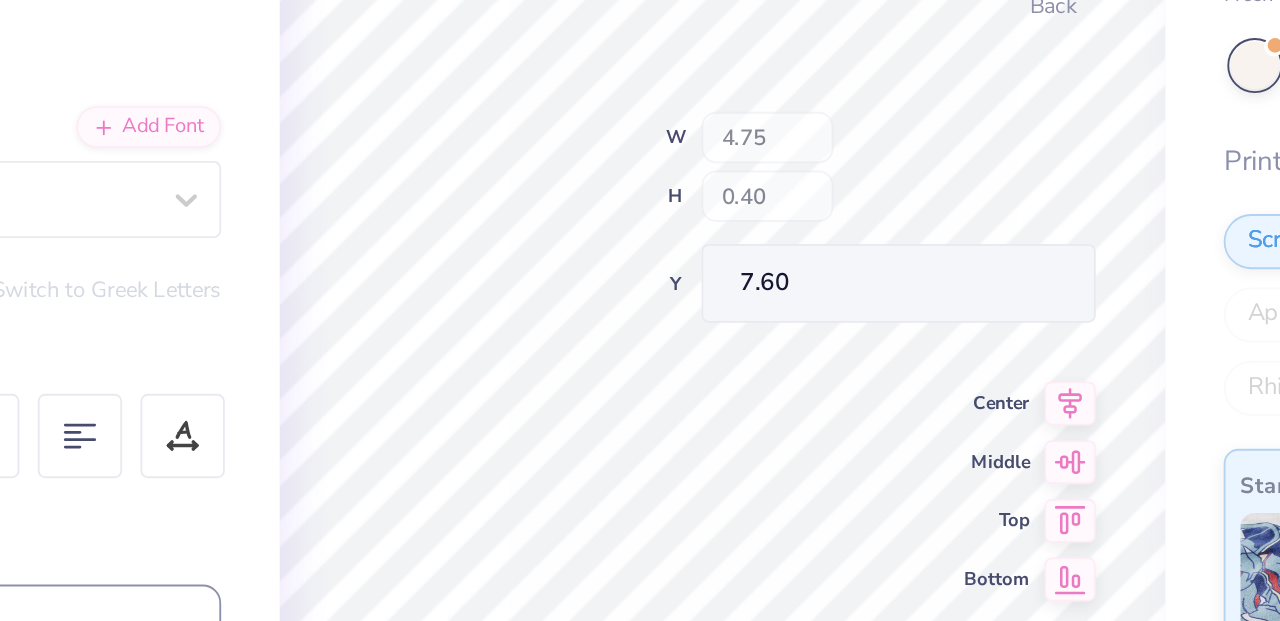 type on "7.60" 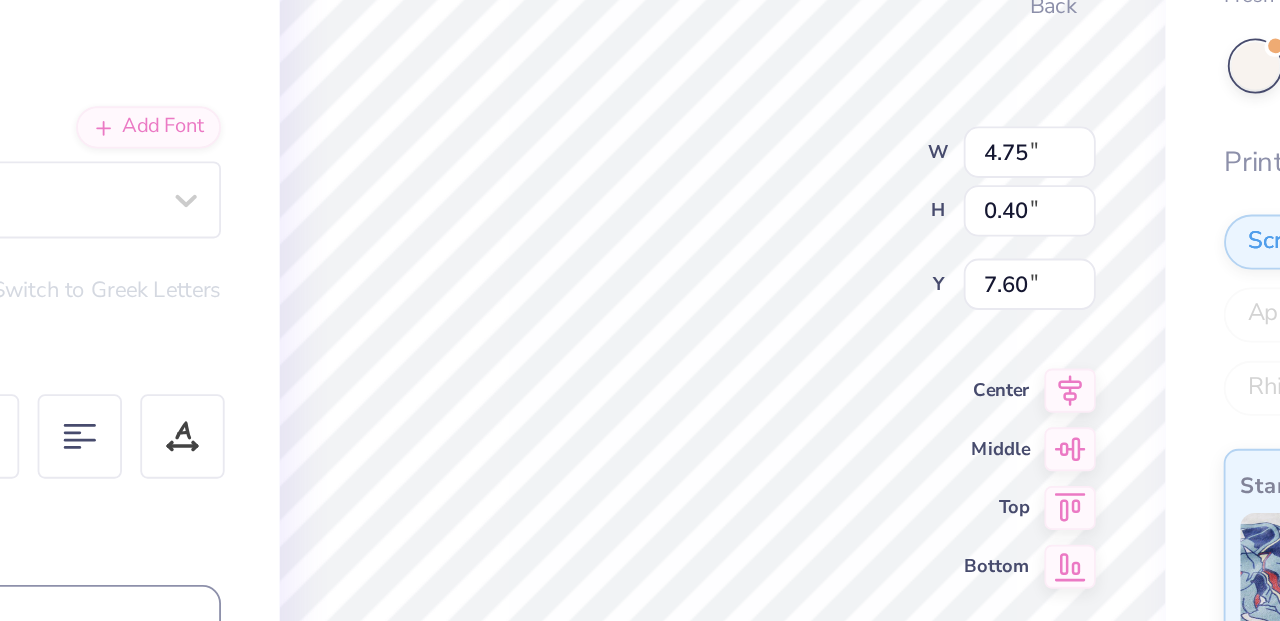 scroll, scrollTop: 0, scrollLeft: 10, axis: horizontal 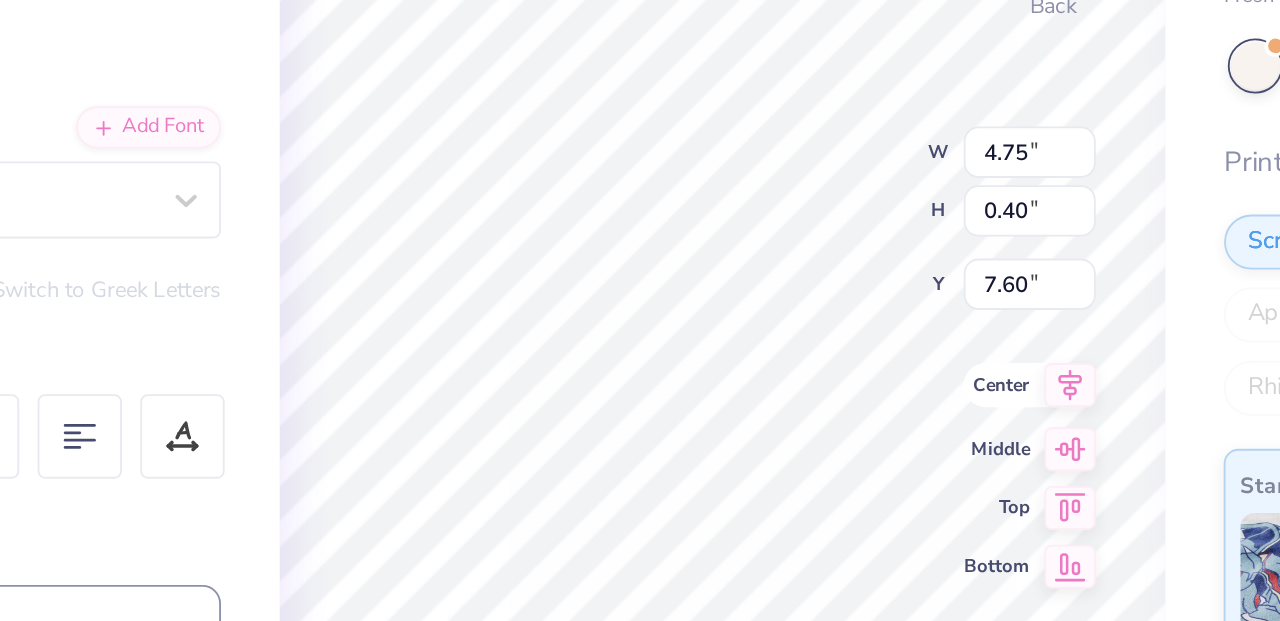 type on "Dodging Alzheimer's" 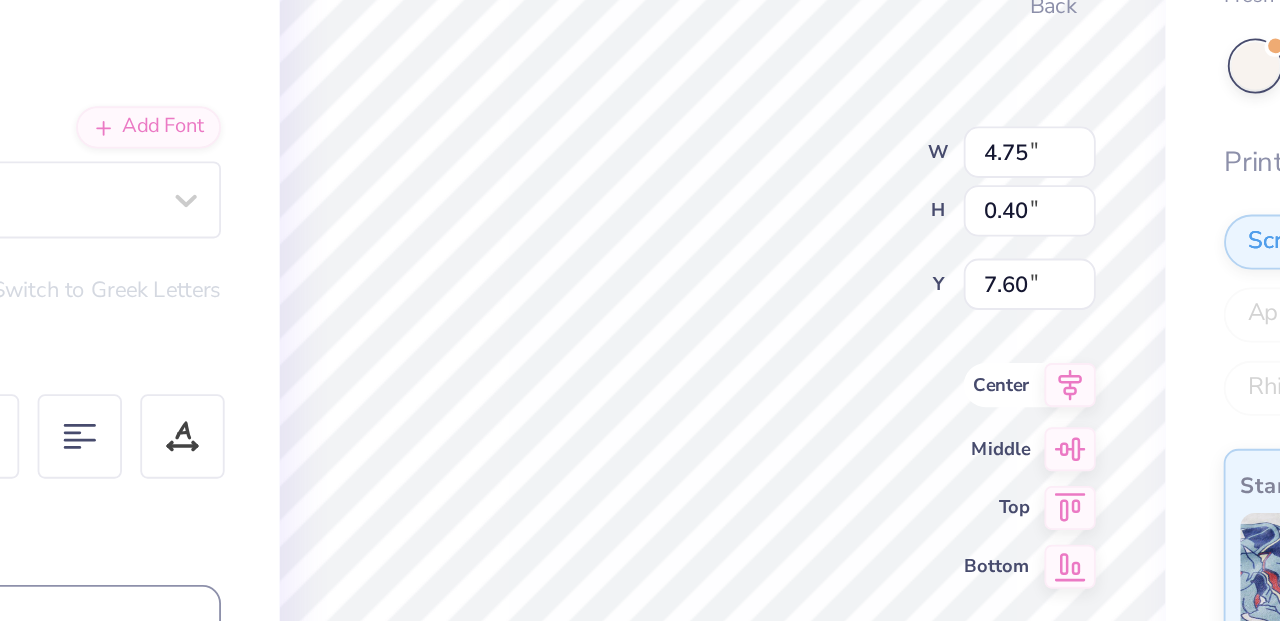 scroll, scrollTop: 1, scrollLeft: 7, axis: both 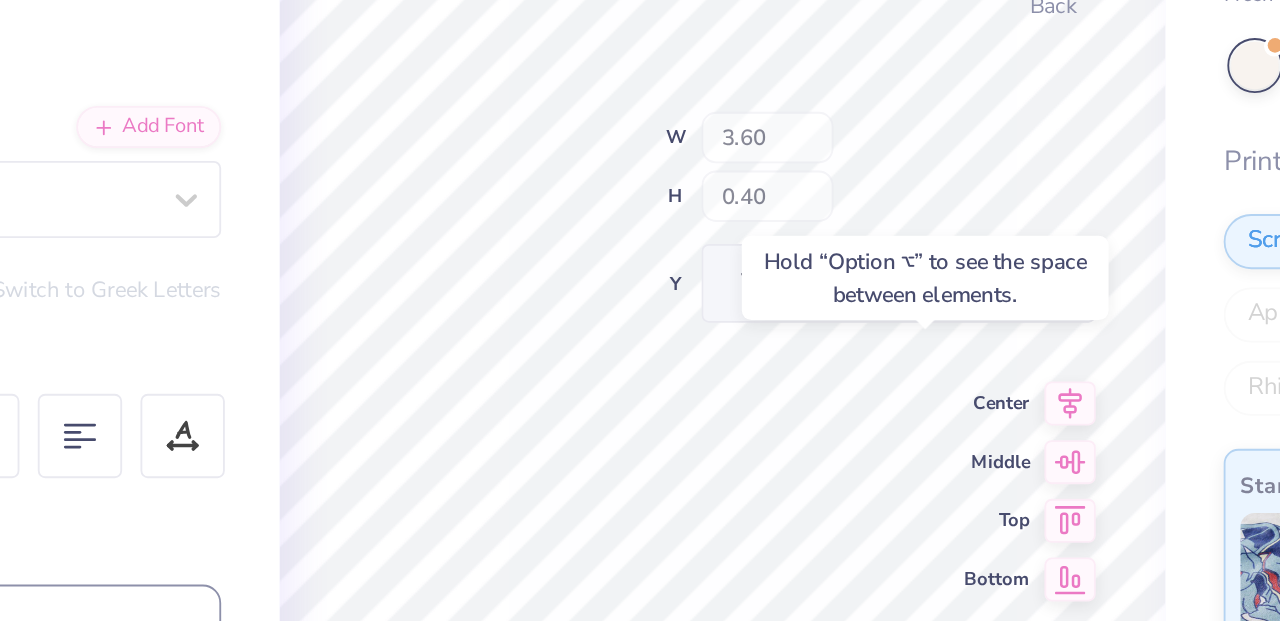 type on "7.80" 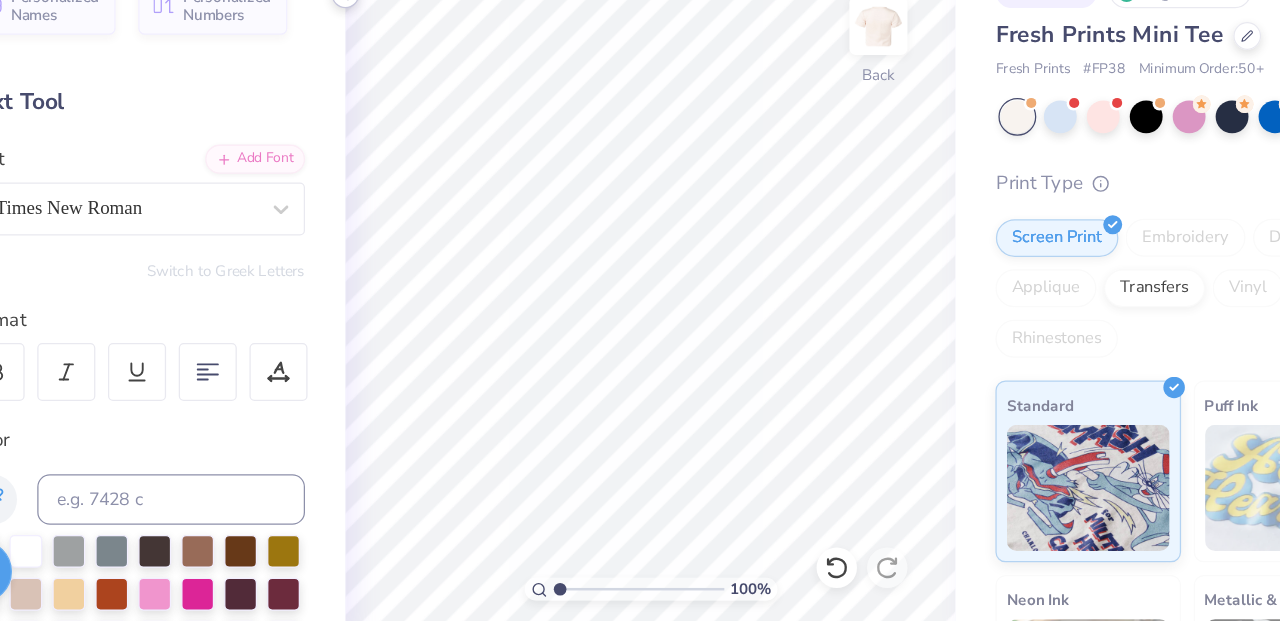 click 